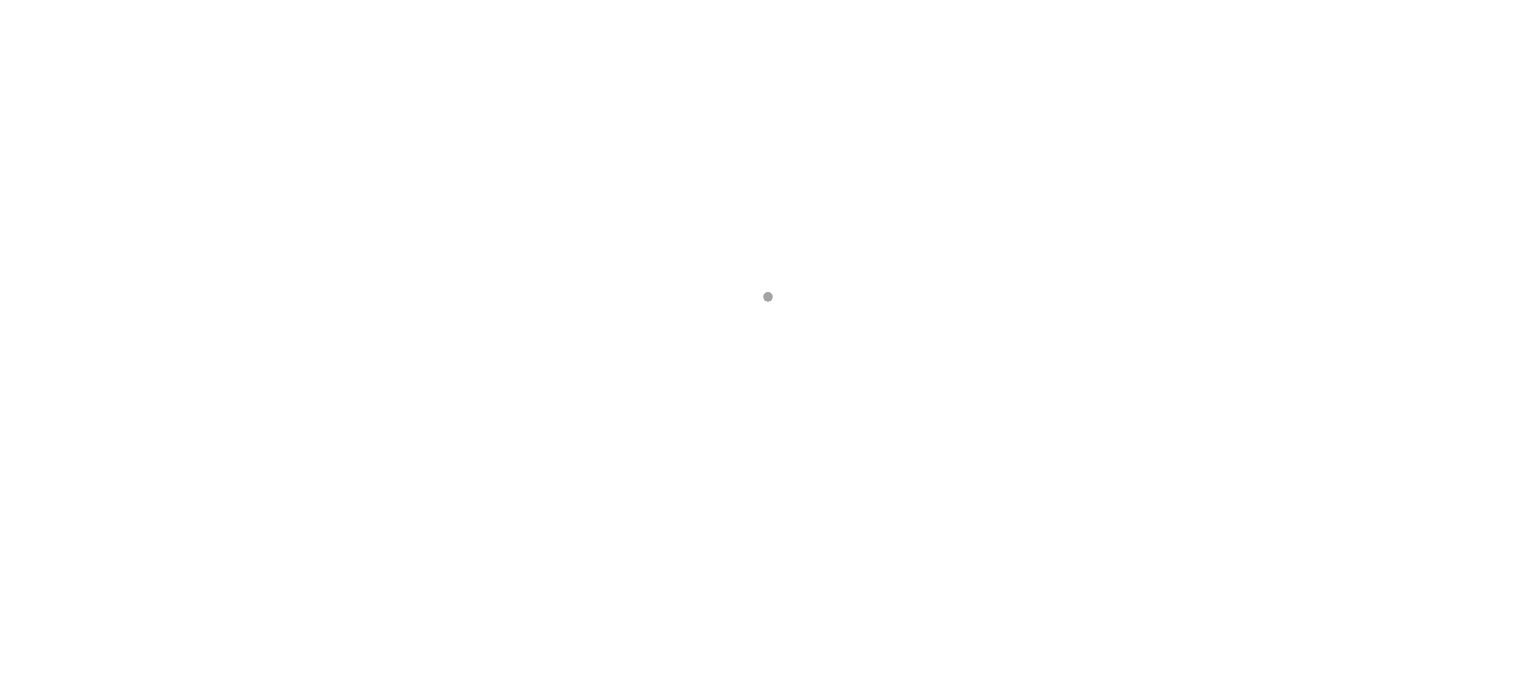 scroll, scrollTop: 0, scrollLeft: 0, axis: both 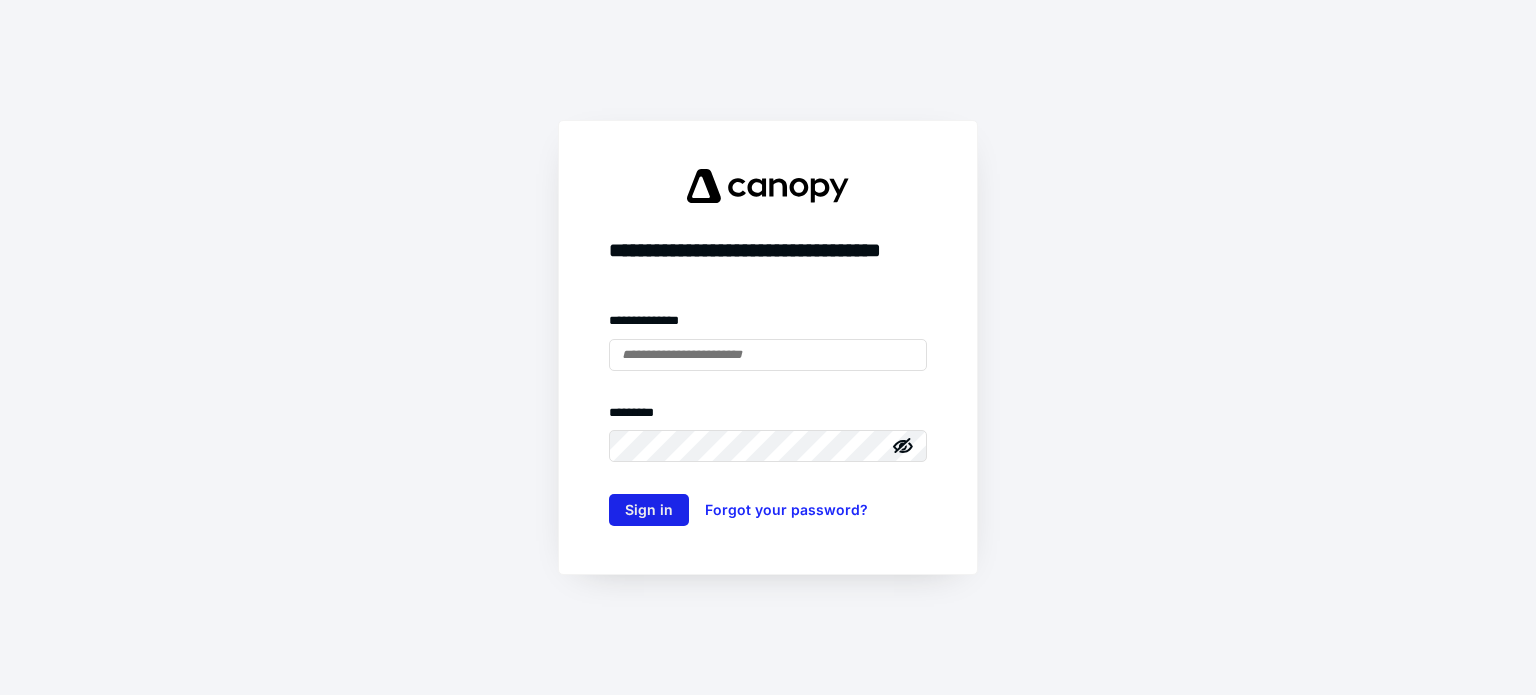type on "**********" 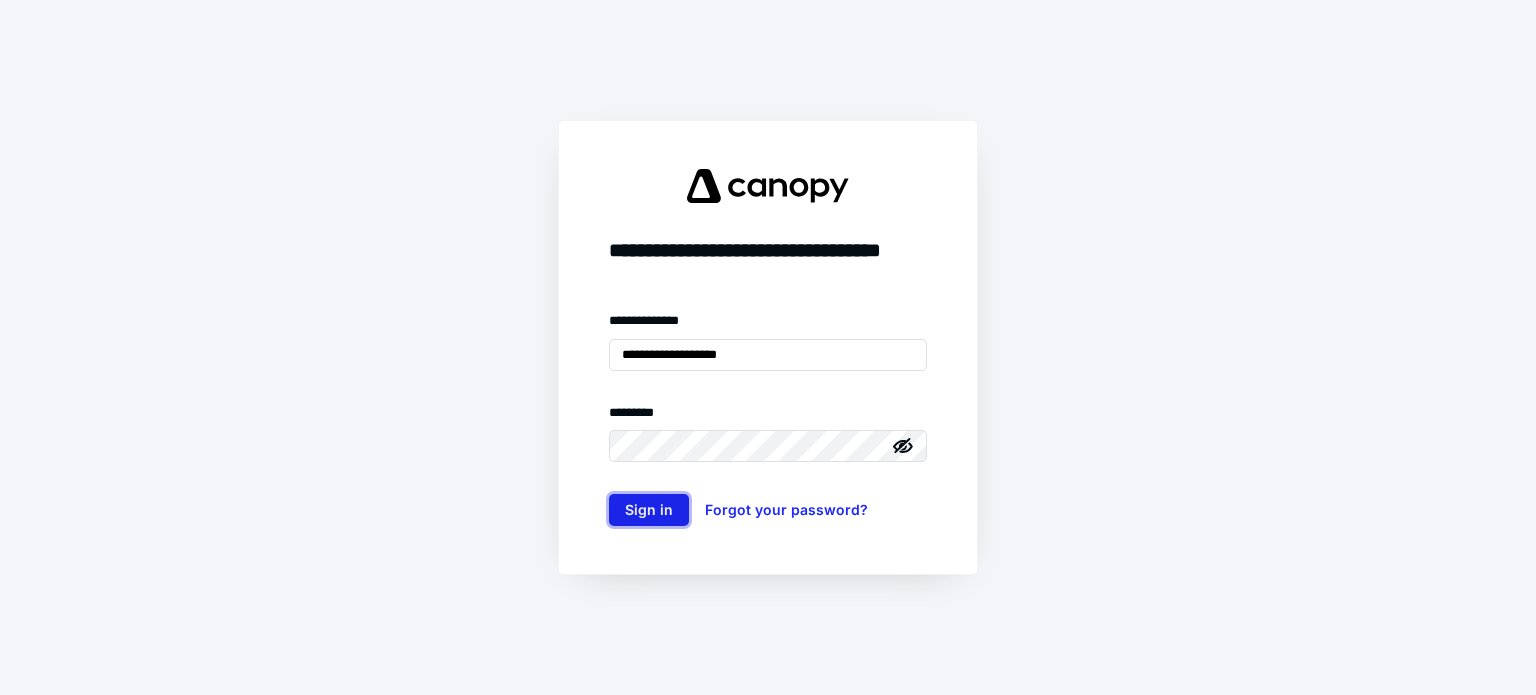 click on "Sign in" at bounding box center (649, 510) 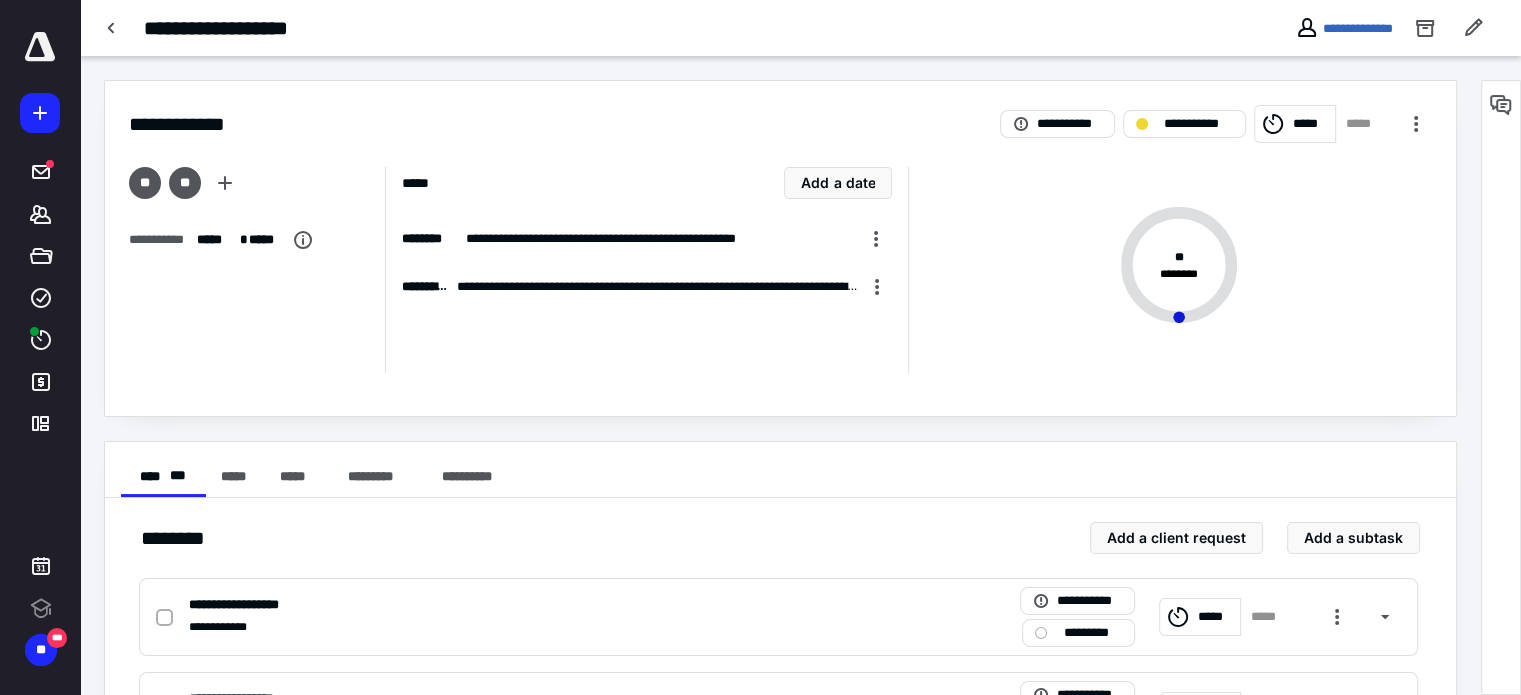 scroll, scrollTop: 0, scrollLeft: 0, axis: both 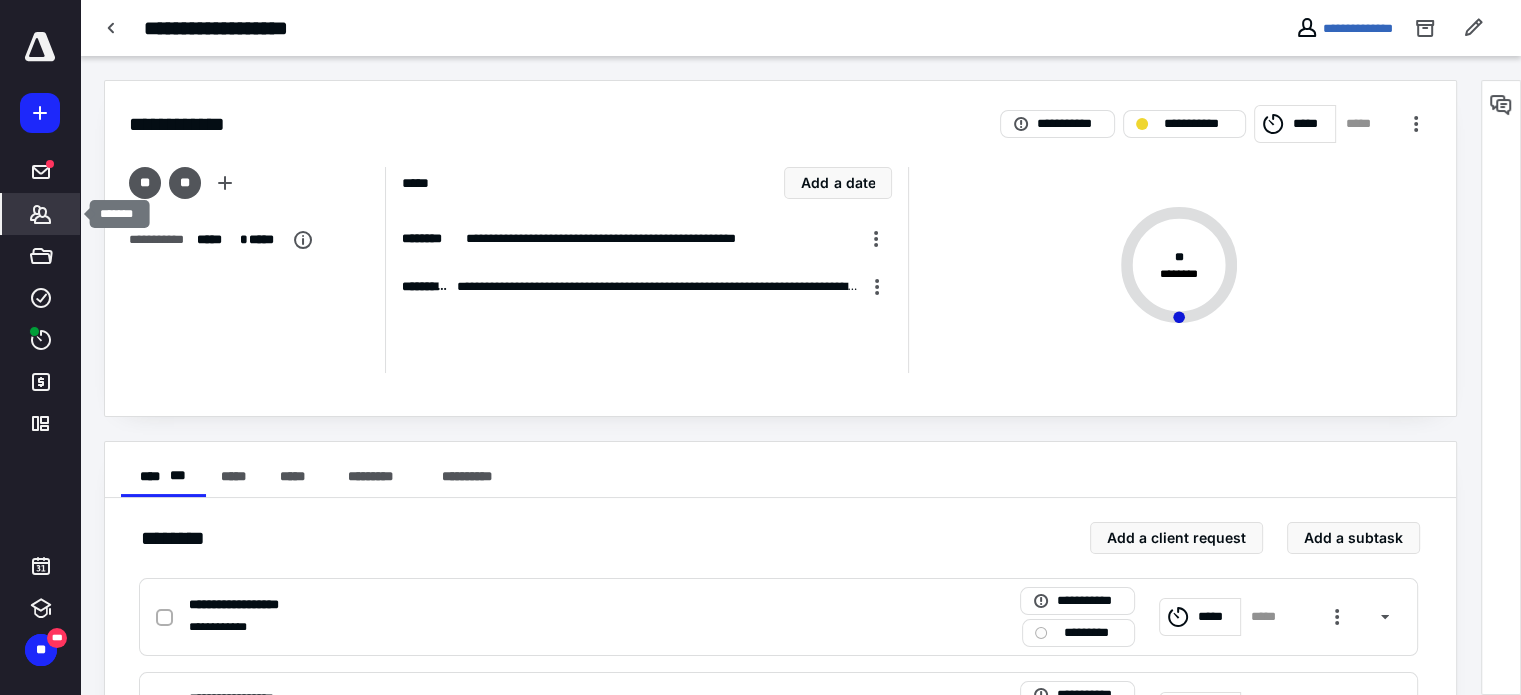 click 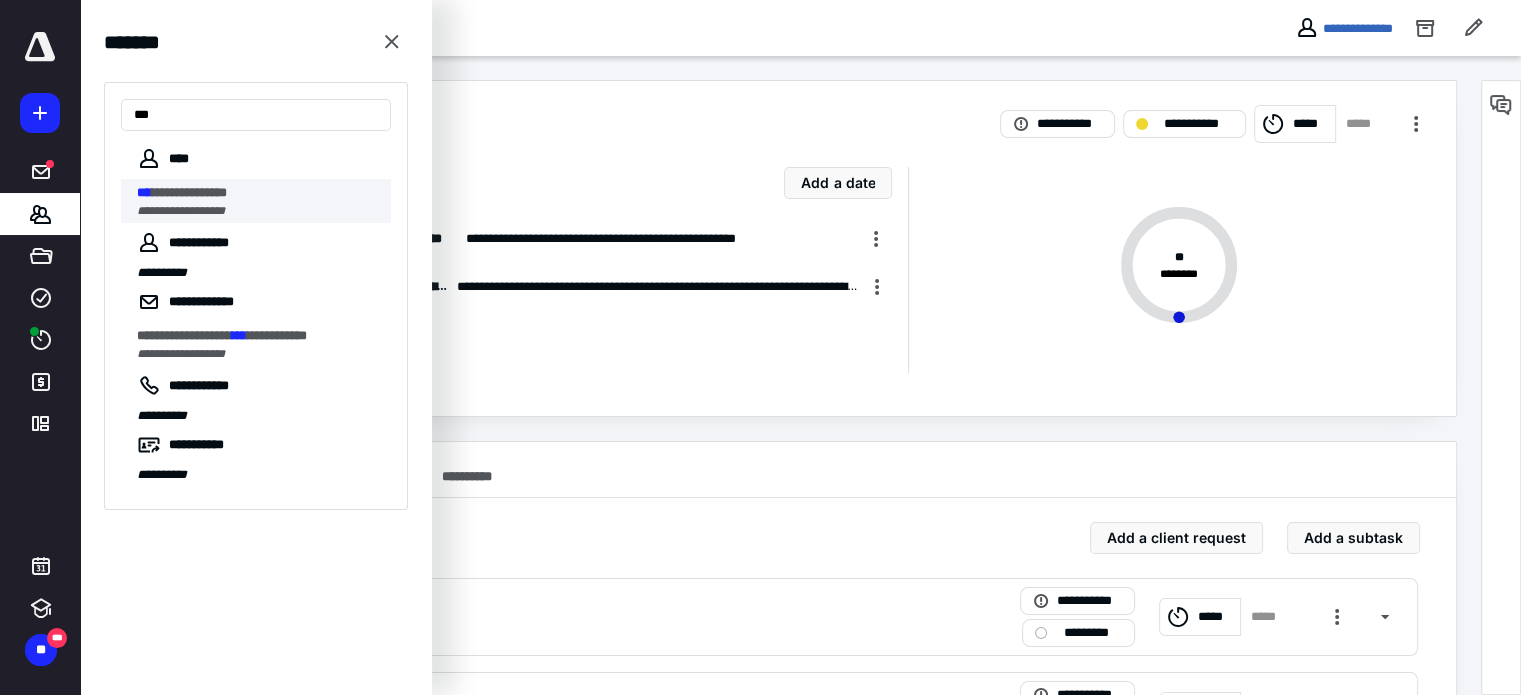 type on "***" 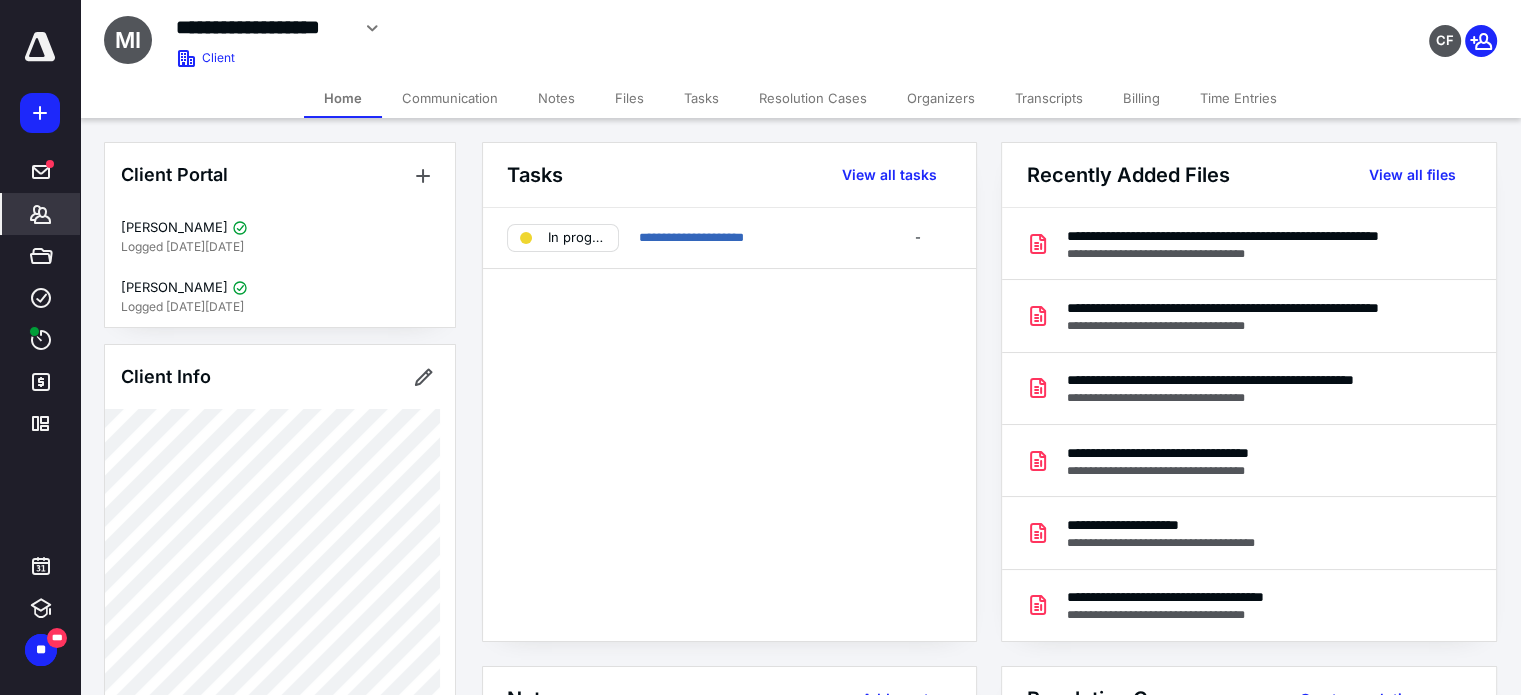 click on "Tasks" at bounding box center (701, 98) 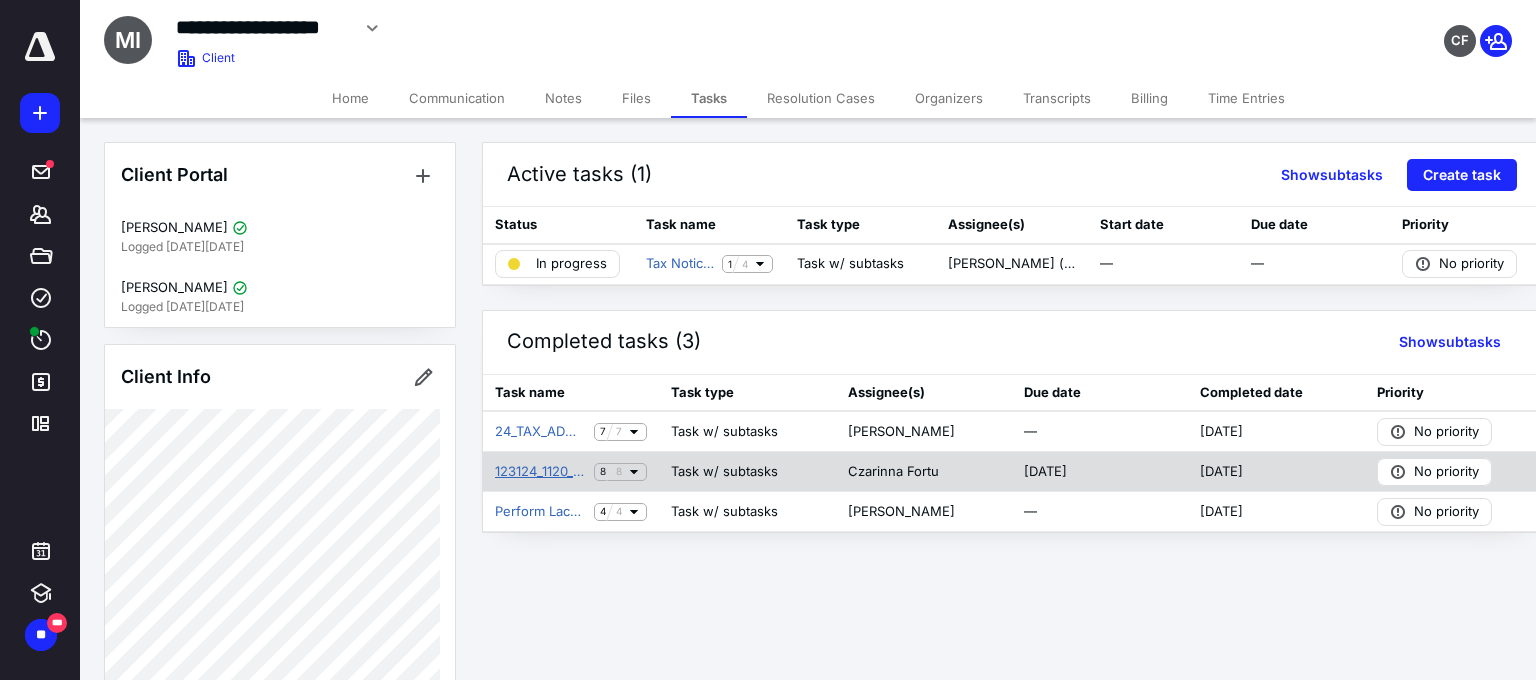 click on "123124_1120_MSP Staffing, Inc." at bounding box center [540, 472] 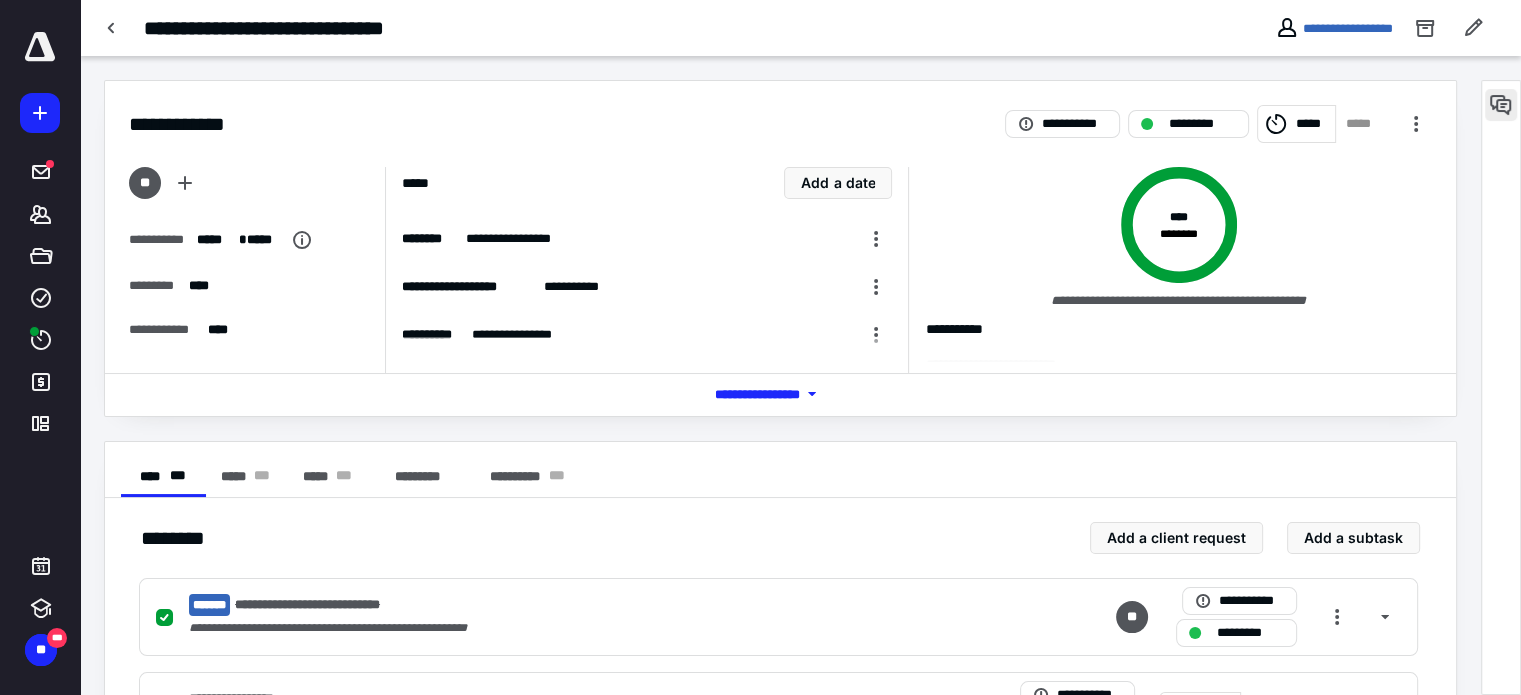 click at bounding box center [1501, 105] 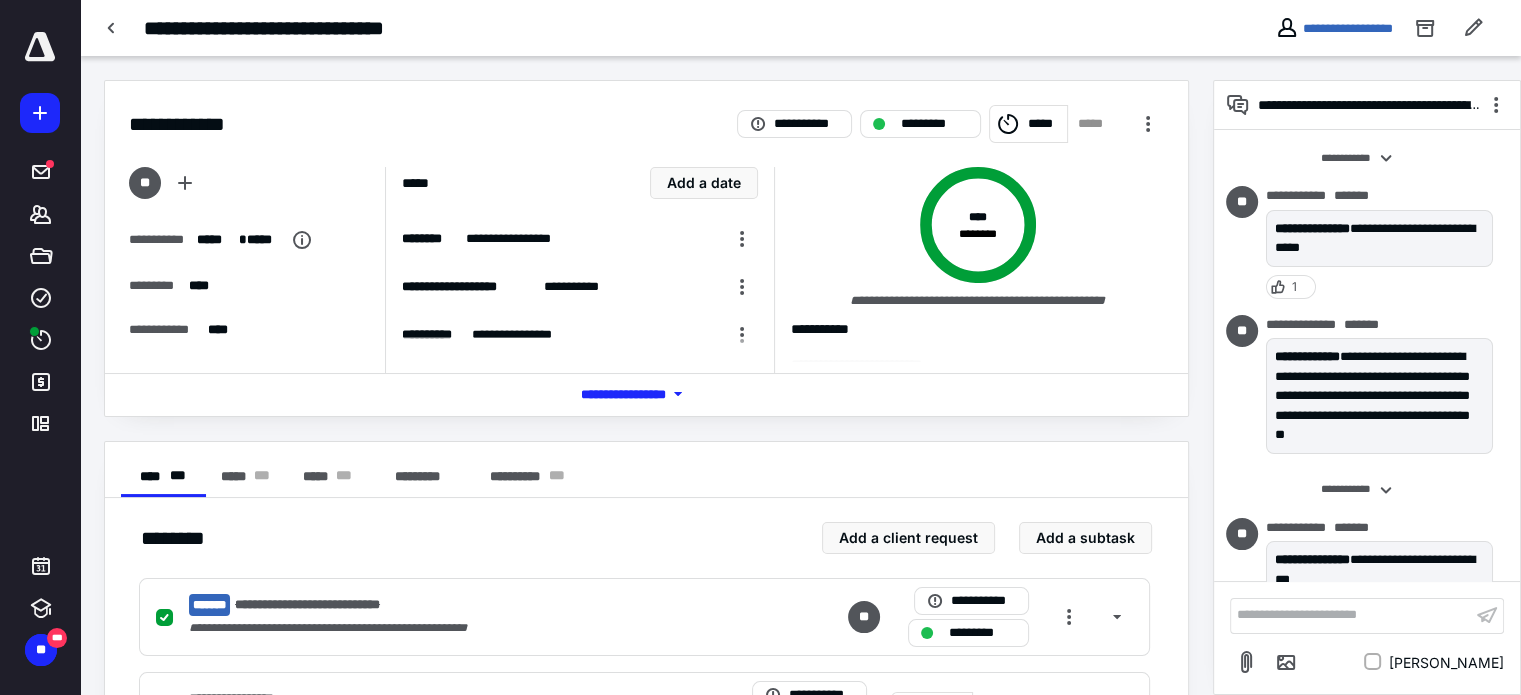scroll, scrollTop: 3578, scrollLeft: 0, axis: vertical 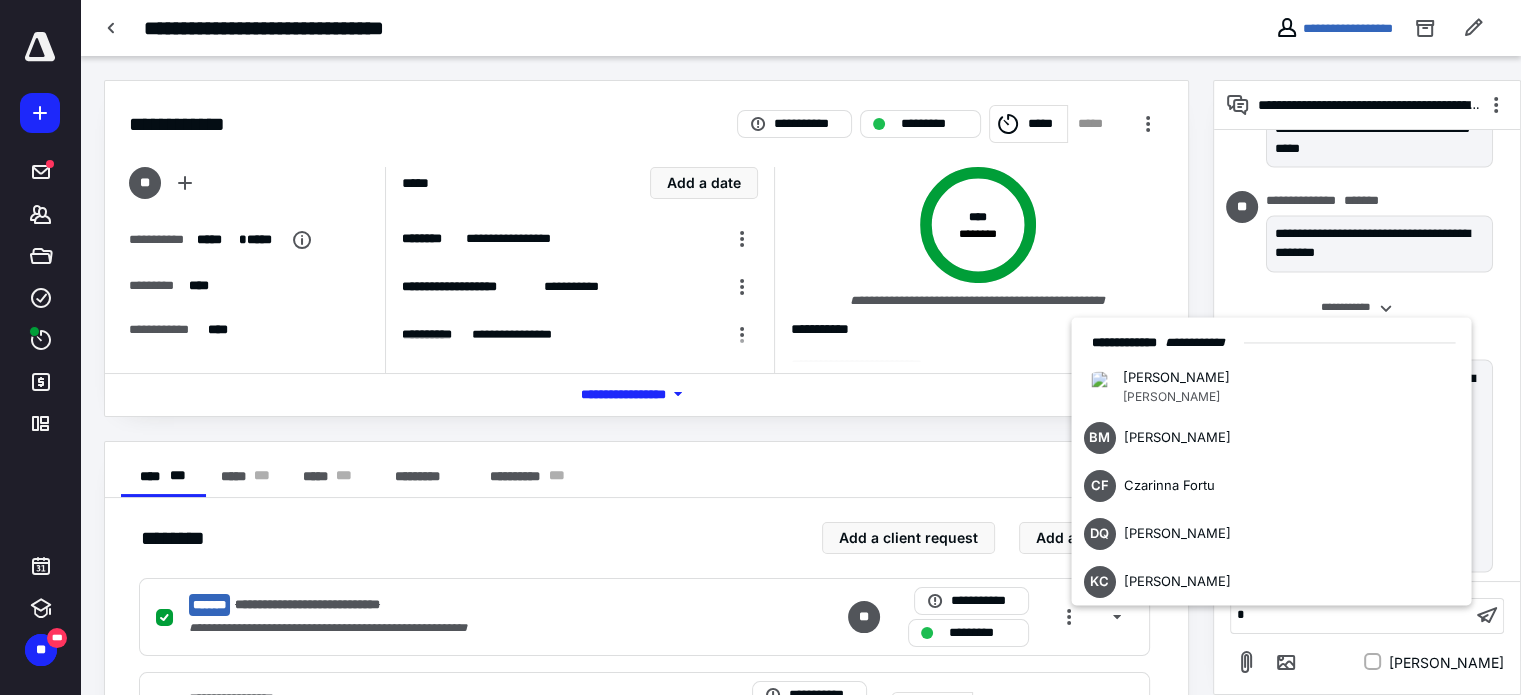 type 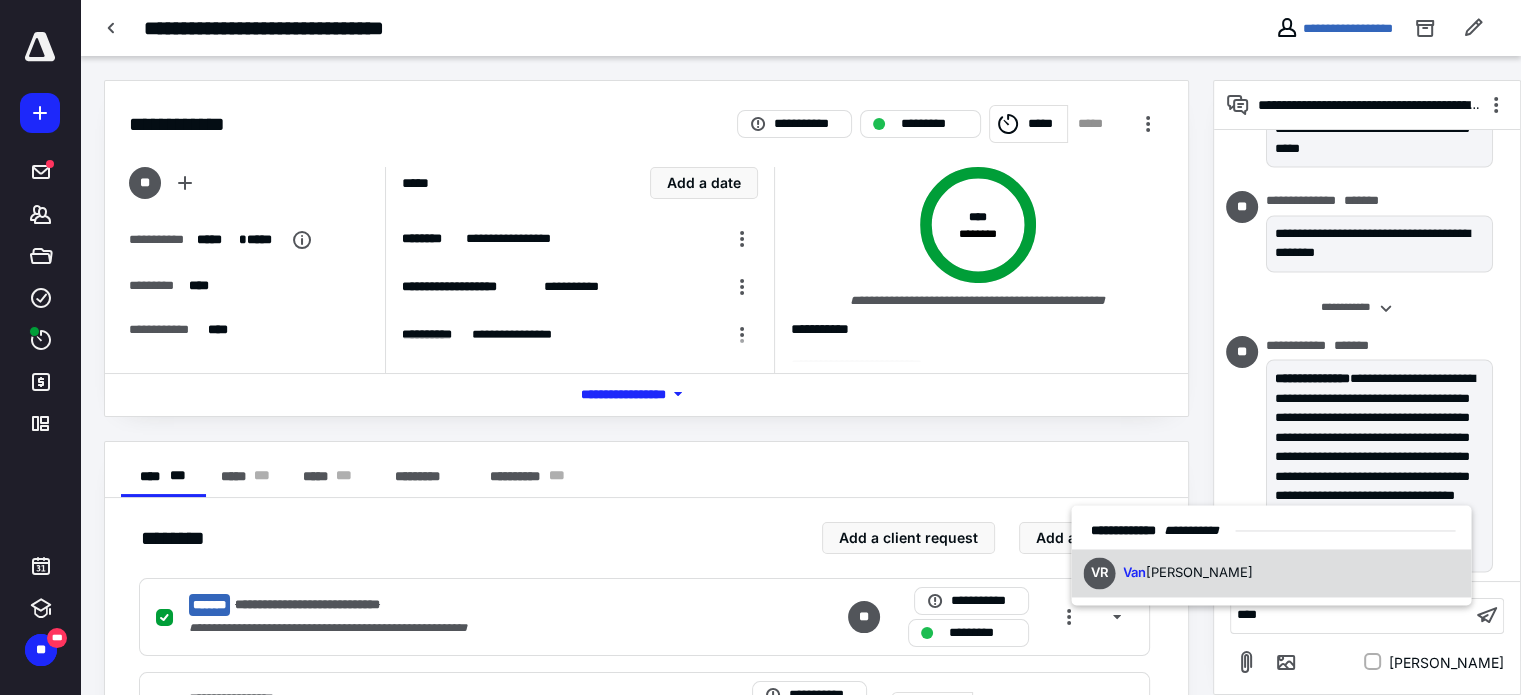 click on "VR [PERSON_NAME]" at bounding box center (1271, 573) 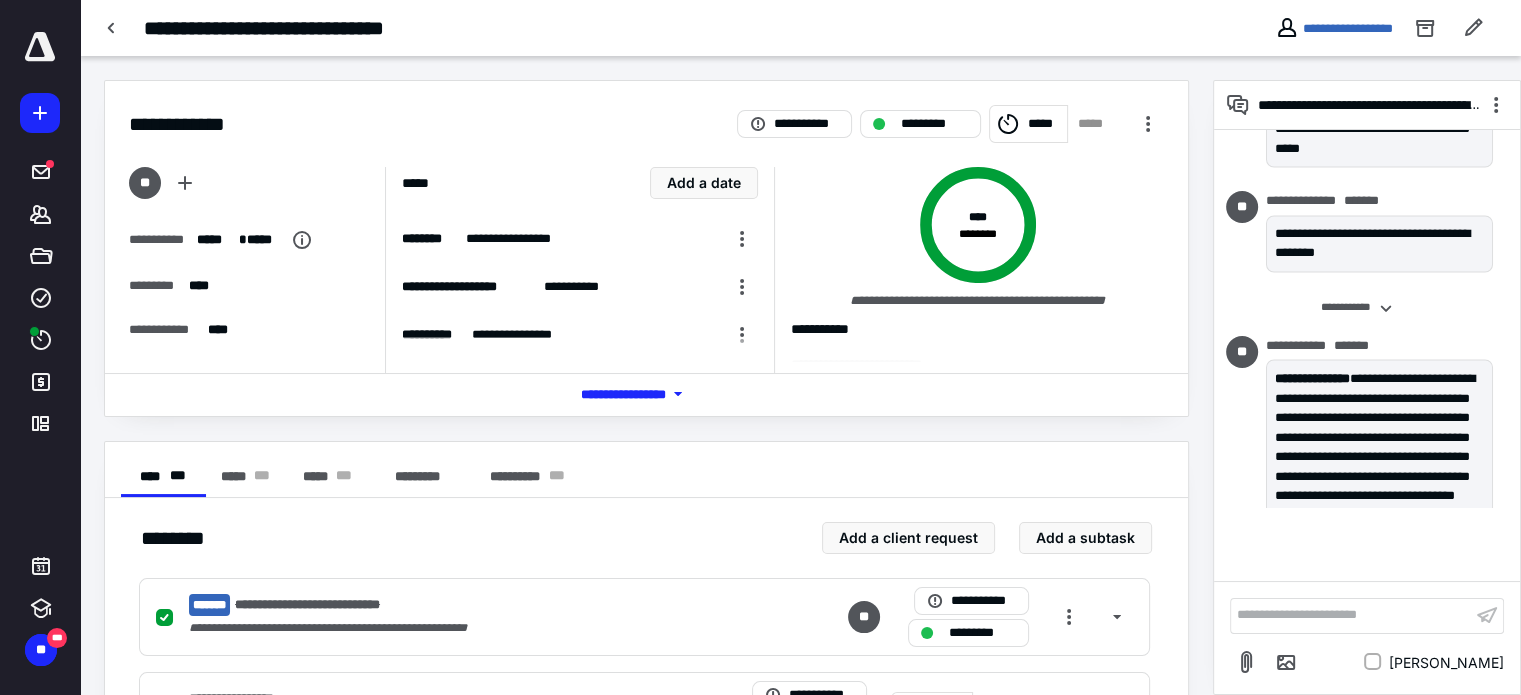 scroll, scrollTop: 3740, scrollLeft: 0, axis: vertical 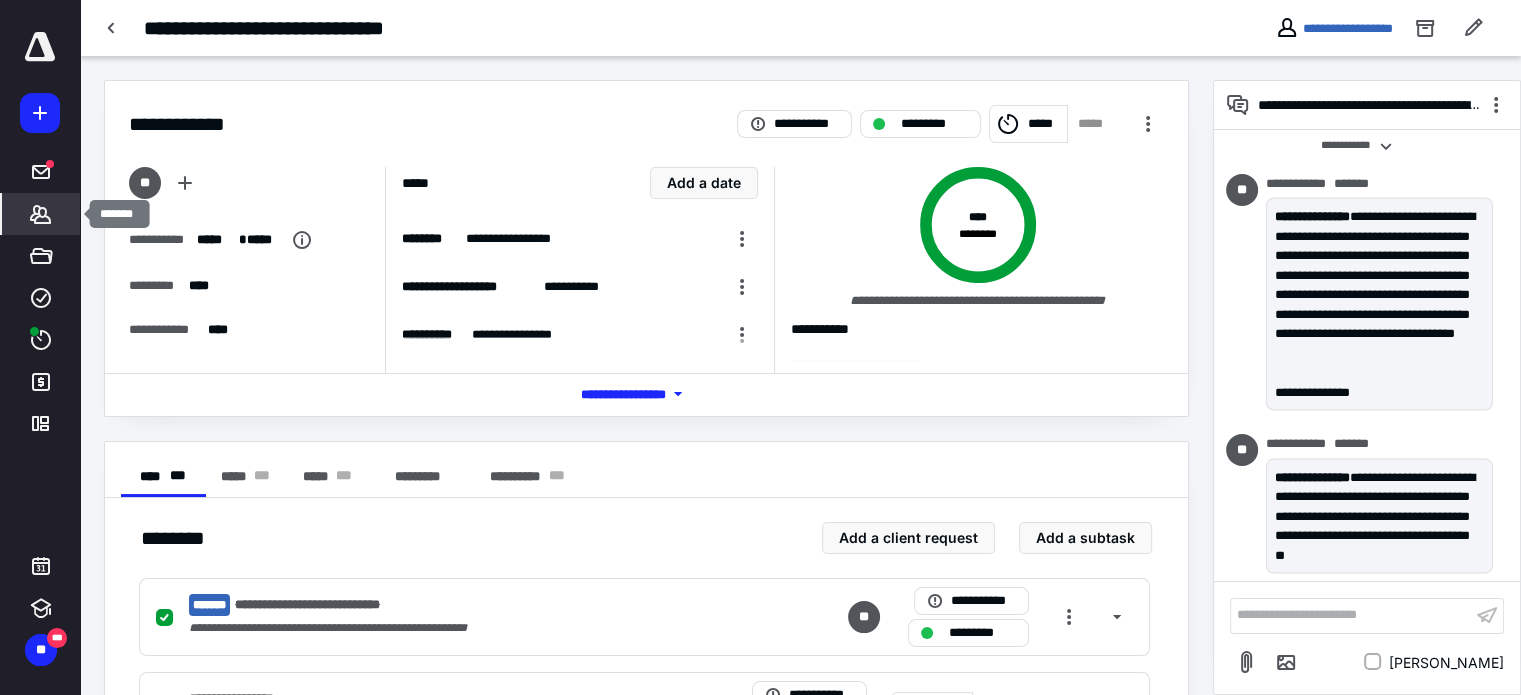 click on "*******" at bounding box center [41, 214] 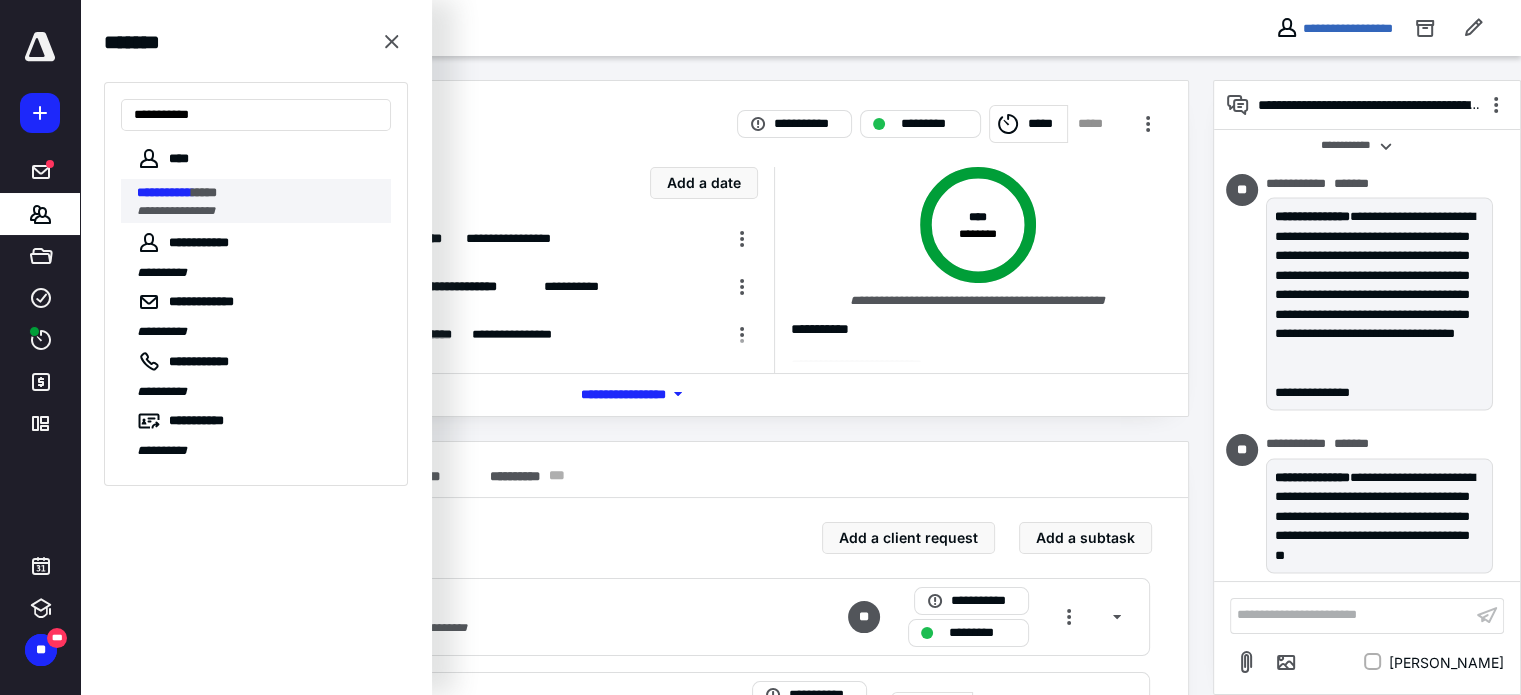 type on "**********" 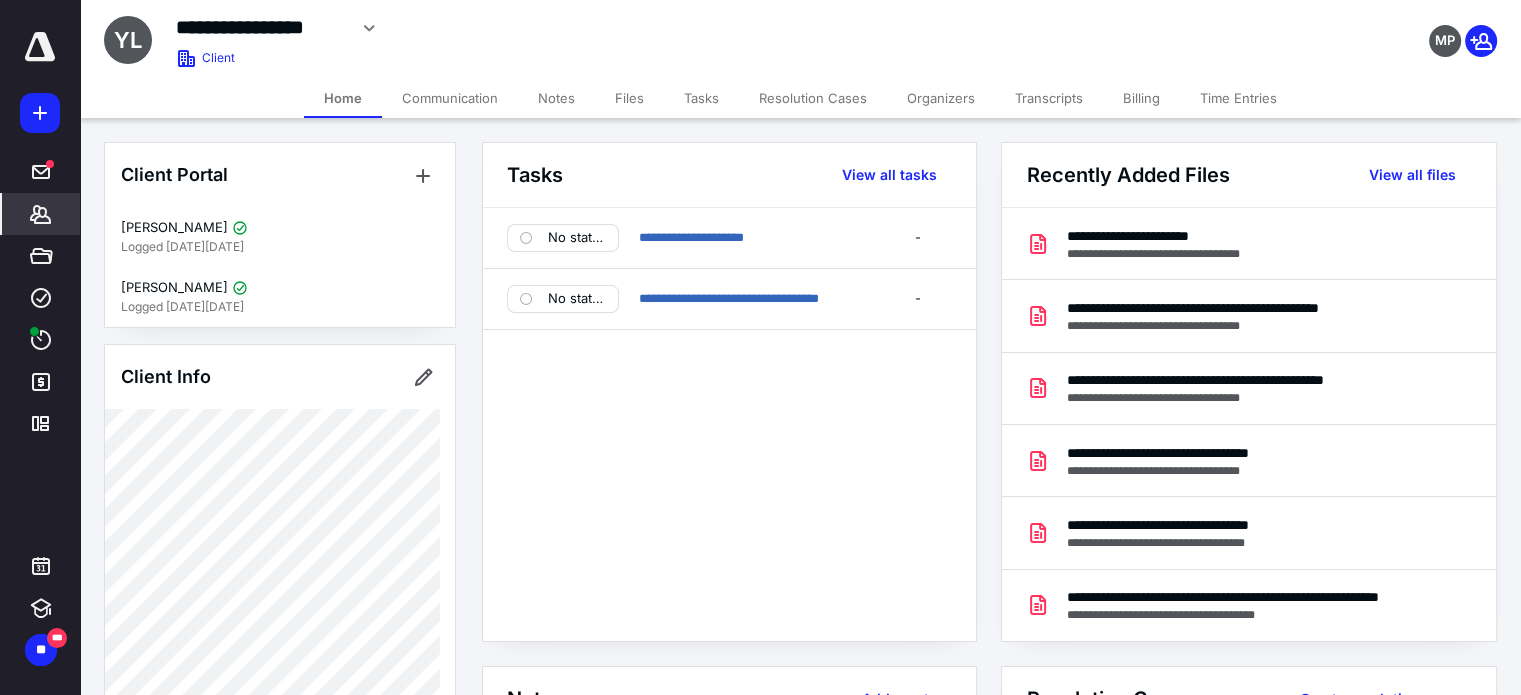 click on "Tasks" at bounding box center [701, 98] 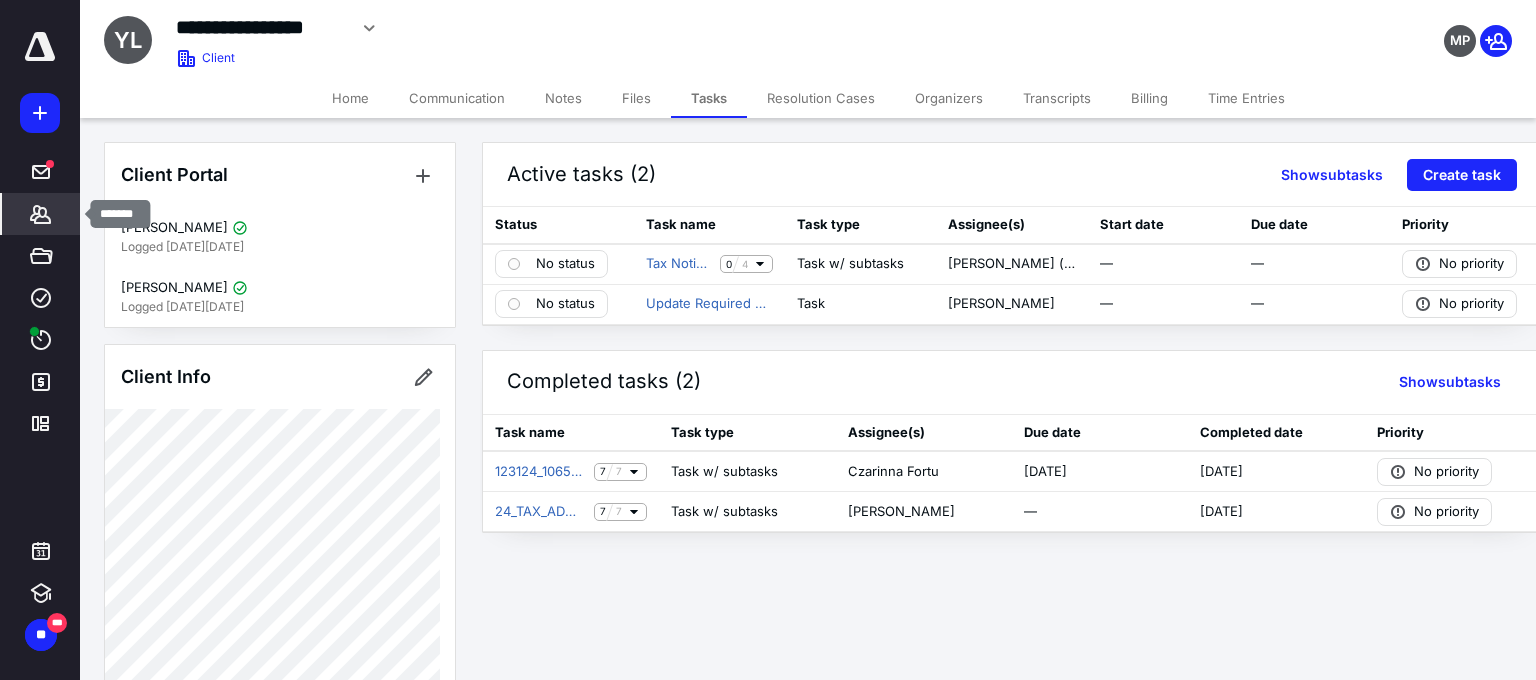 click 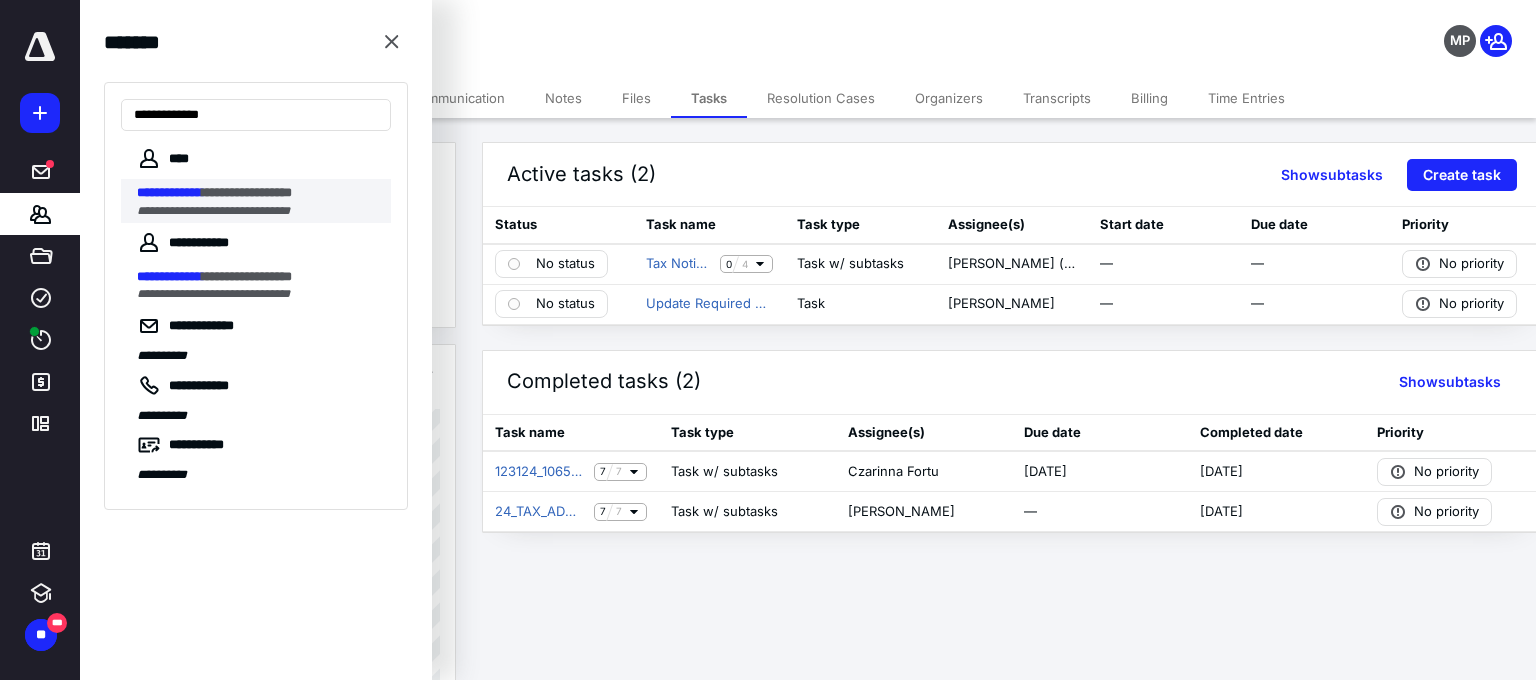 type on "**********" 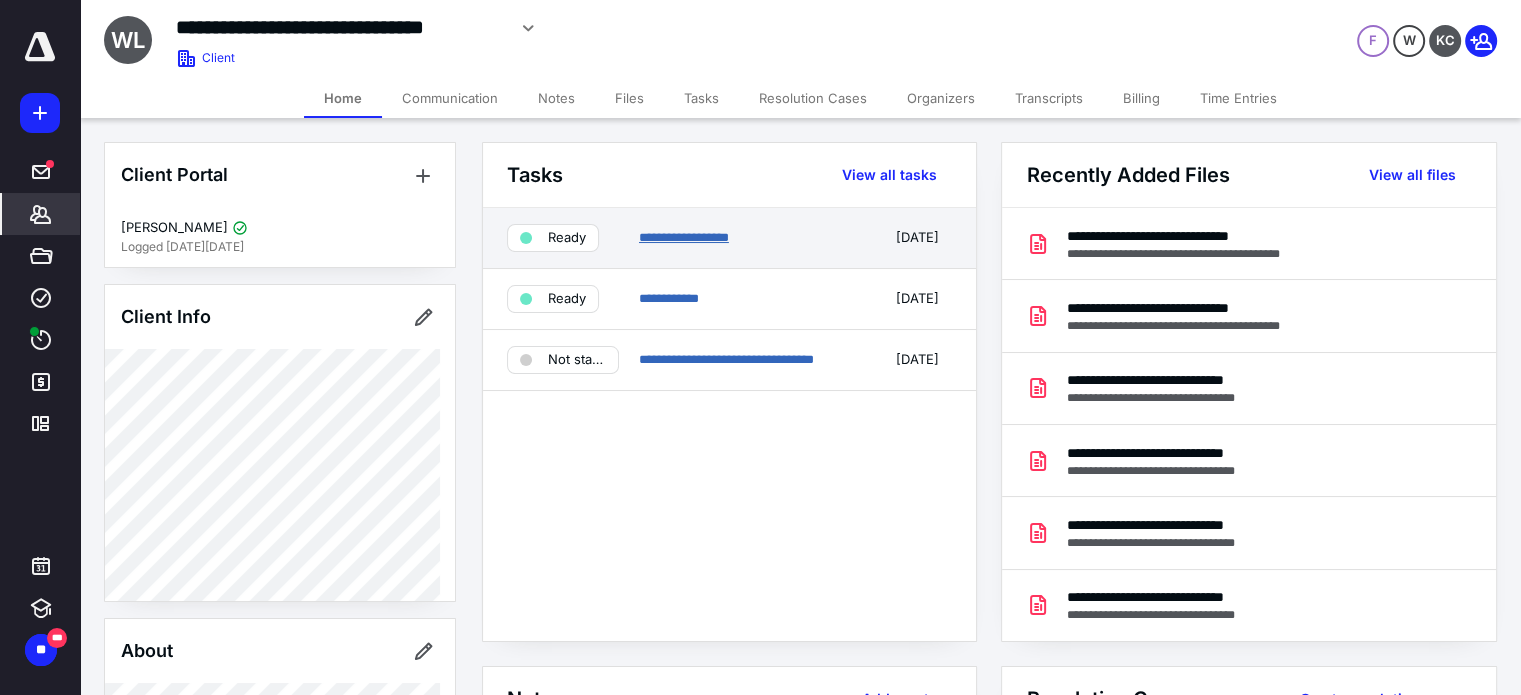 click on "**********" at bounding box center (684, 237) 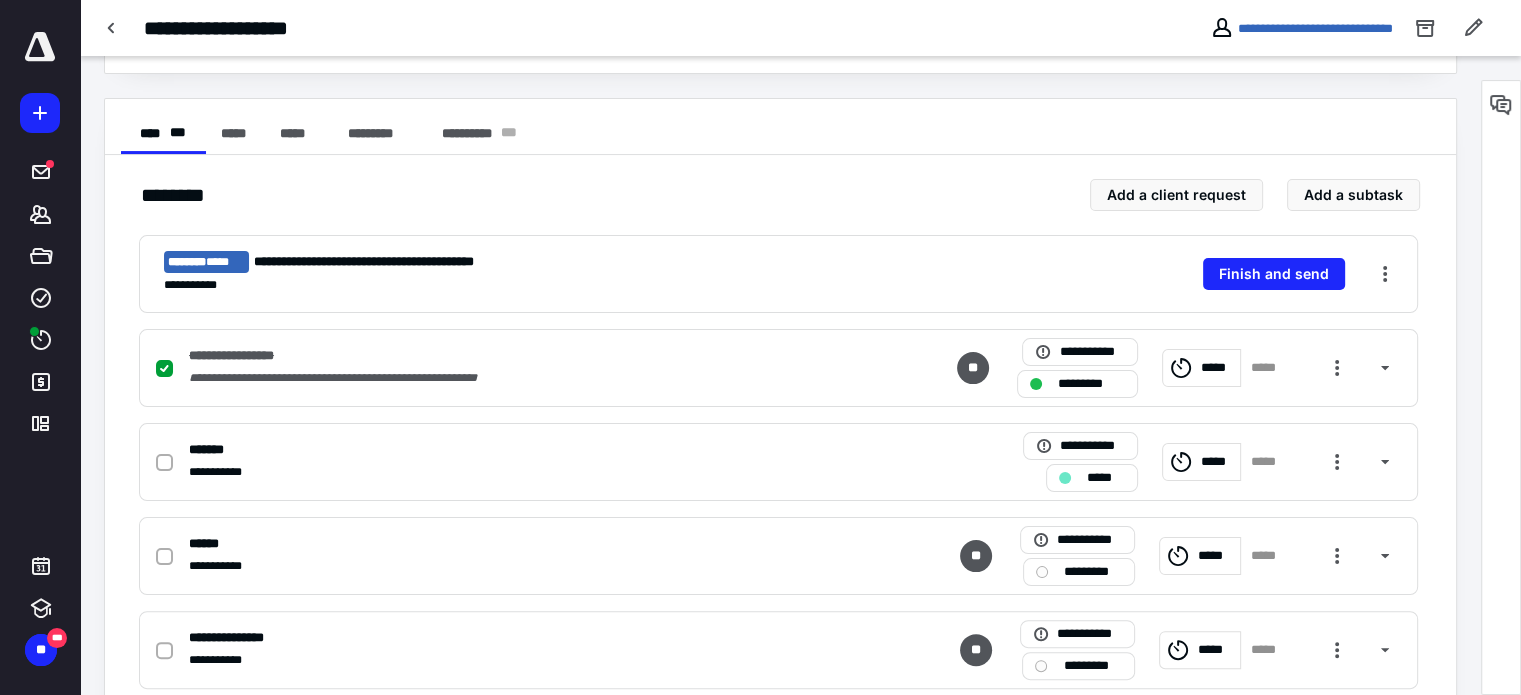 scroll, scrollTop: 479, scrollLeft: 0, axis: vertical 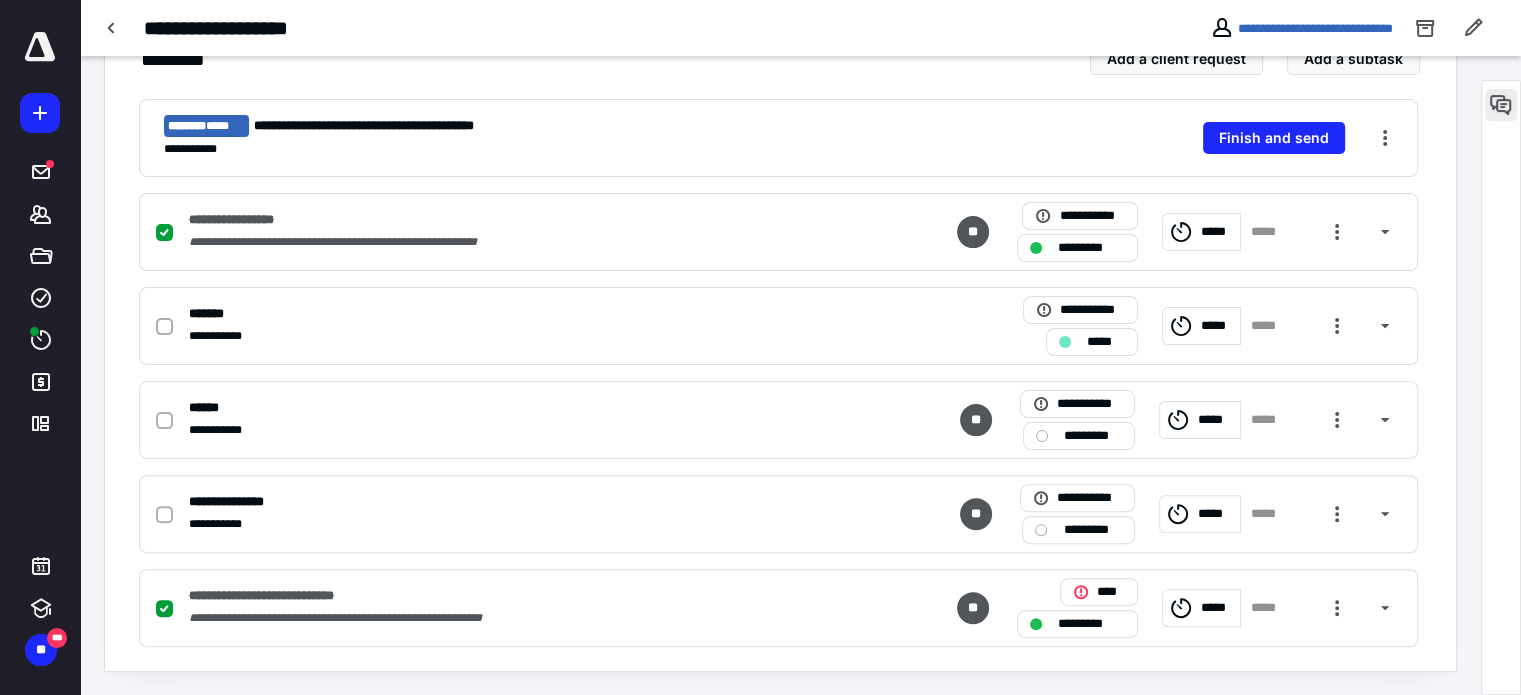 click at bounding box center (1501, 105) 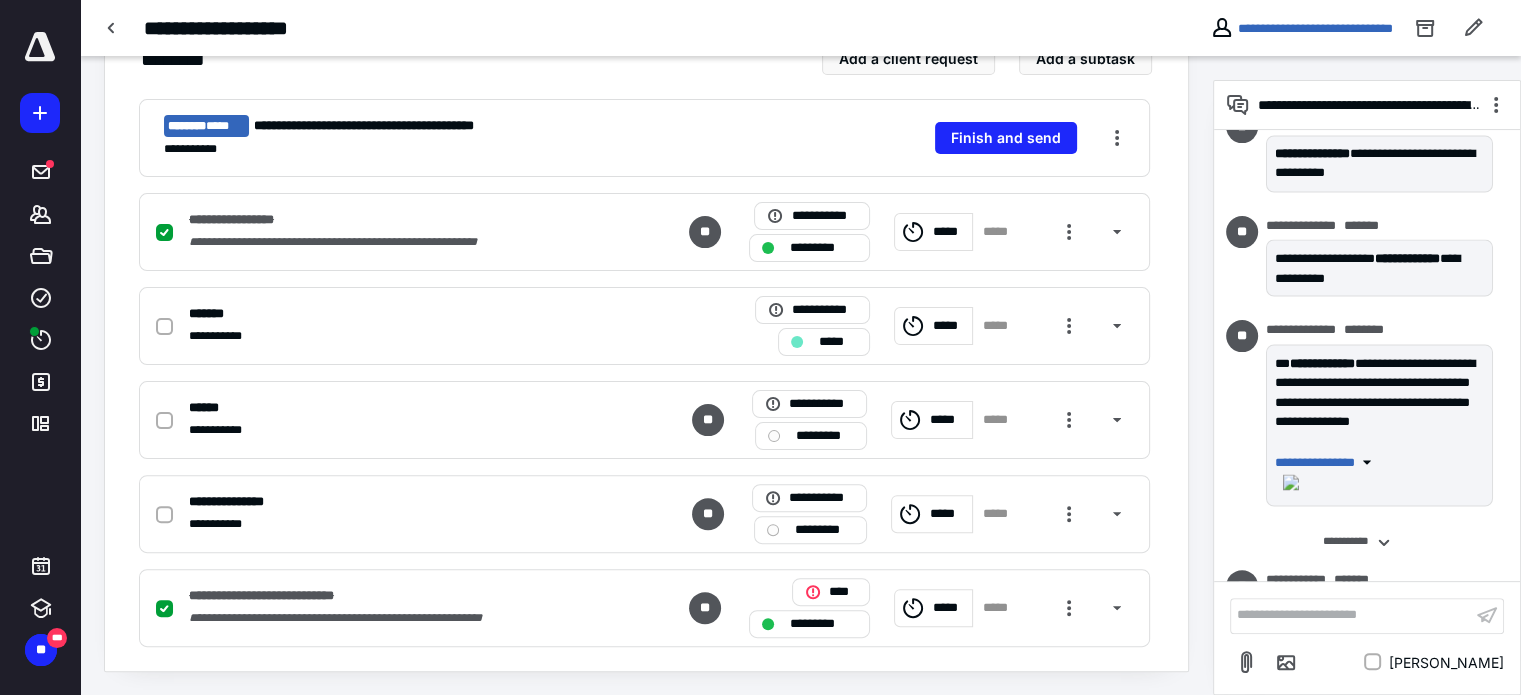 scroll, scrollTop: 4203, scrollLeft: 0, axis: vertical 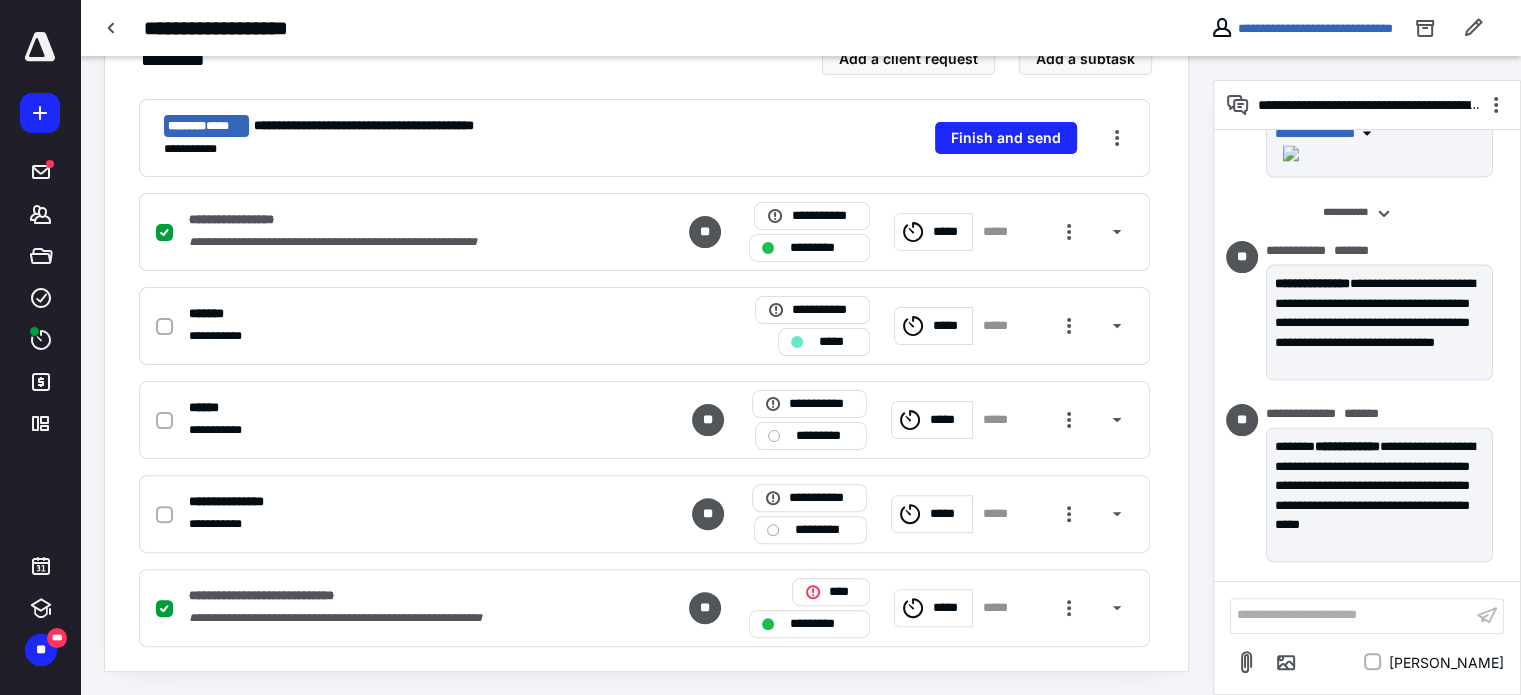 click on "**********" at bounding box center (1351, 615) 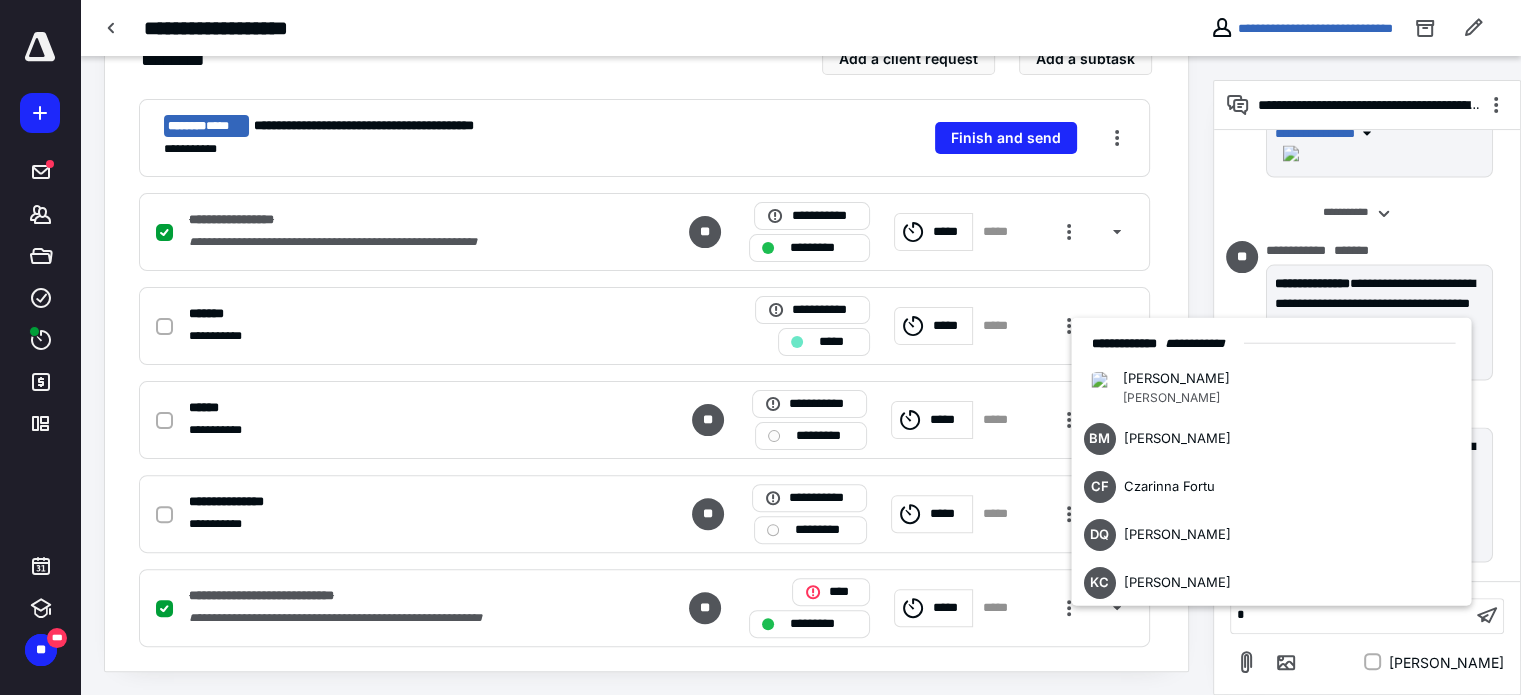 type 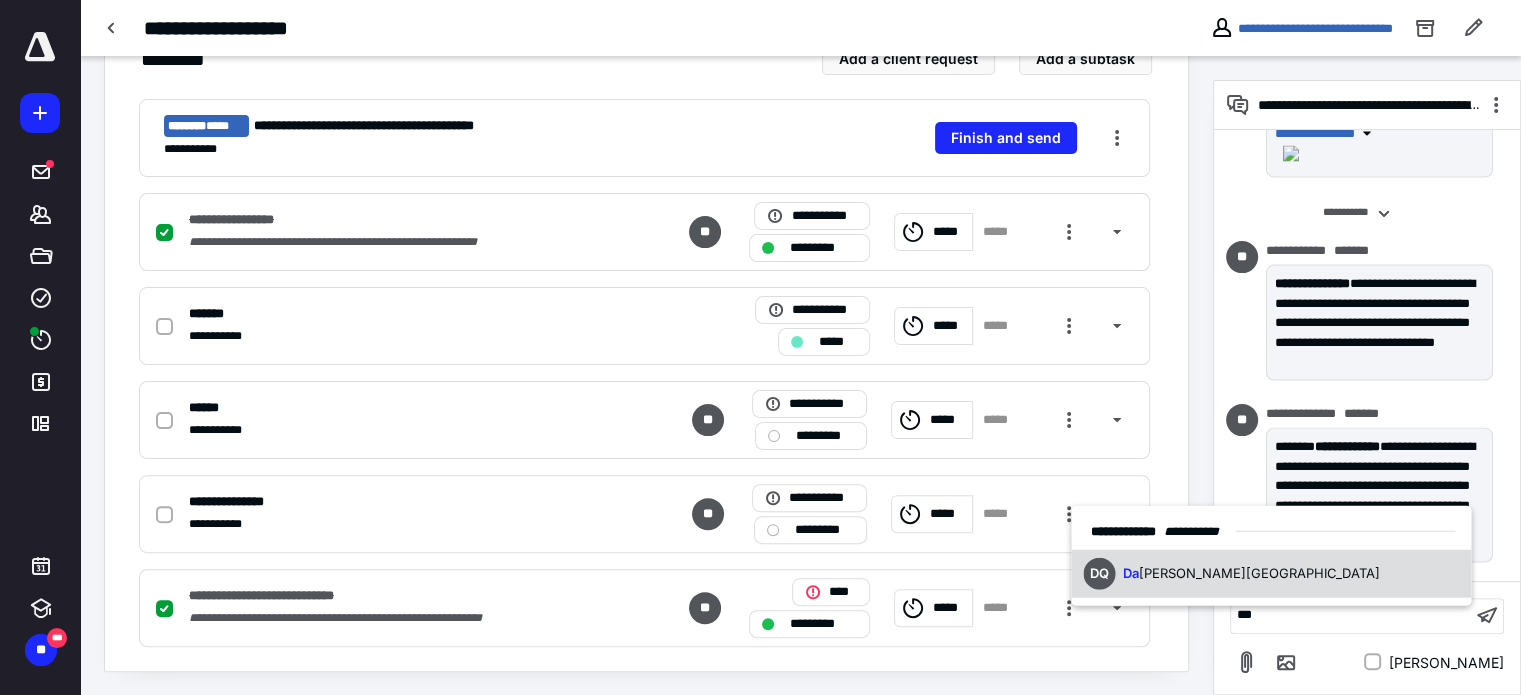 click on "DQ Da [PERSON_NAME]" at bounding box center (1271, 573) 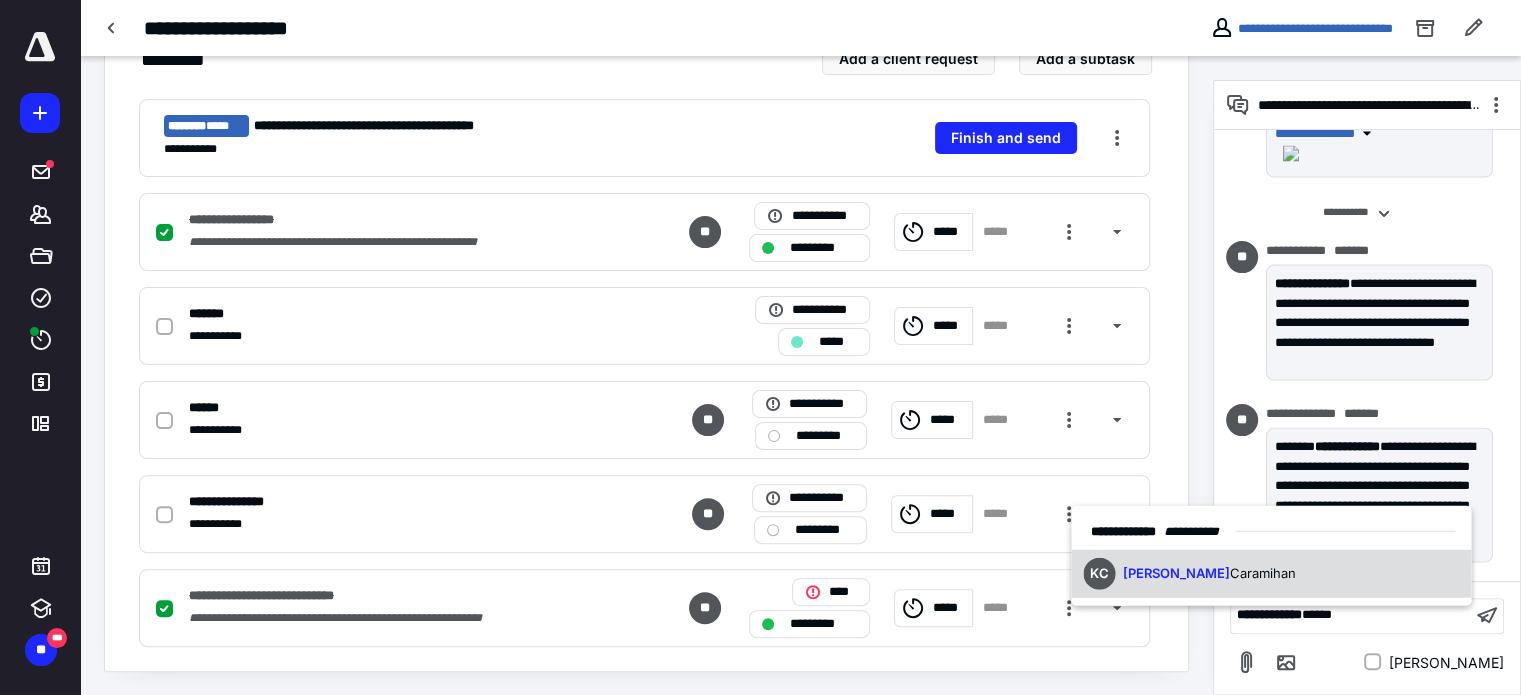 click on "KC [PERSON_NAME]" at bounding box center [1271, 573] 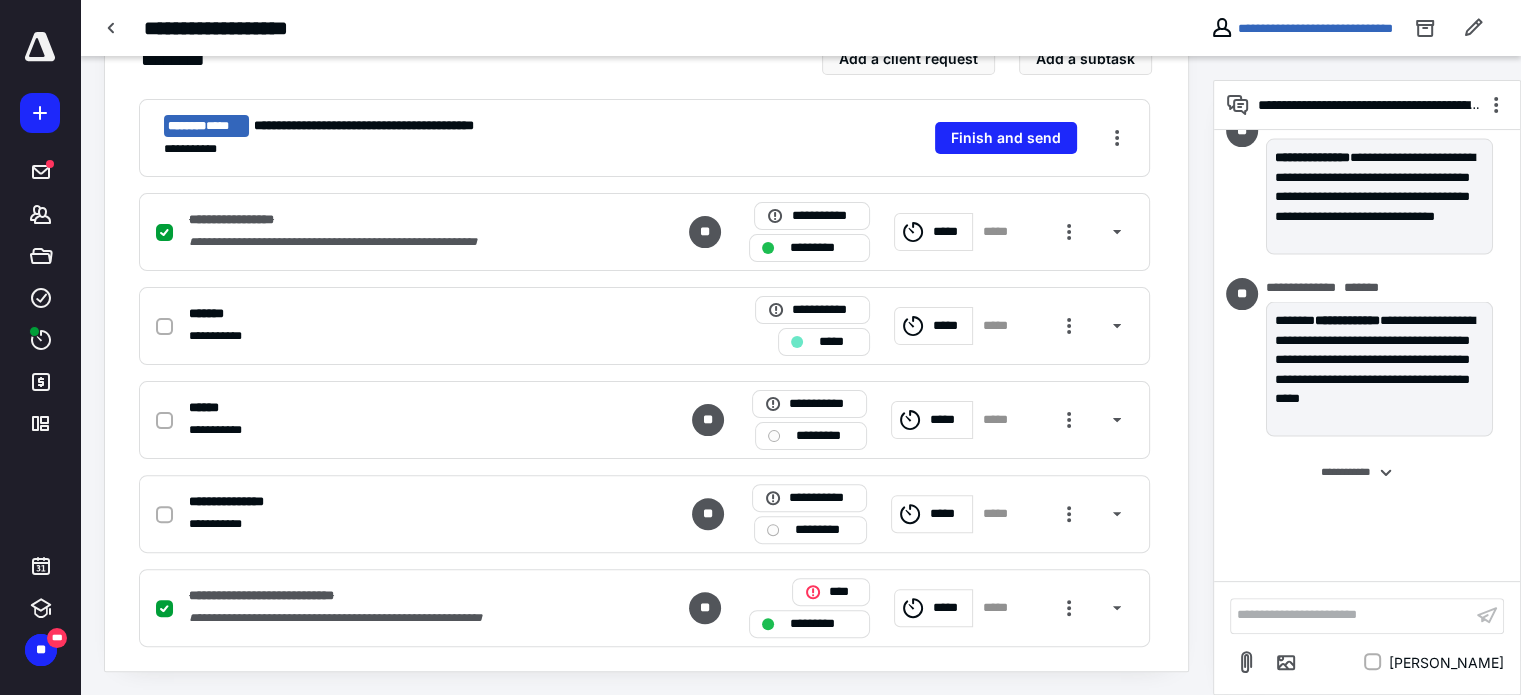 scroll, scrollTop: 4424, scrollLeft: 0, axis: vertical 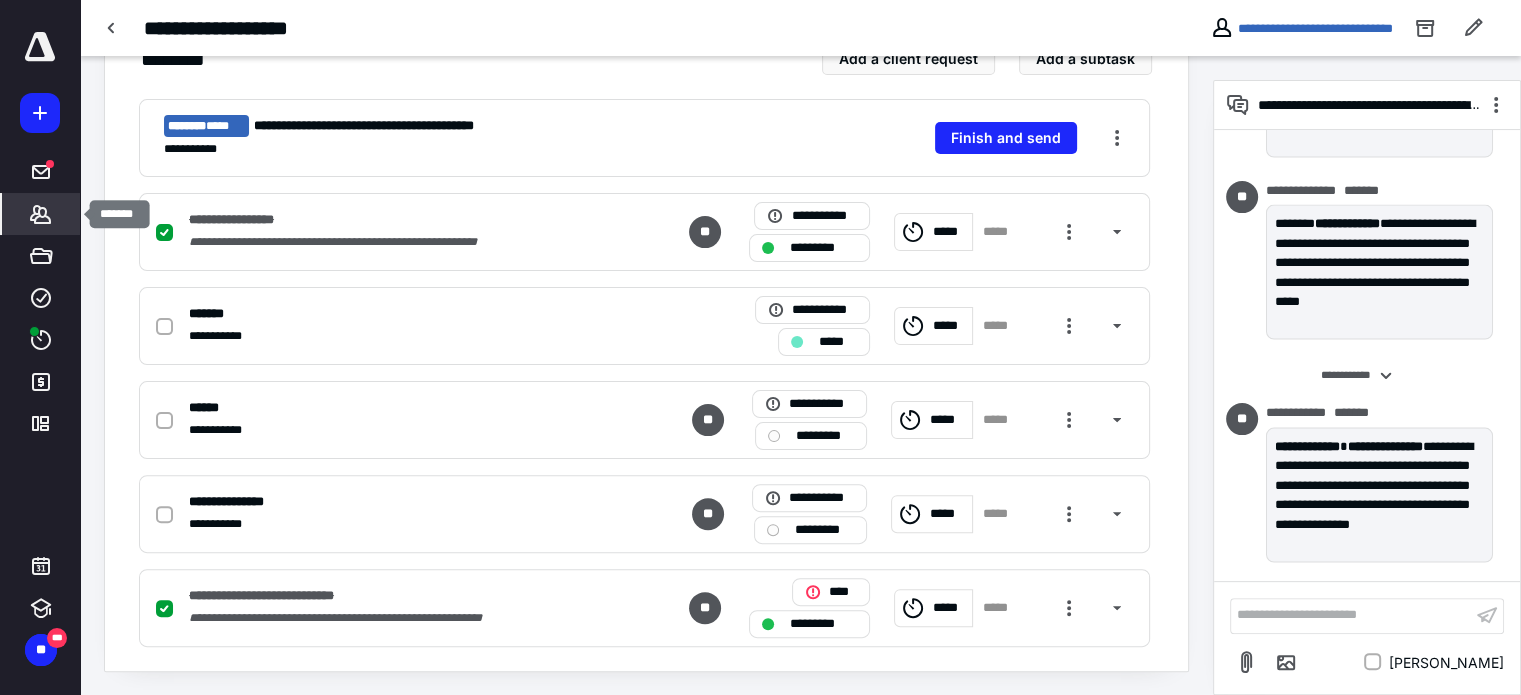 click 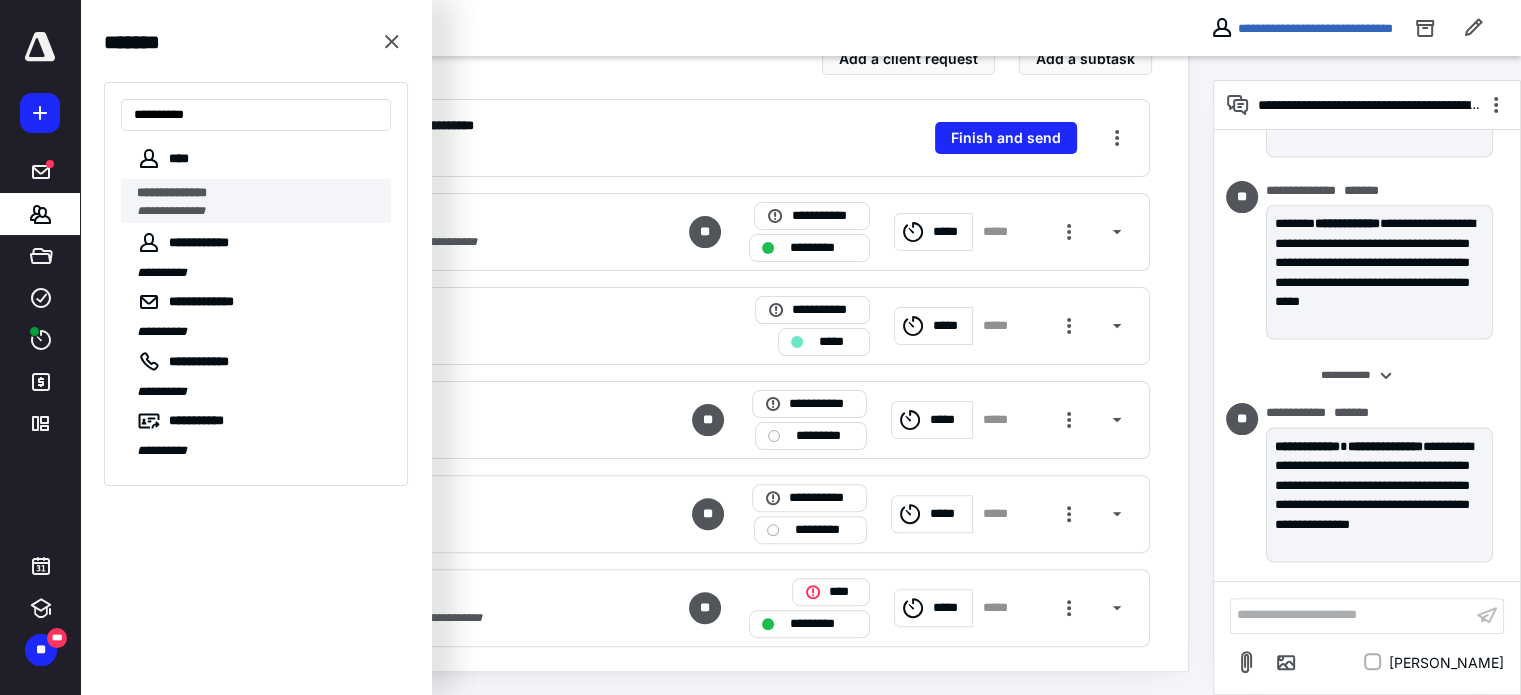 type on "**********" 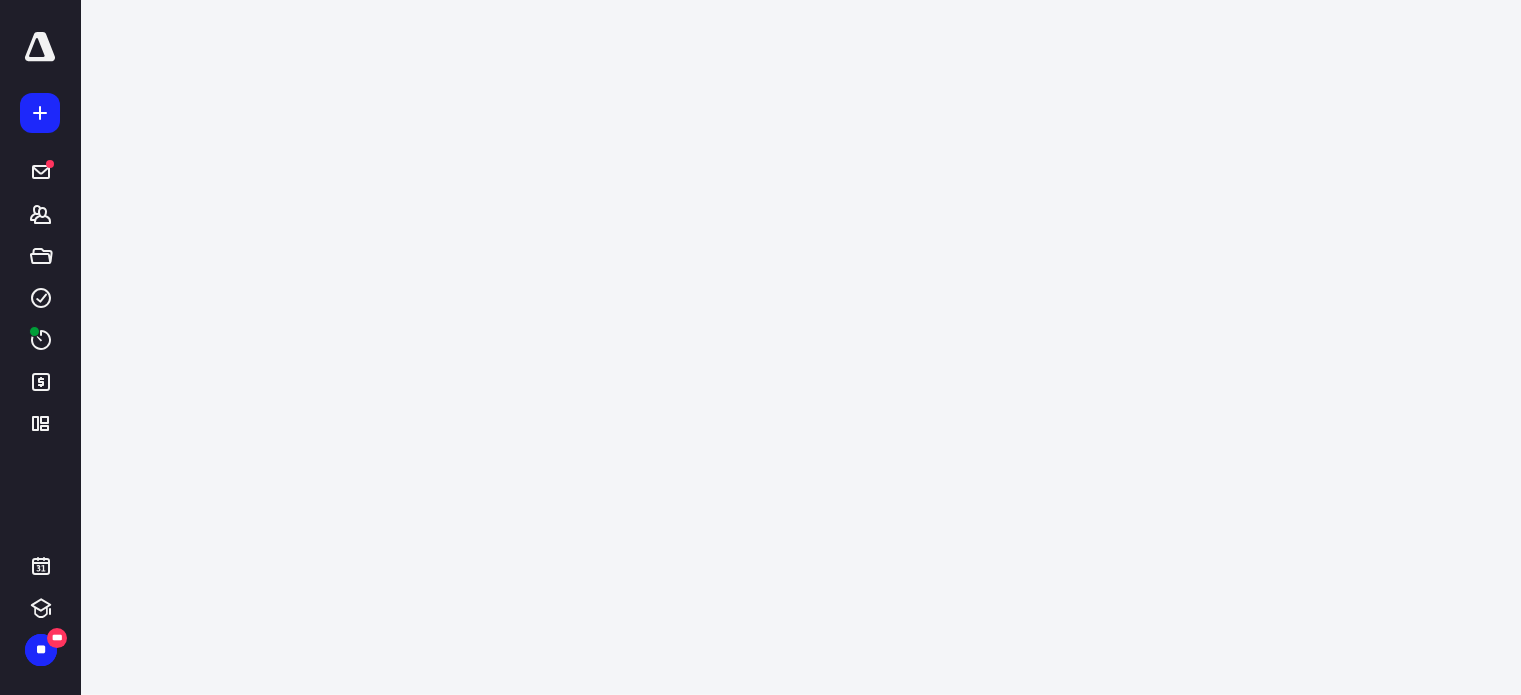scroll, scrollTop: 0, scrollLeft: 0, axis: both 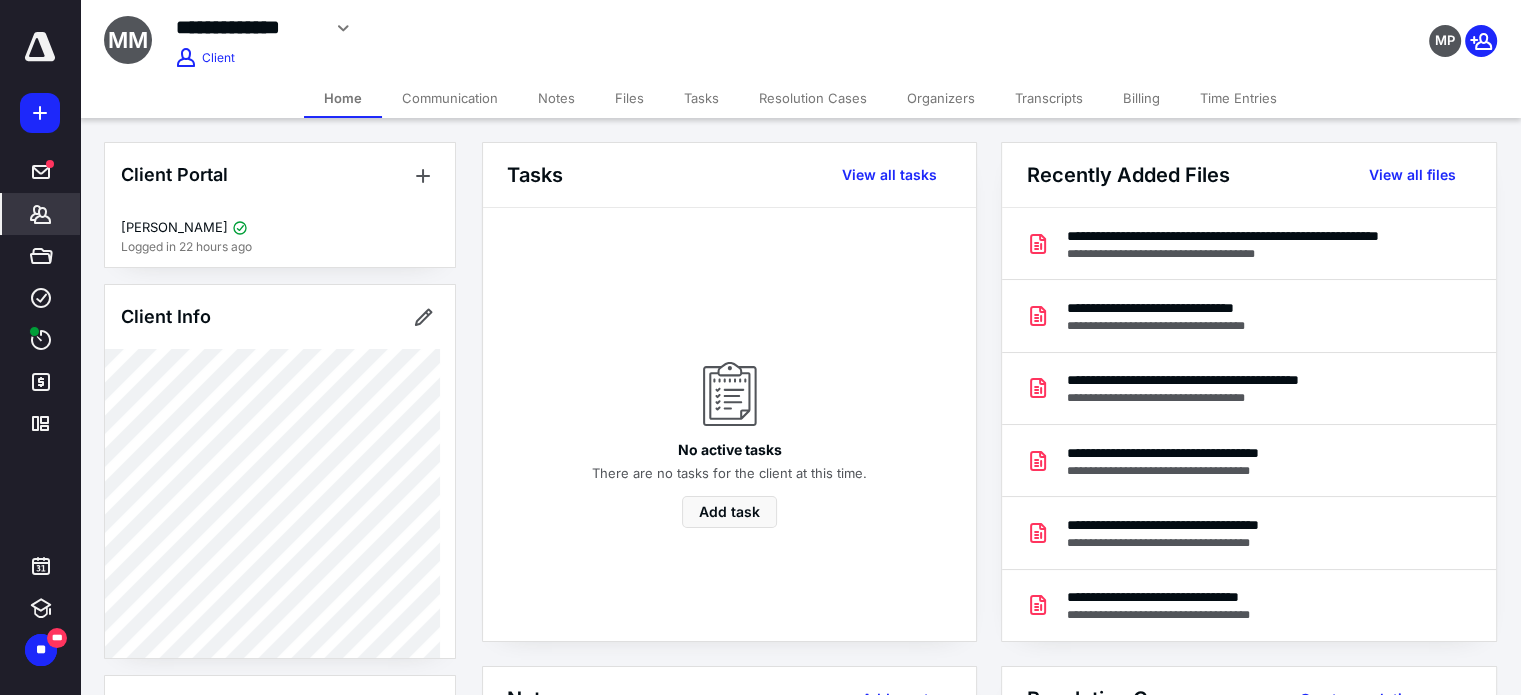 click on "Billing" at bounding box center [1141, 98] 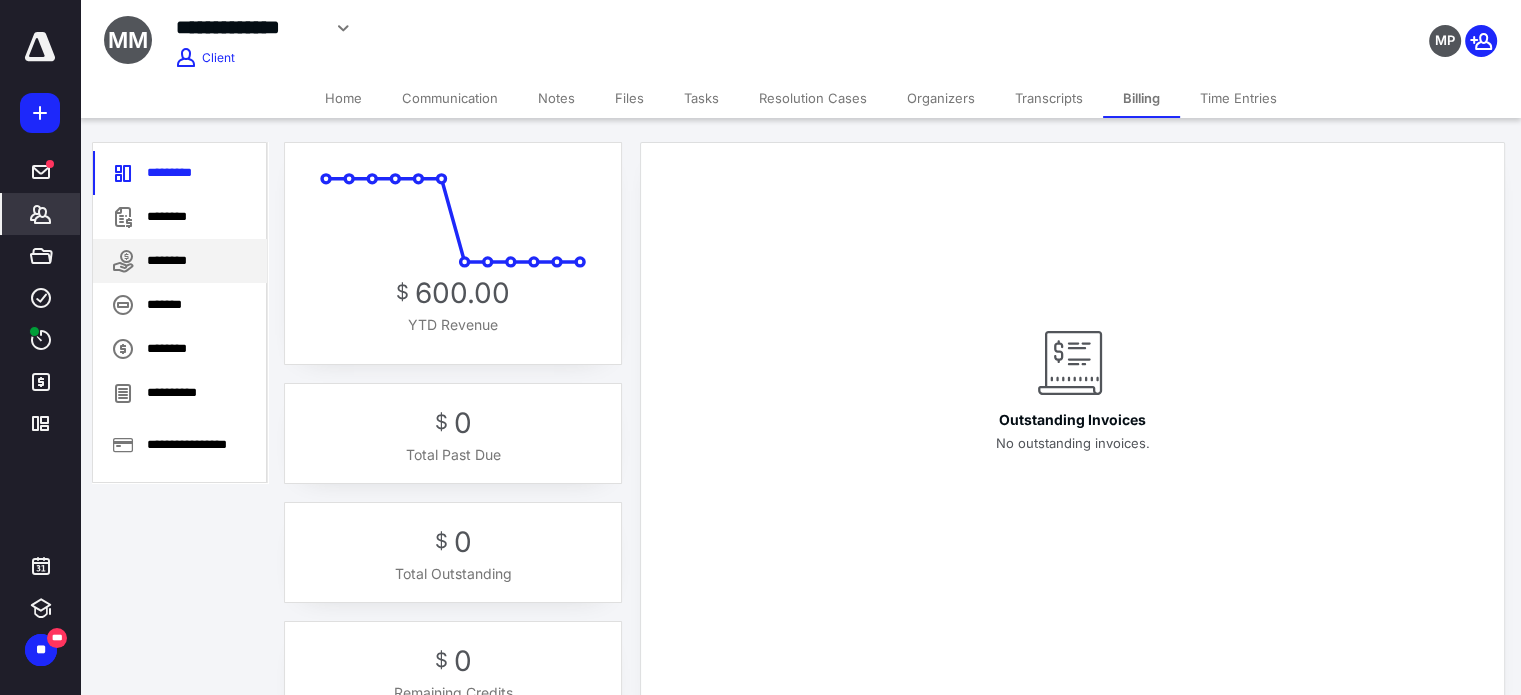 click on "********" at bounding box center (180, 261) 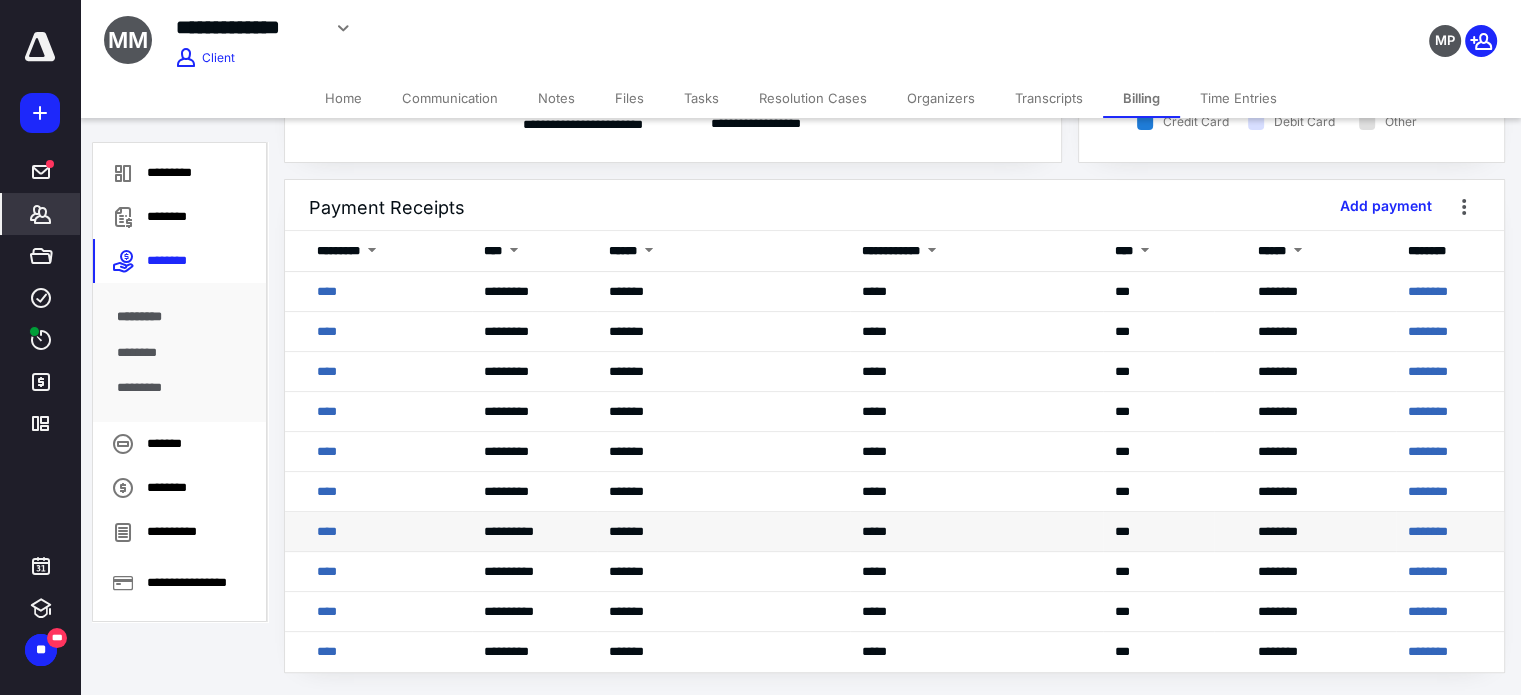 scroll, scrollTop: 350, scrollLeft: 0, axis: vertical 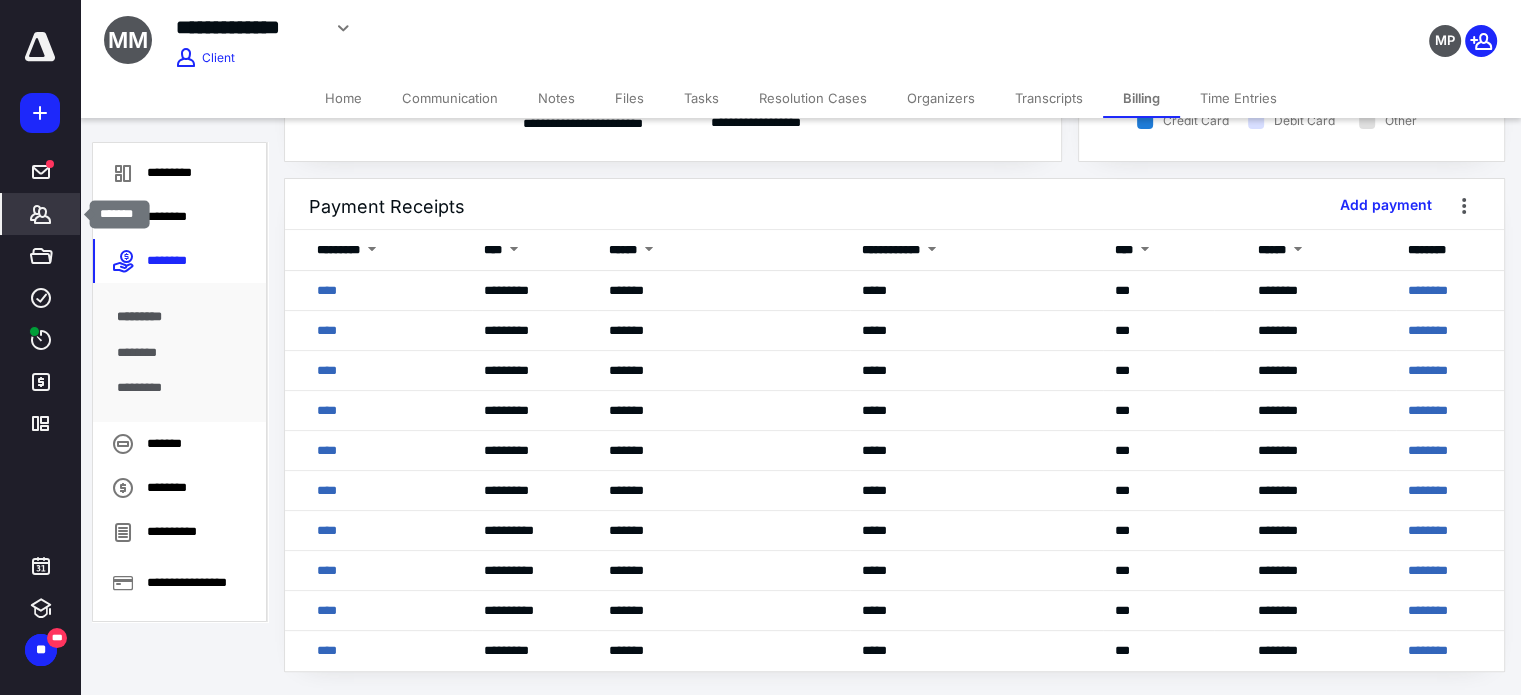 click 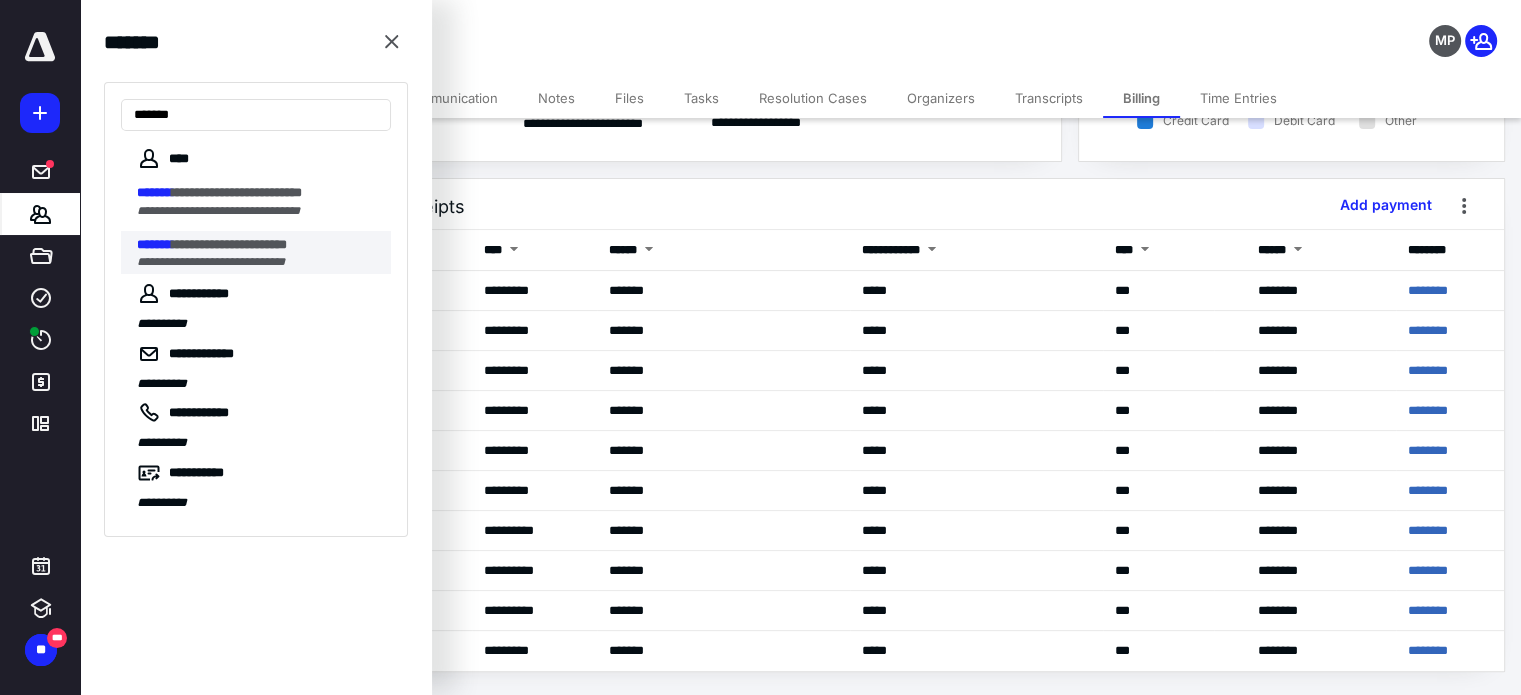 type on "*******" 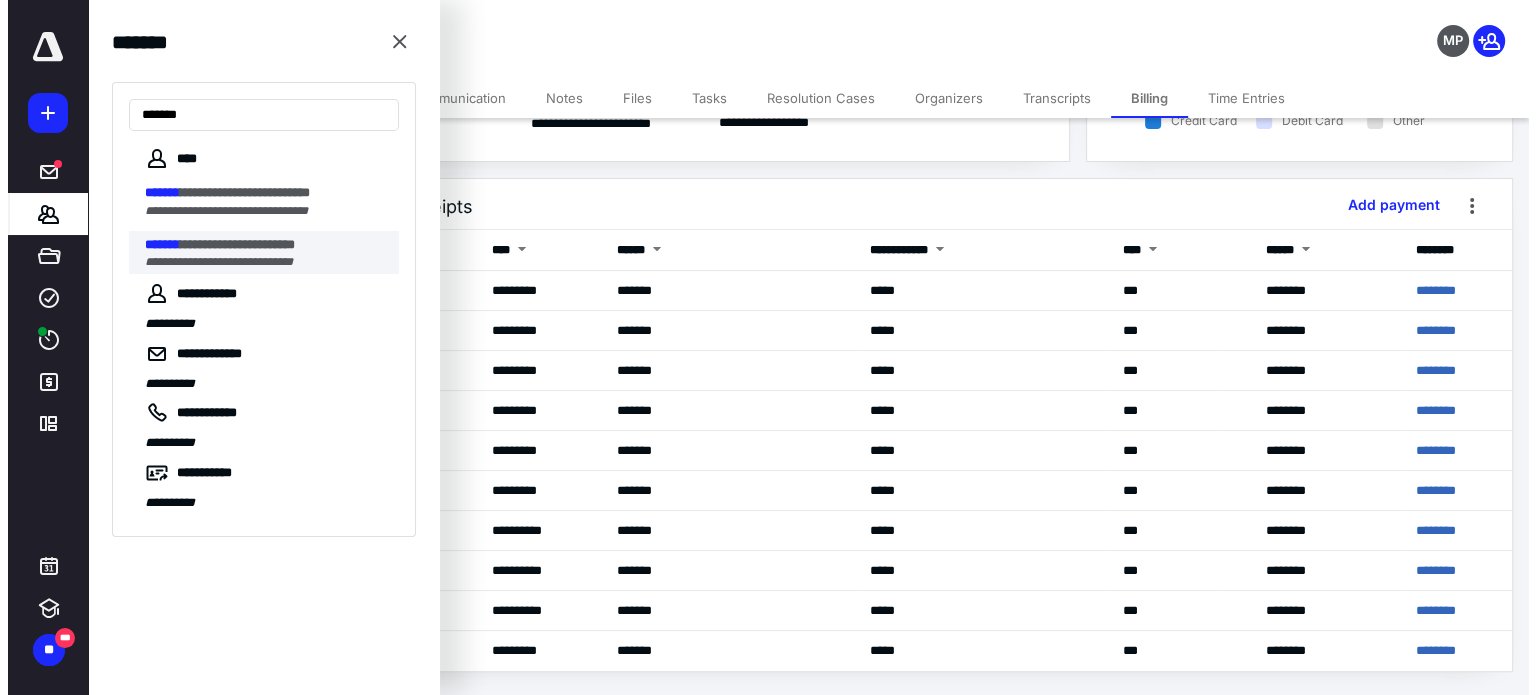 scroll, scrollTop: 0, scrollLeft: 0, axis: both 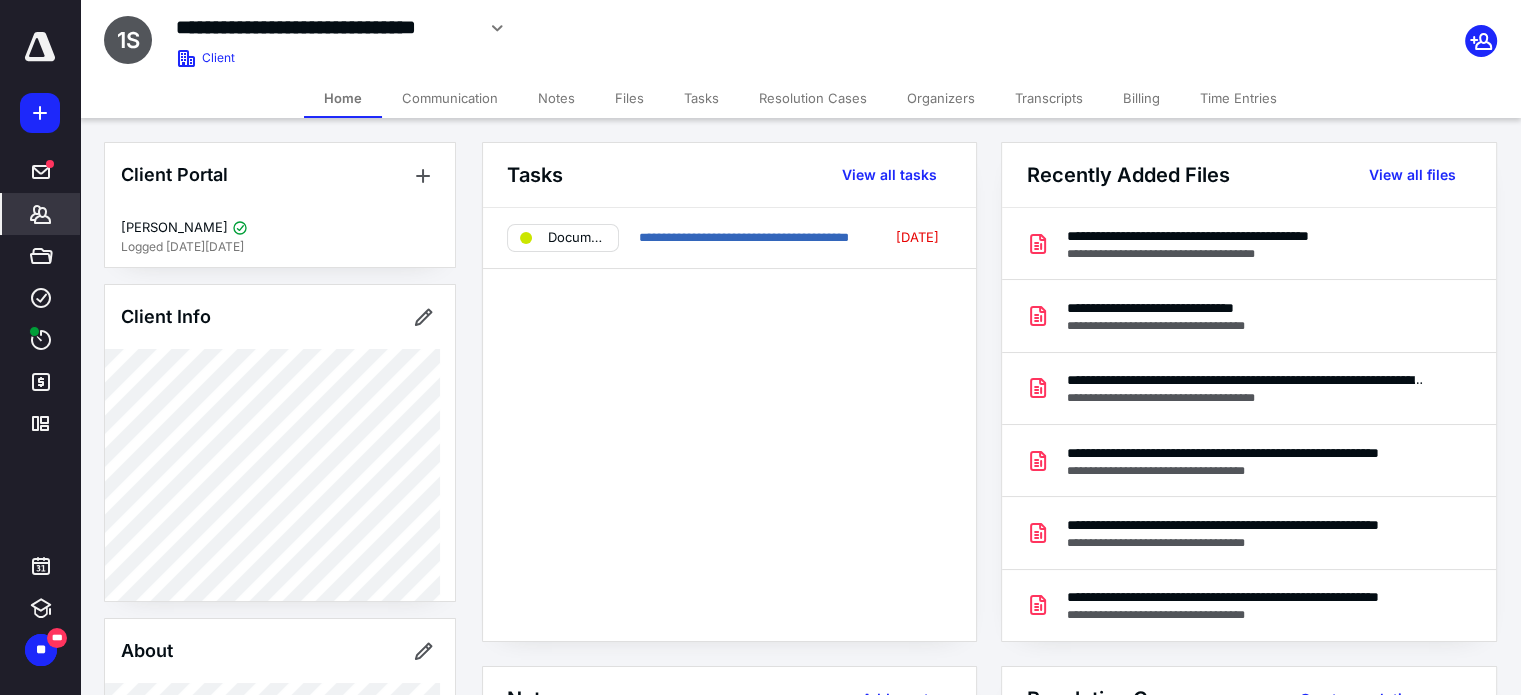 click on "Notes" at bounding box center [556, 98] 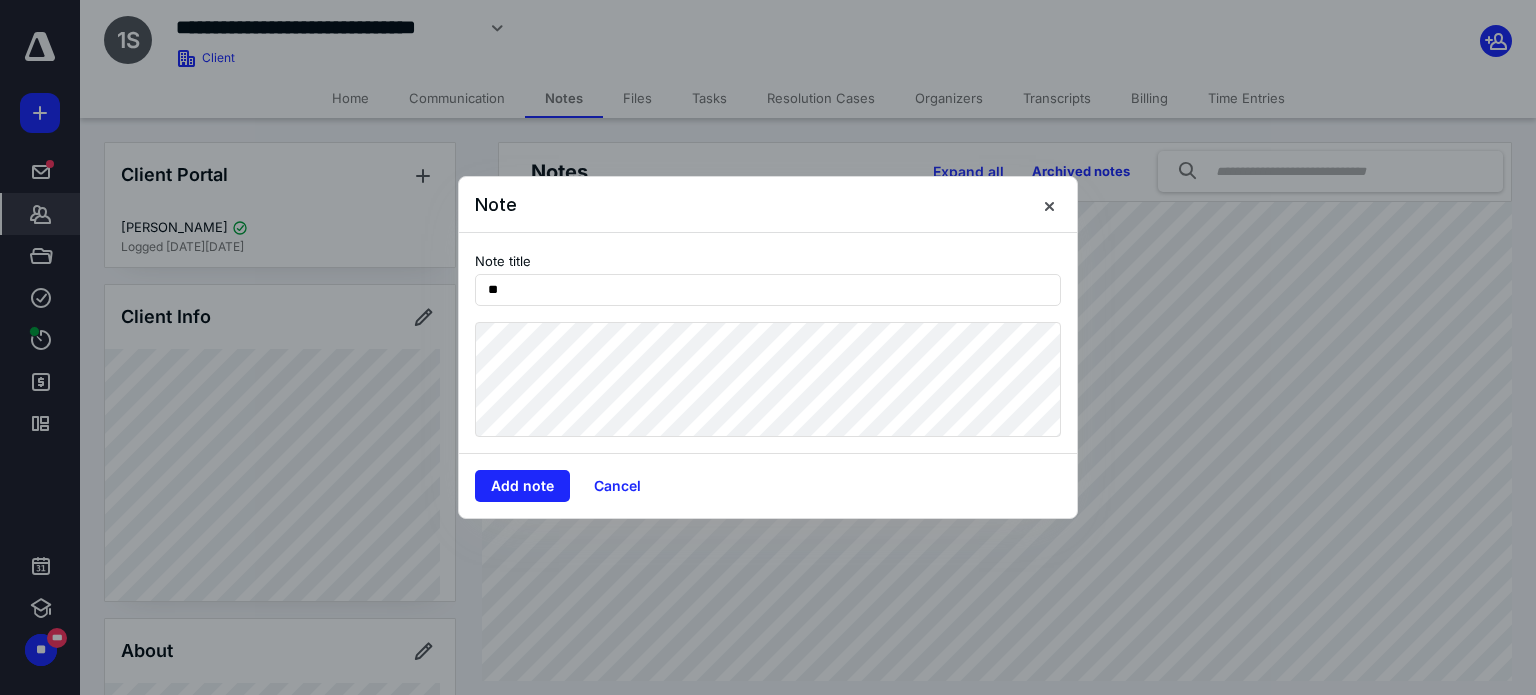 type on "*" 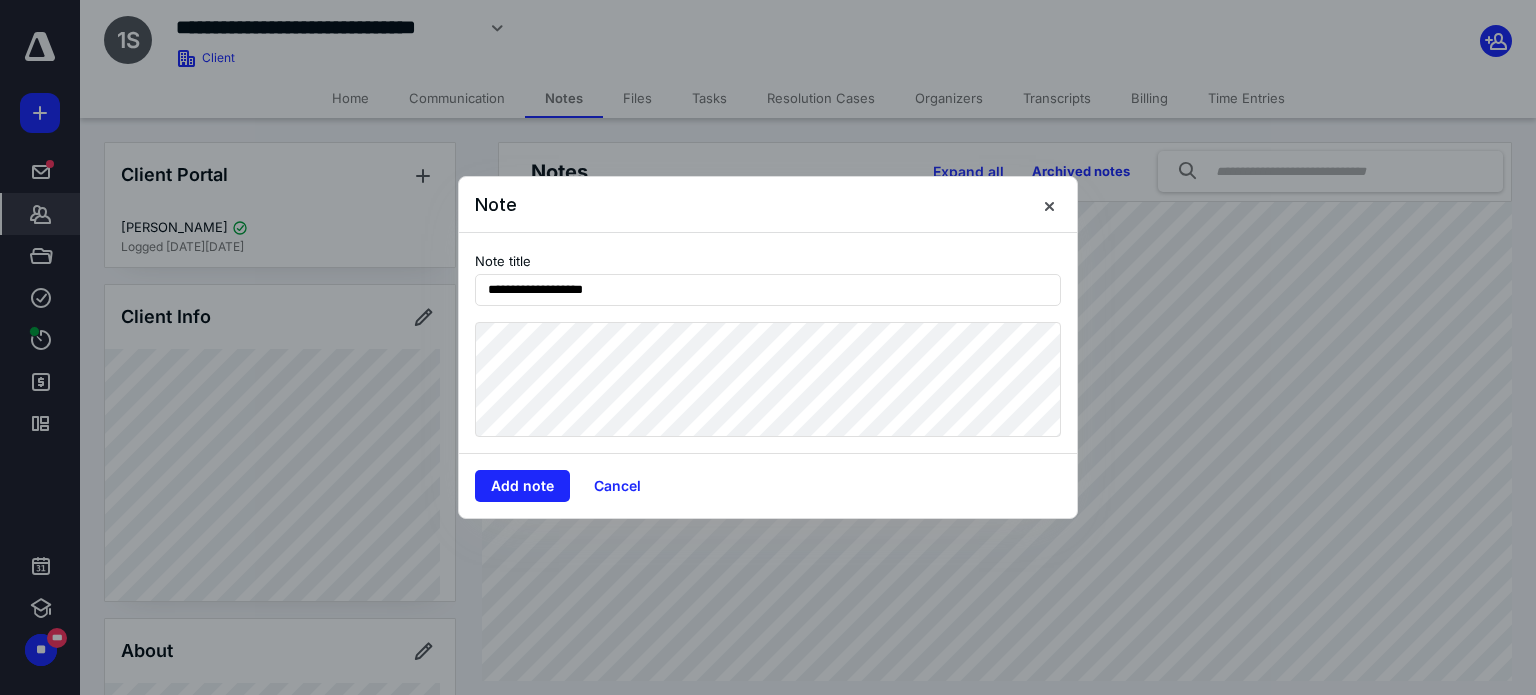 type on "**********" 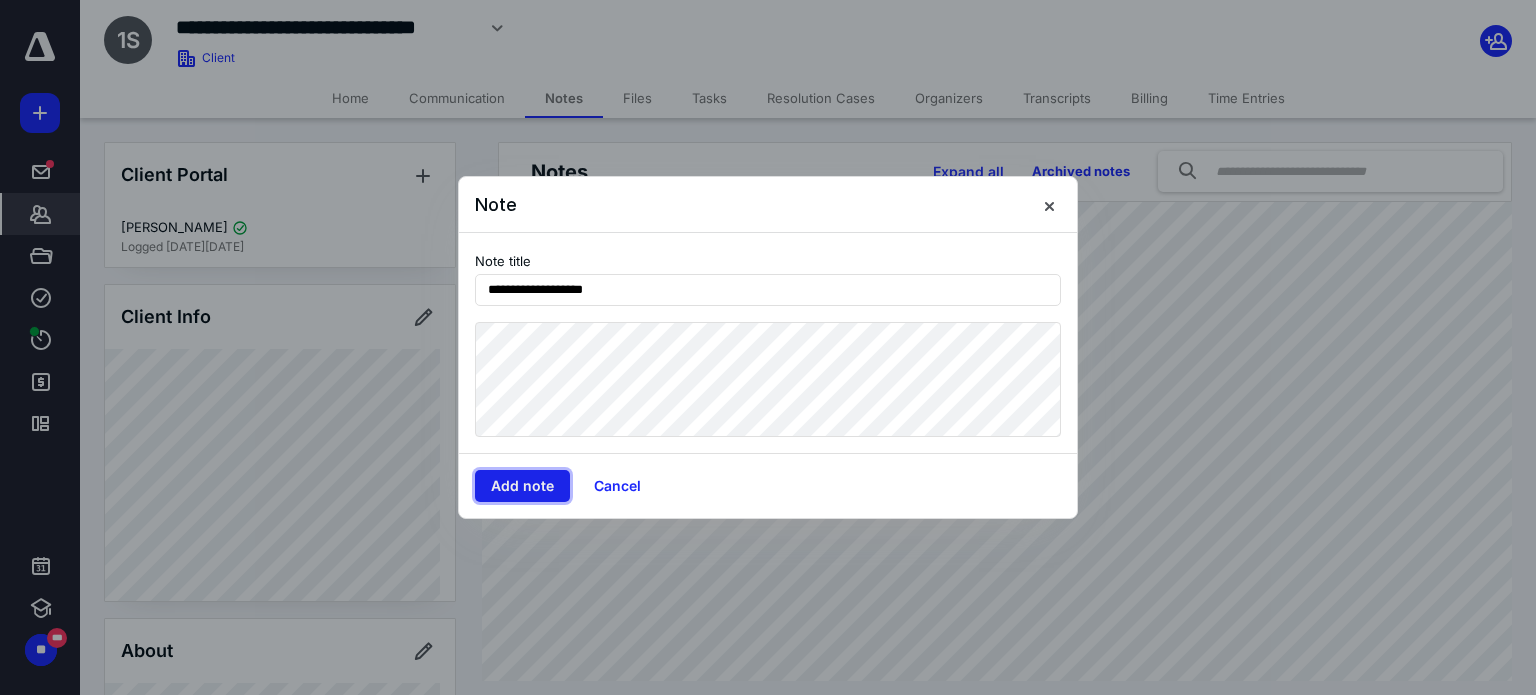 click on "Add note" at bounding box center (522, 486) 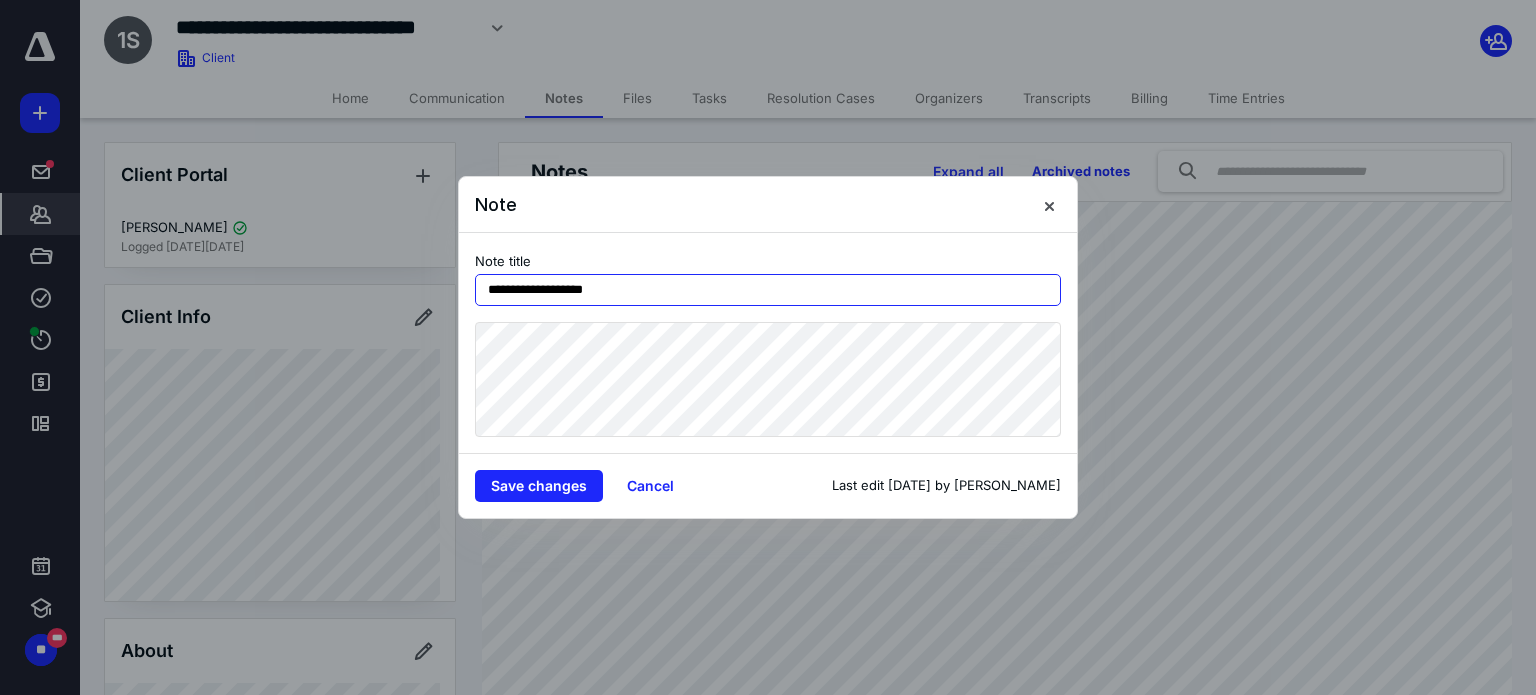 drag, startPoint x: 632, startPoint y: 287, endPoint x: 423, endPoint y: 271, distance: 209.61154 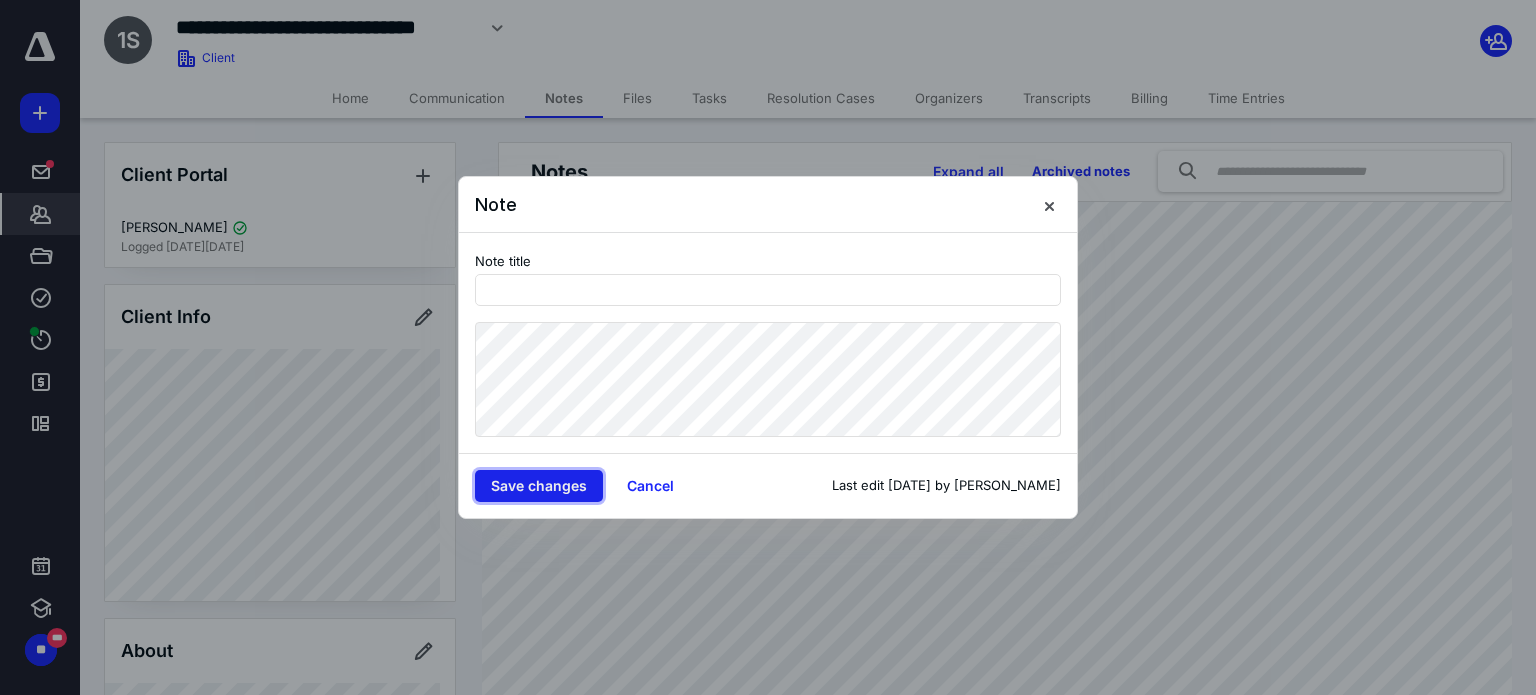 click on "Save changes" at bounding box center [539, 486] 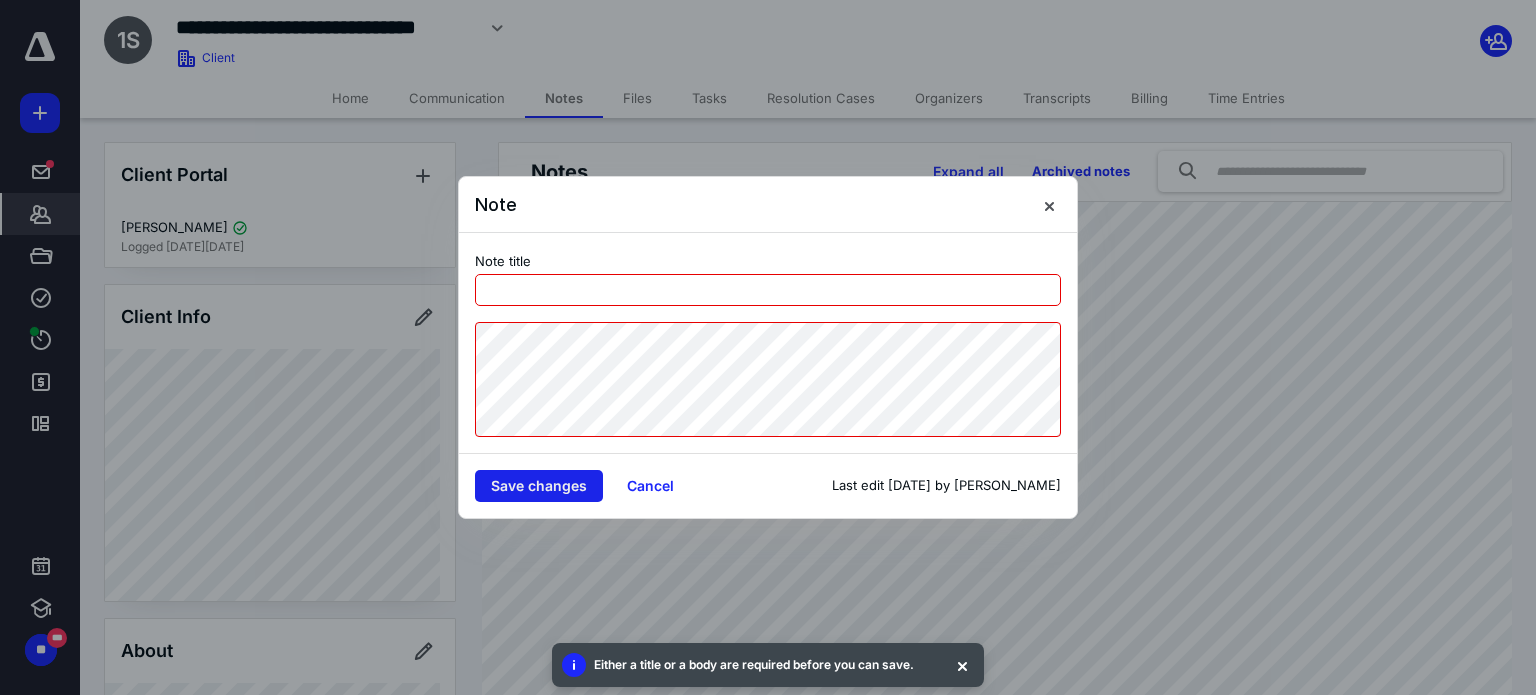 click on "Save changes" at bounding box center [539, 486] 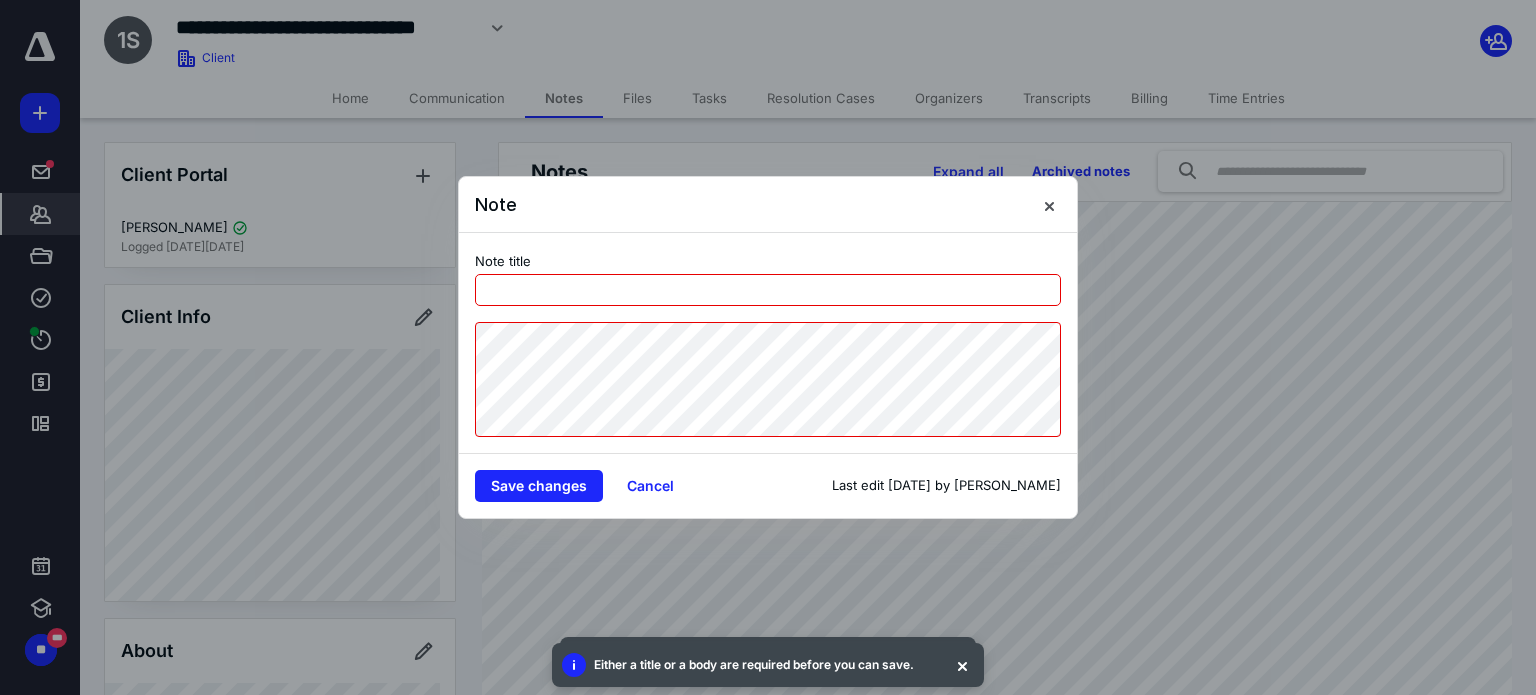 click at bounding box center [768, 290] 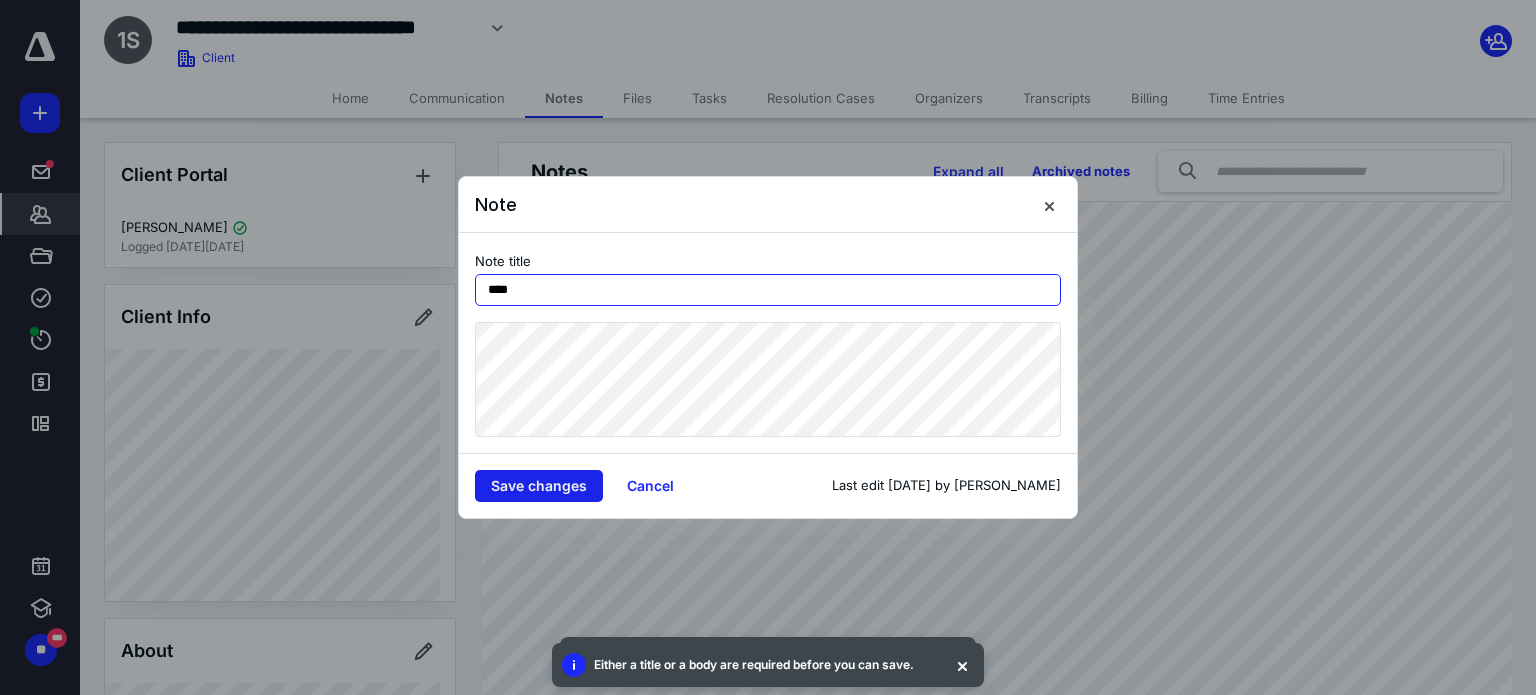 type on "****" 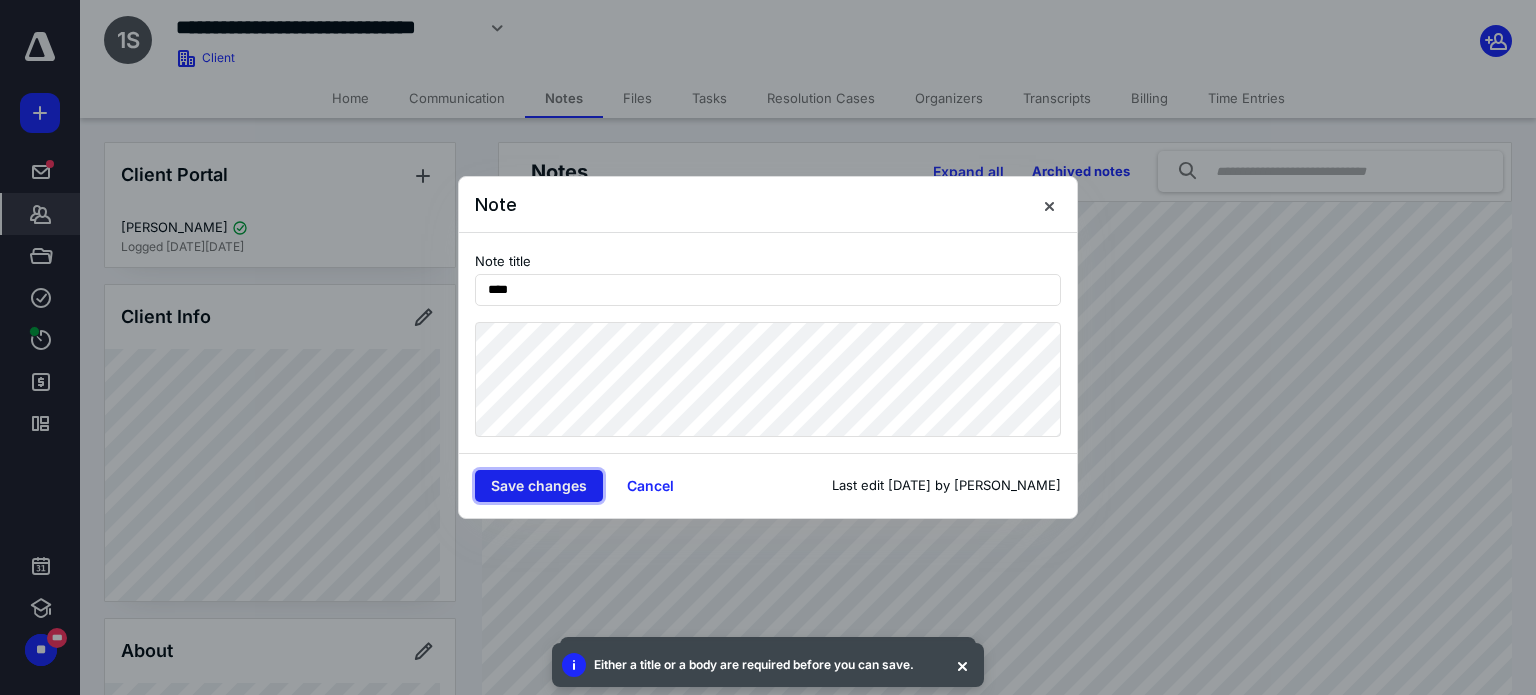 click on "Save changes" at bounding box center [539, 486] 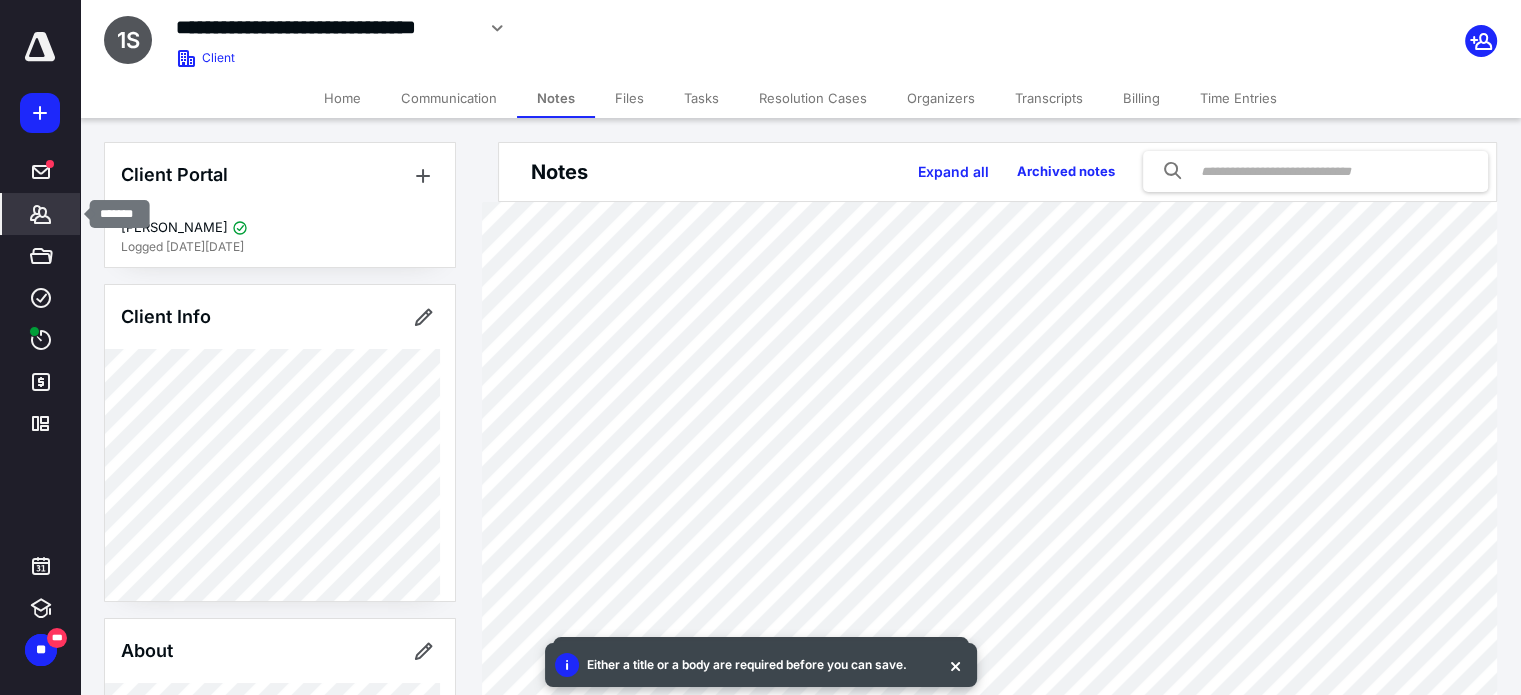 click on "*******" at bounding box center (41, 214) 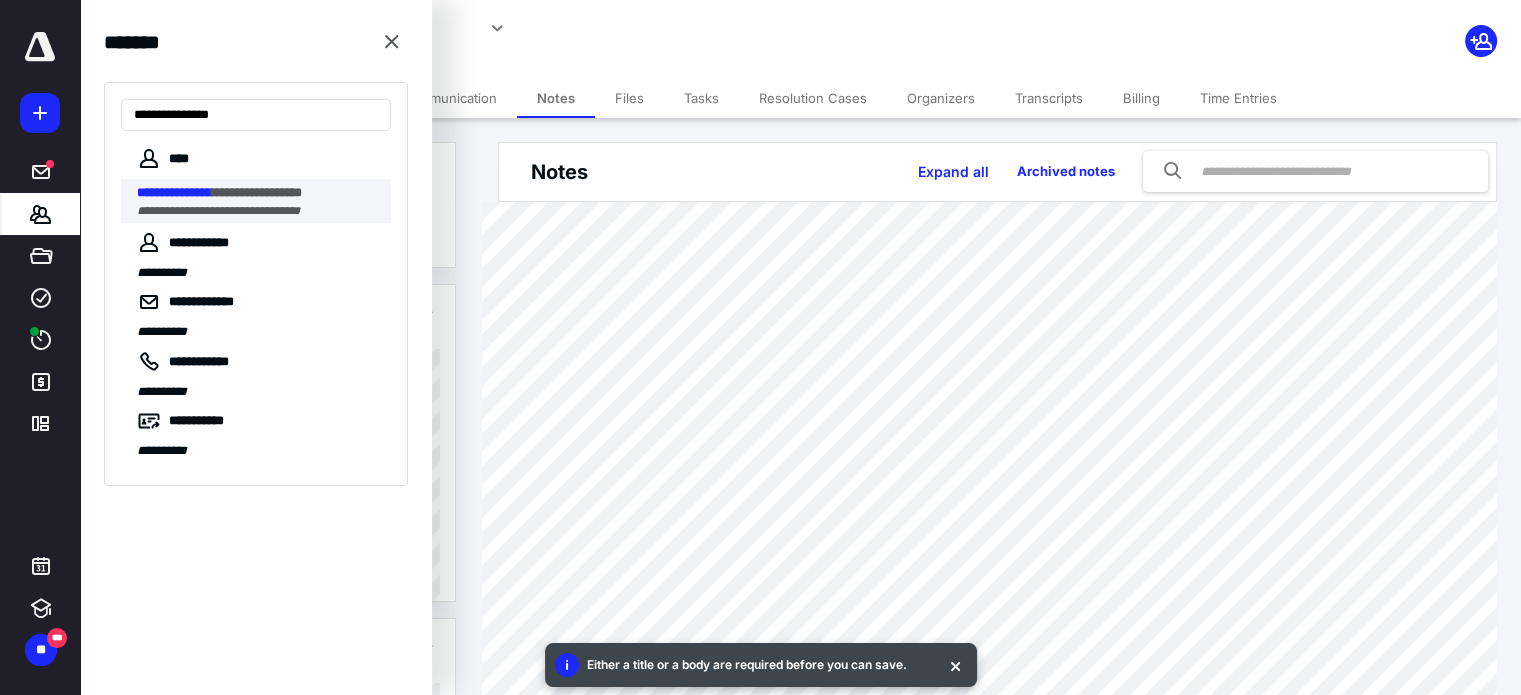 type on "**********" 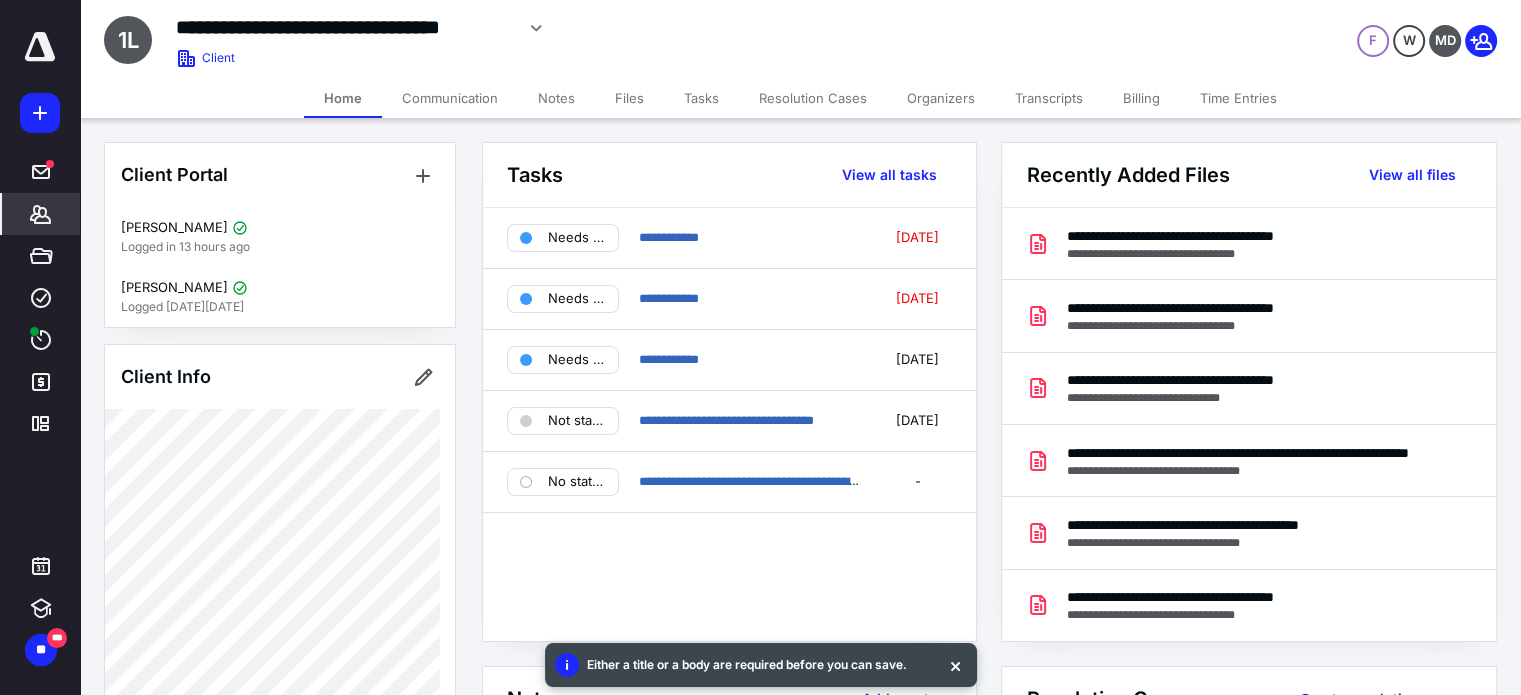 click on "Notes" at bounding box center [556, 98] 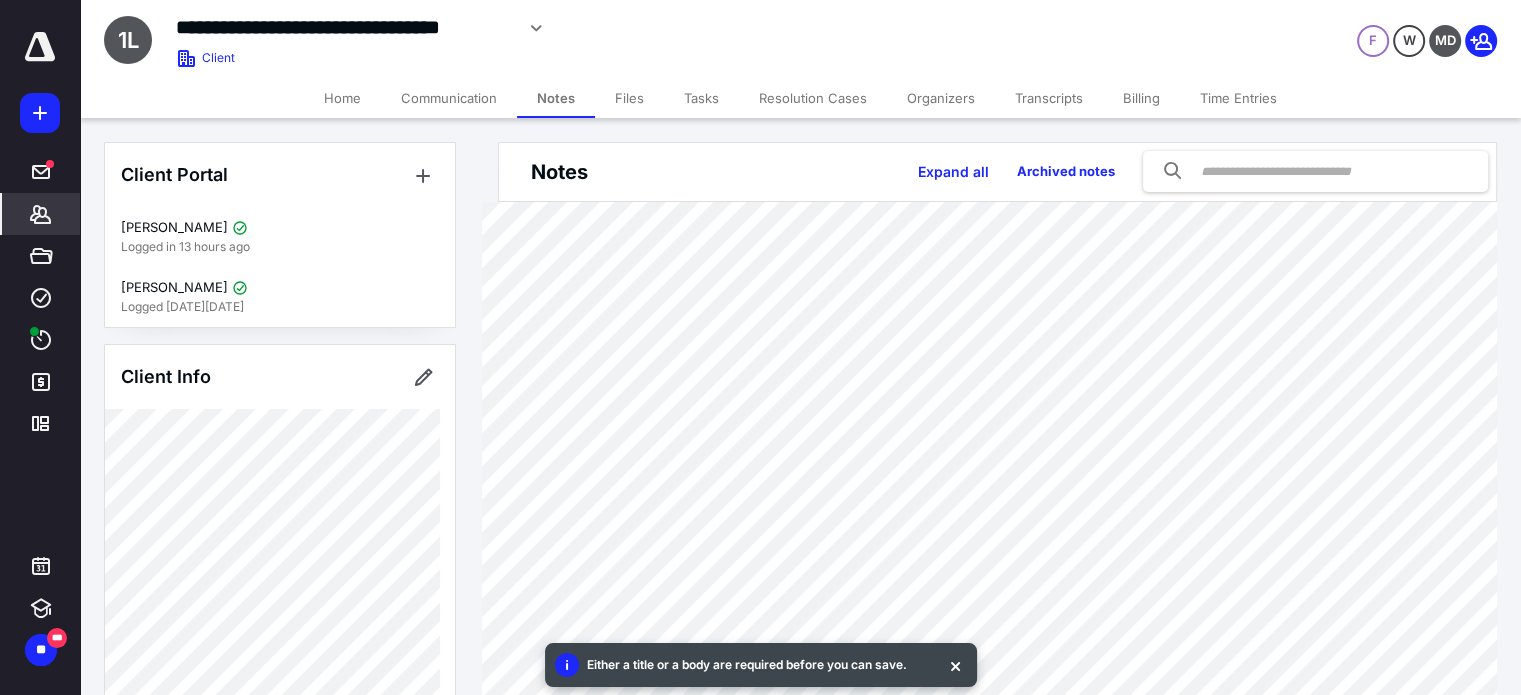 click on "Files" at bounding box center (629, 98) 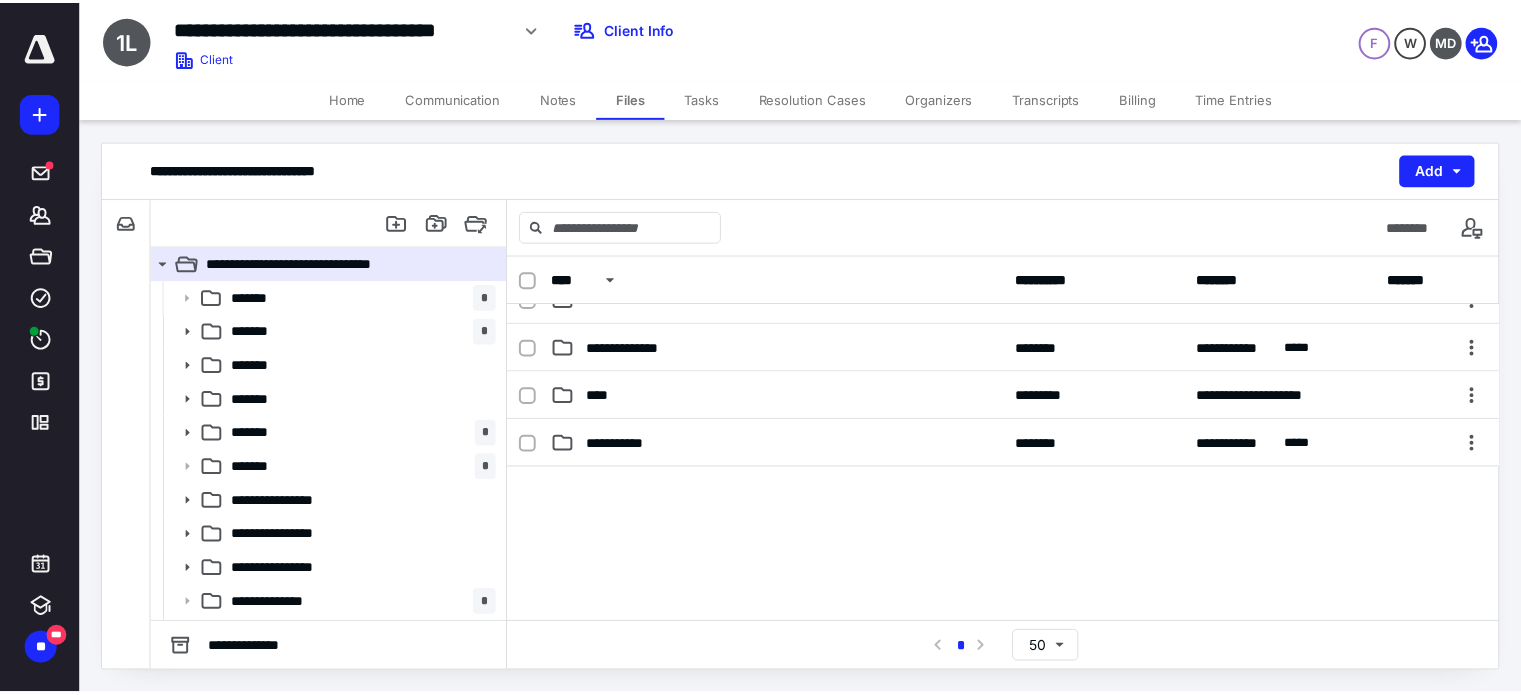 scroll, scrollTop: 414, scrollLeft: 0, axis: vertical 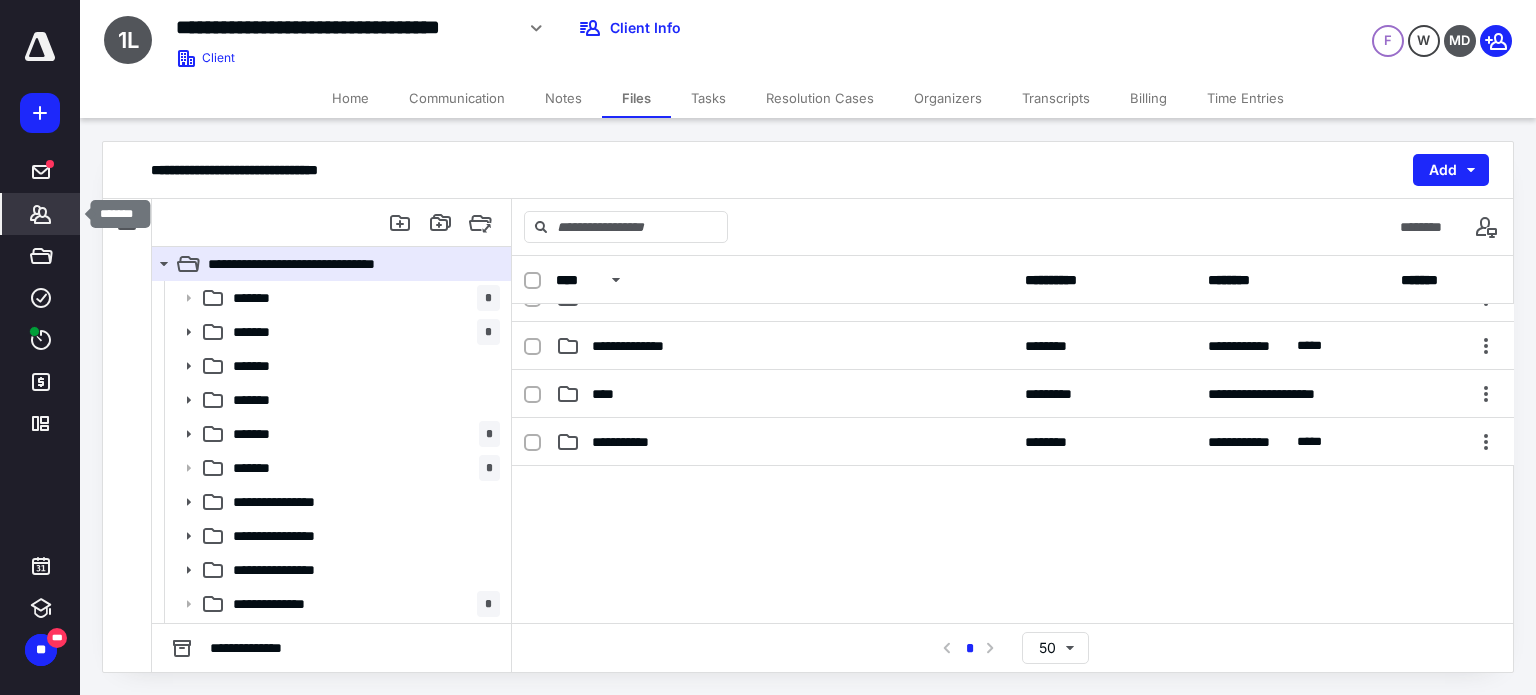 click 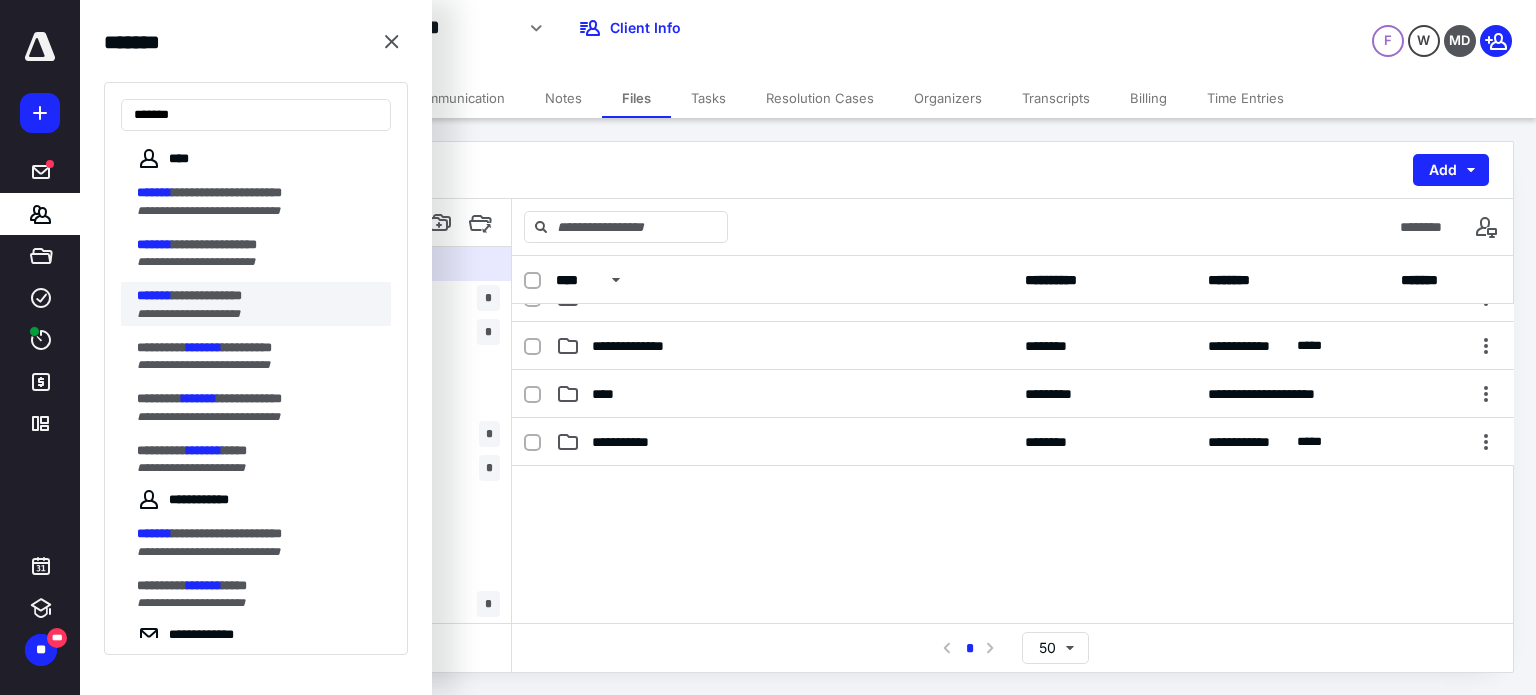 type on "*******" 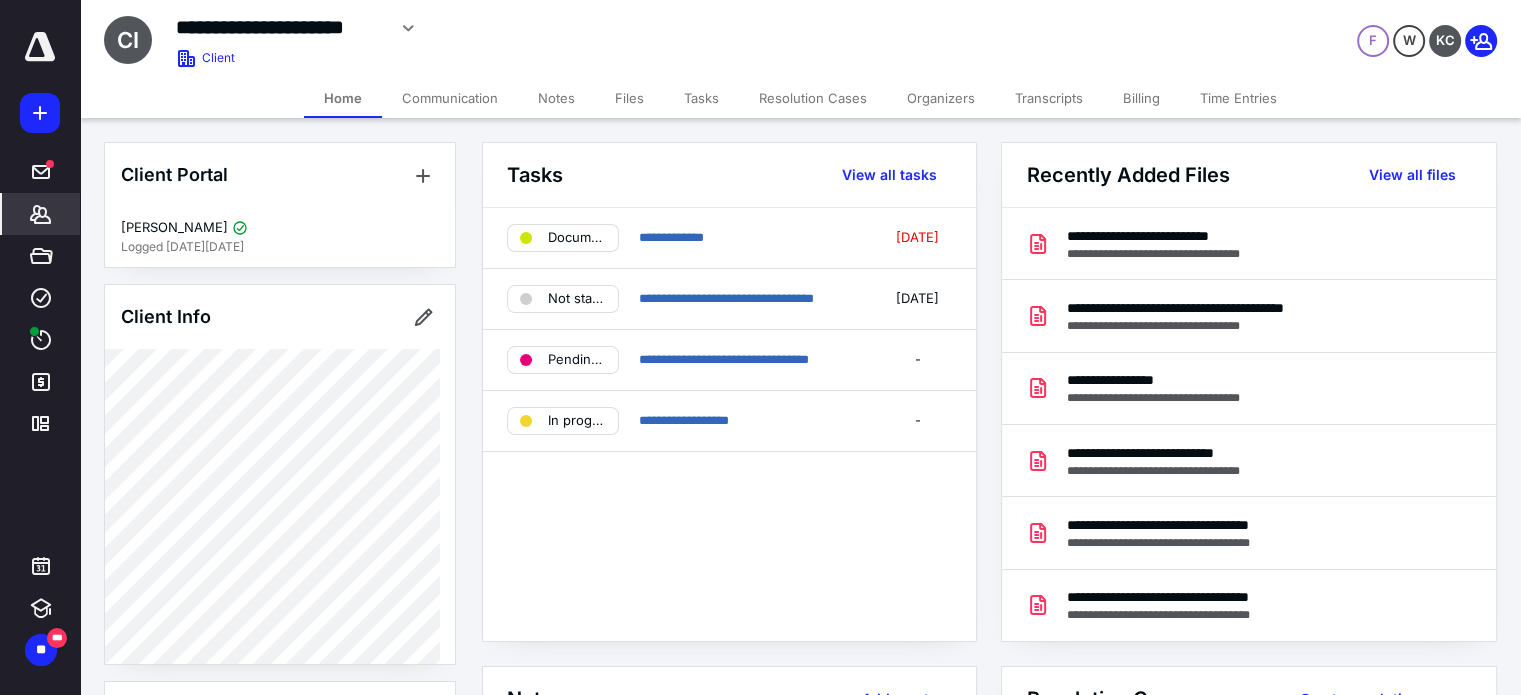 click on "Billing" at bounding box center (1141, 98) 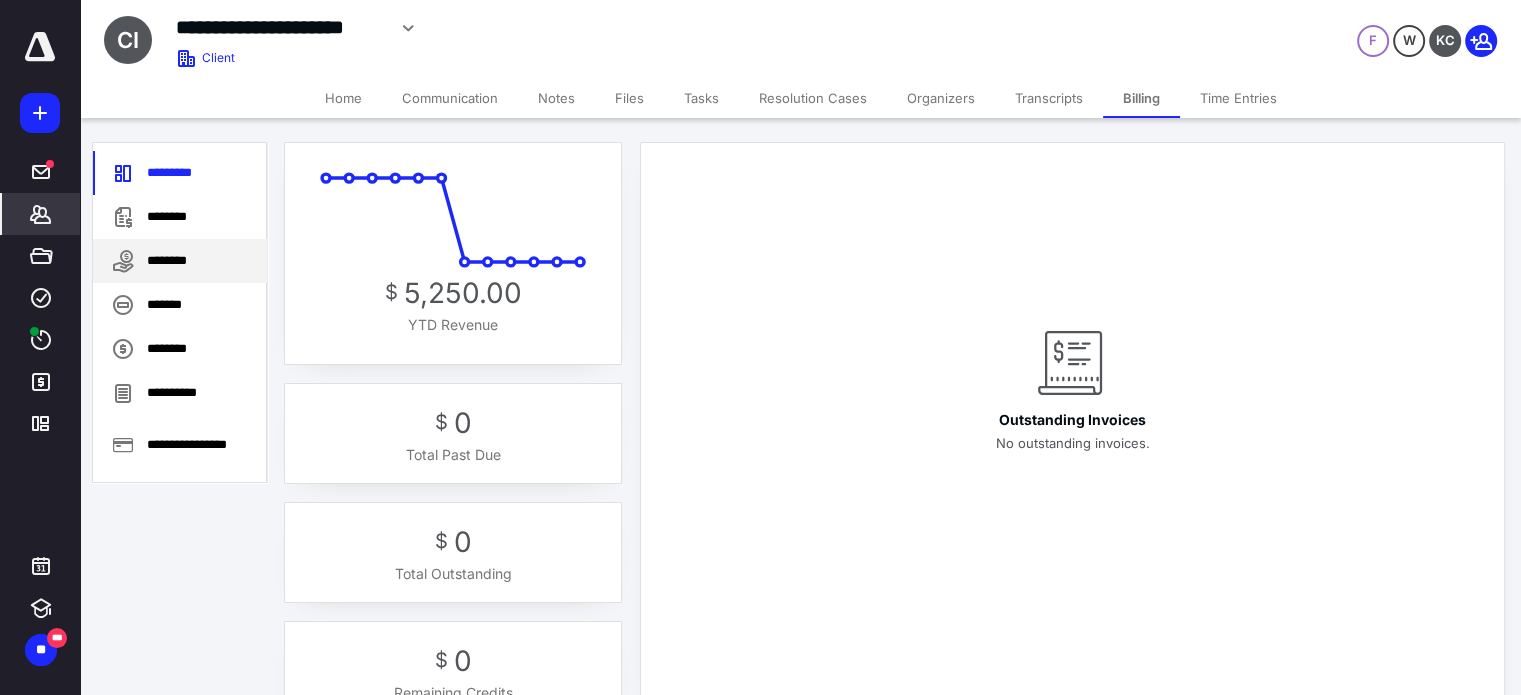 click on "********" at bounding box center (180, 261) 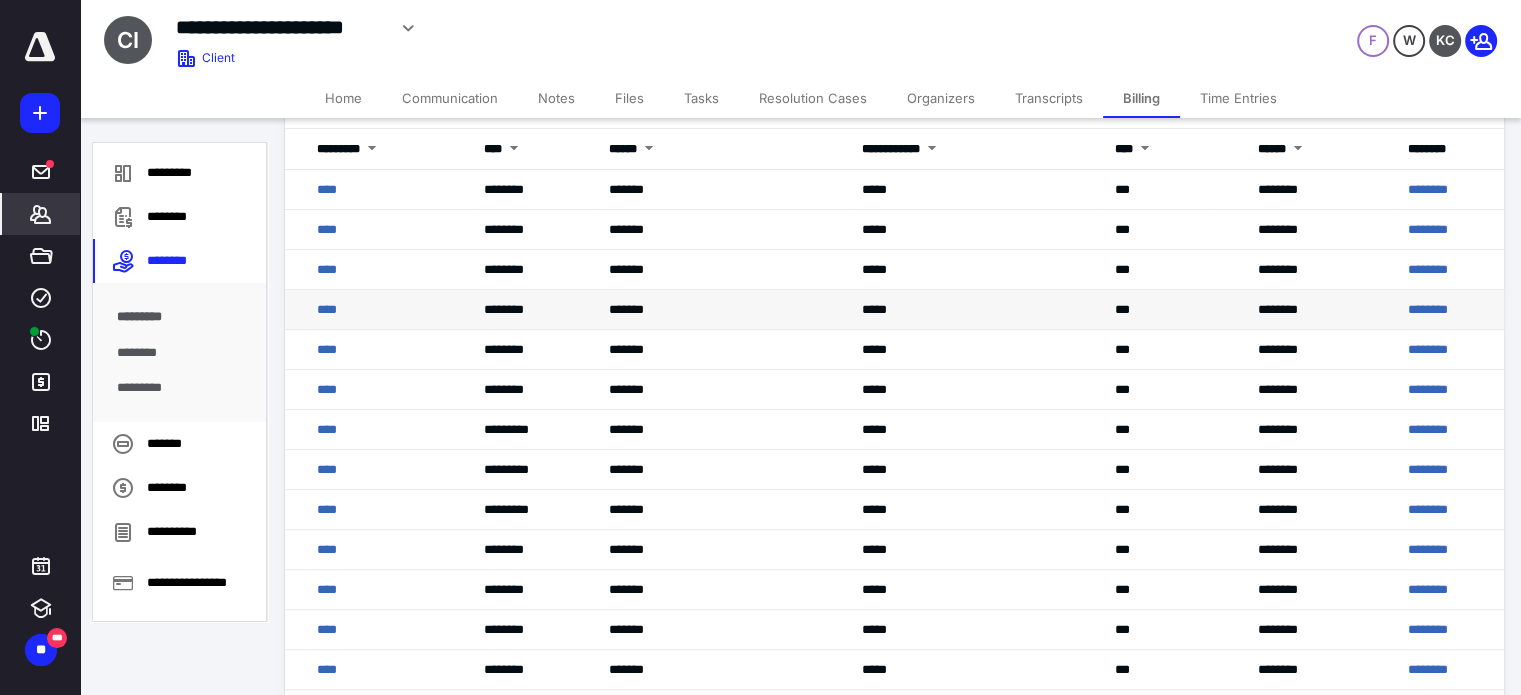 scroll, scrollTop: 448, scrollLeft: 0, axis: vertical 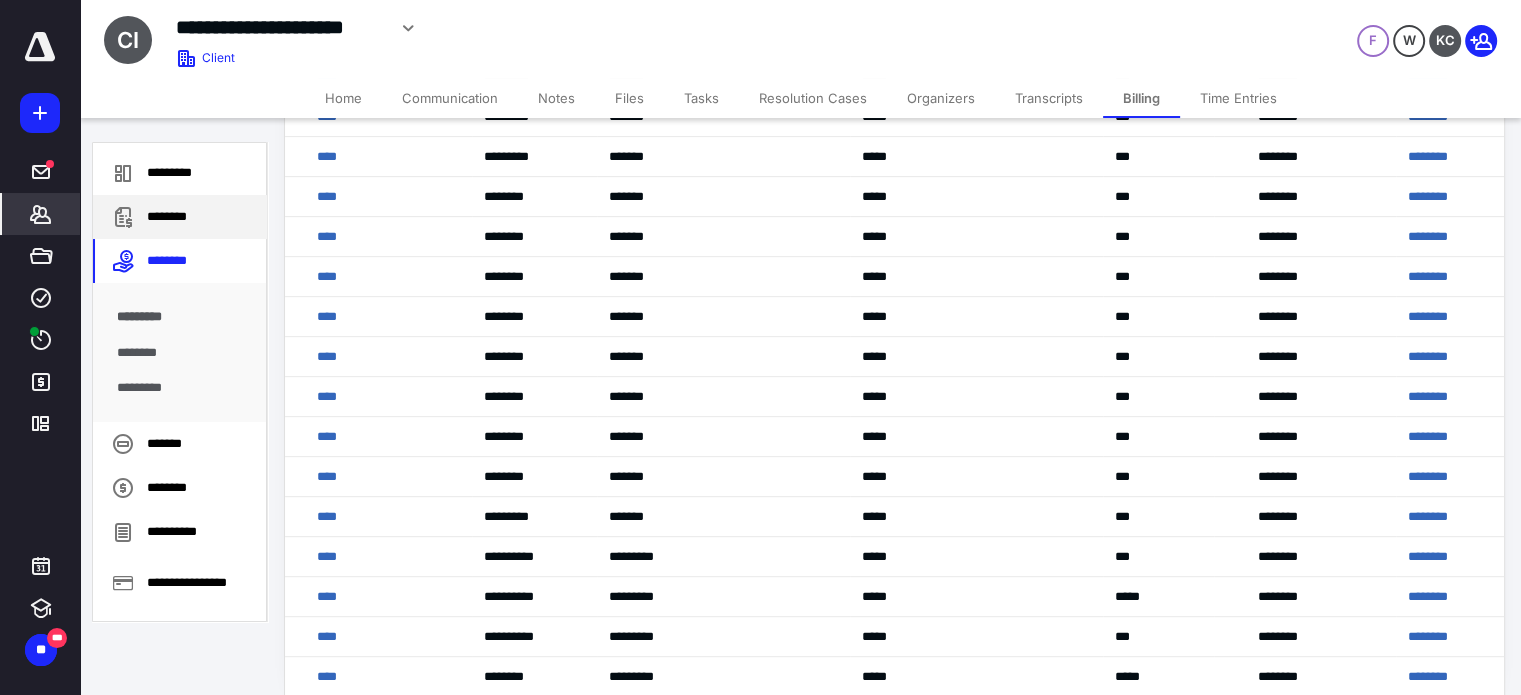 click on "********" at bounding box center [180, 217] 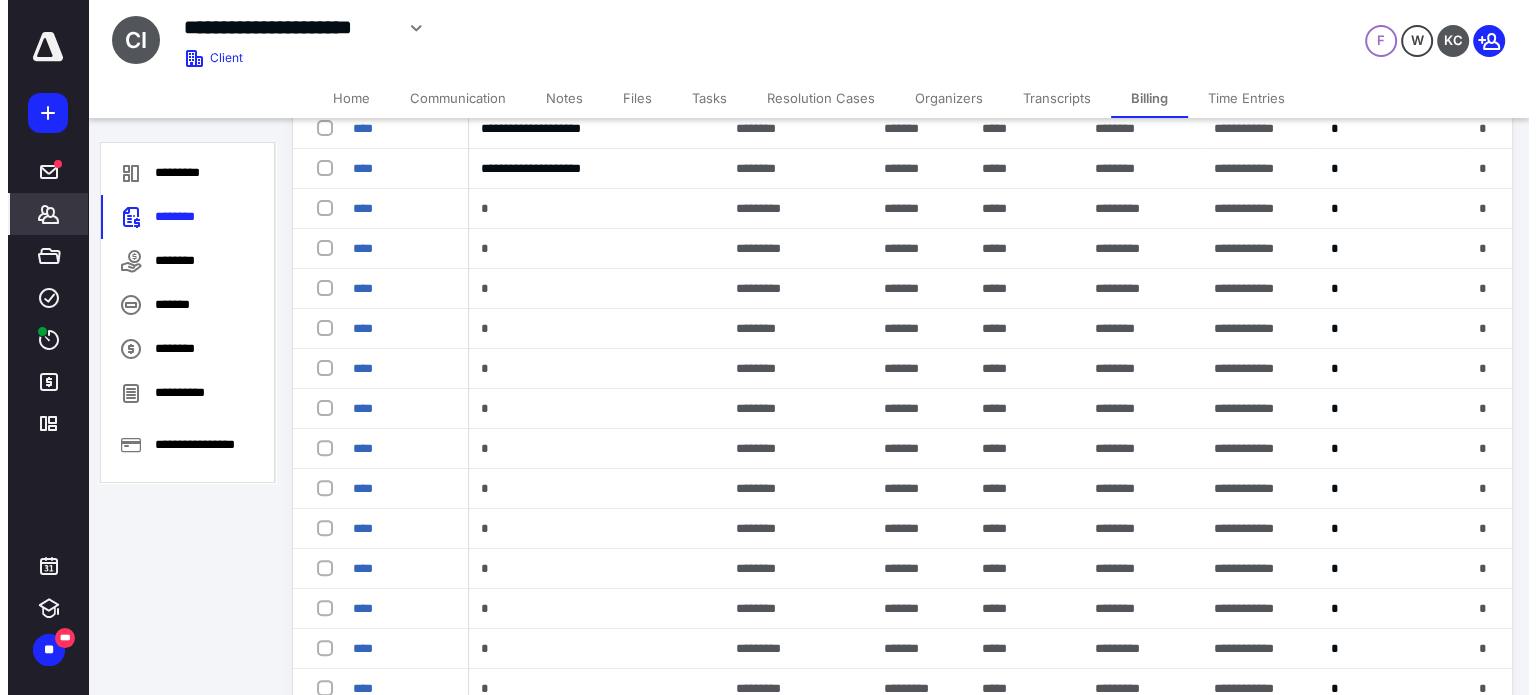 scroll, scrollTop: 704, scrollLeft: 0, axis: vertical 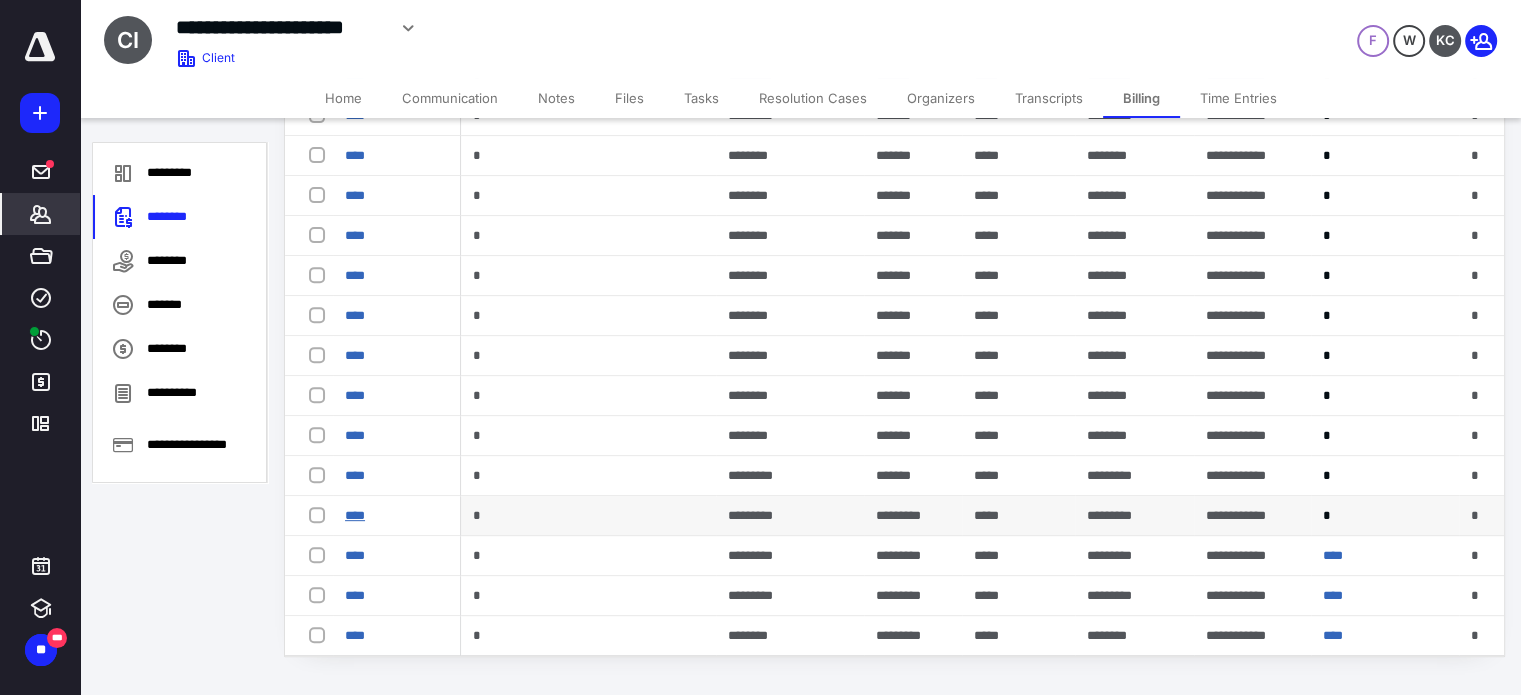 click on "****" at bounding box center [355, 515] 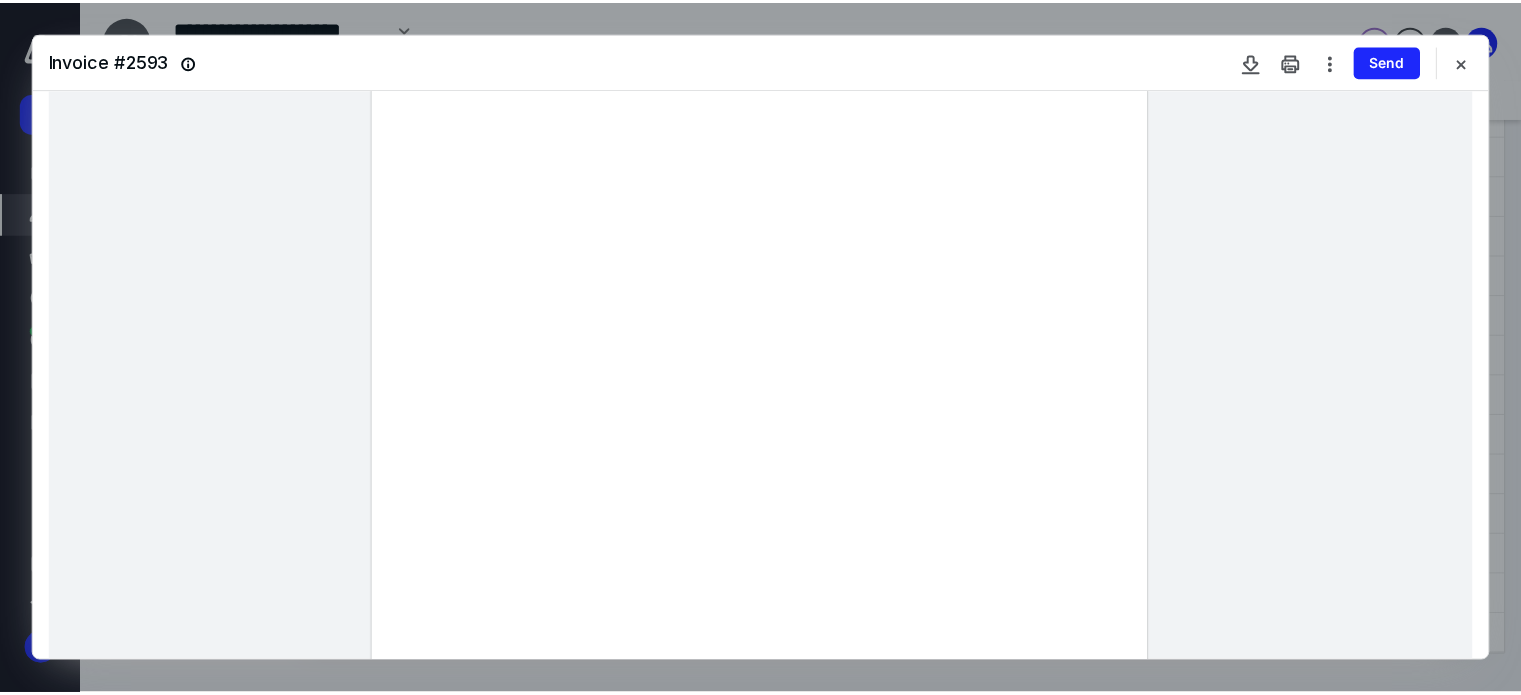 scroll, scrollTop: 120, scrollLeft: 0, axis: vertical 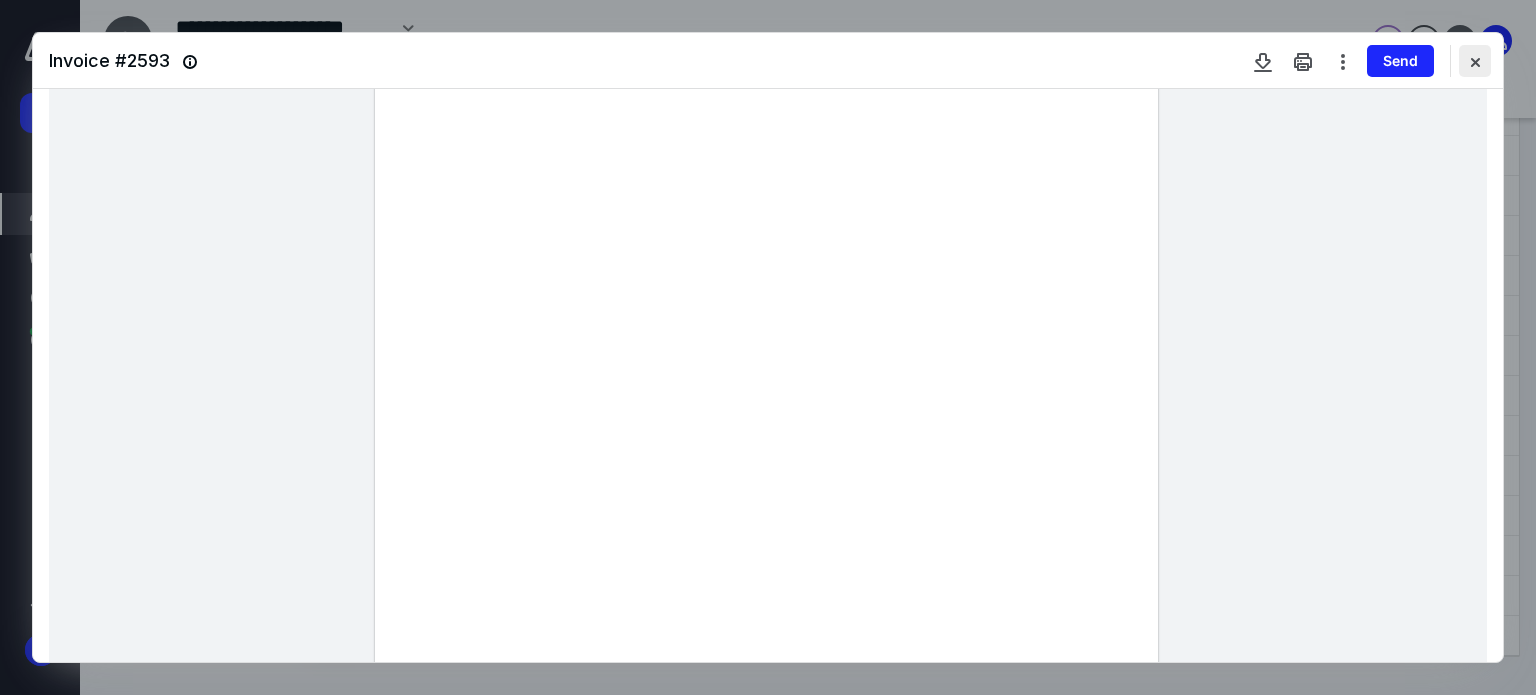 click at bounding box center (1475, 61) 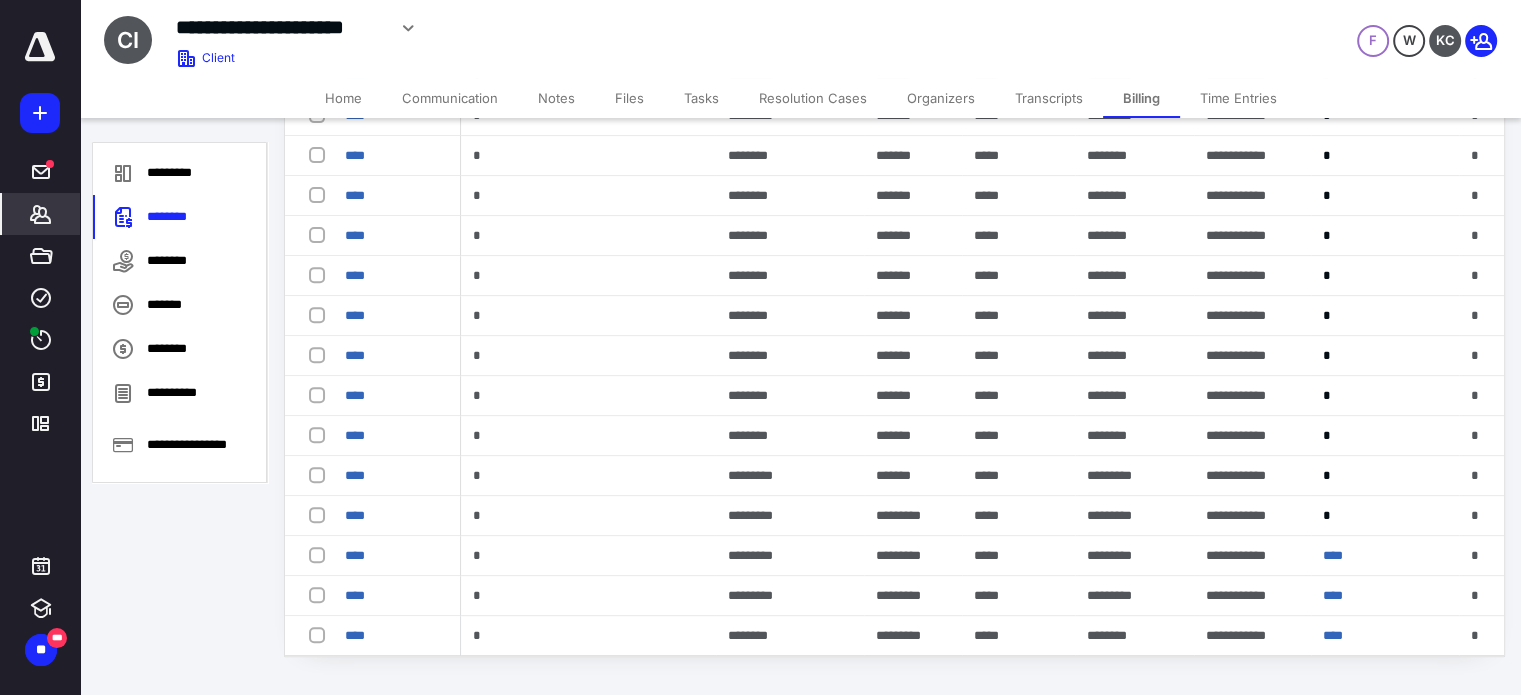 click on "Files" at bounding box center [629, 98] 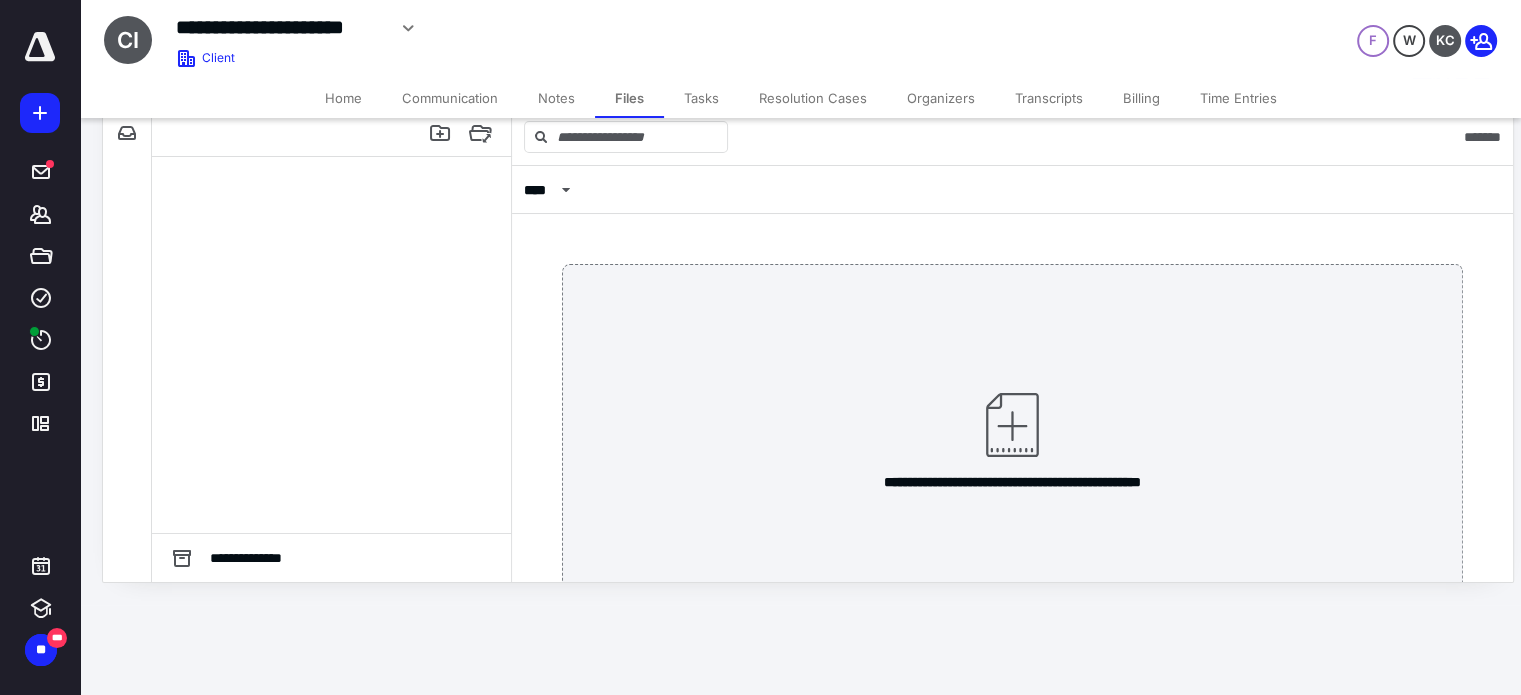 scroll, scrollTop: 0, scrollLeft: 0, axis: both 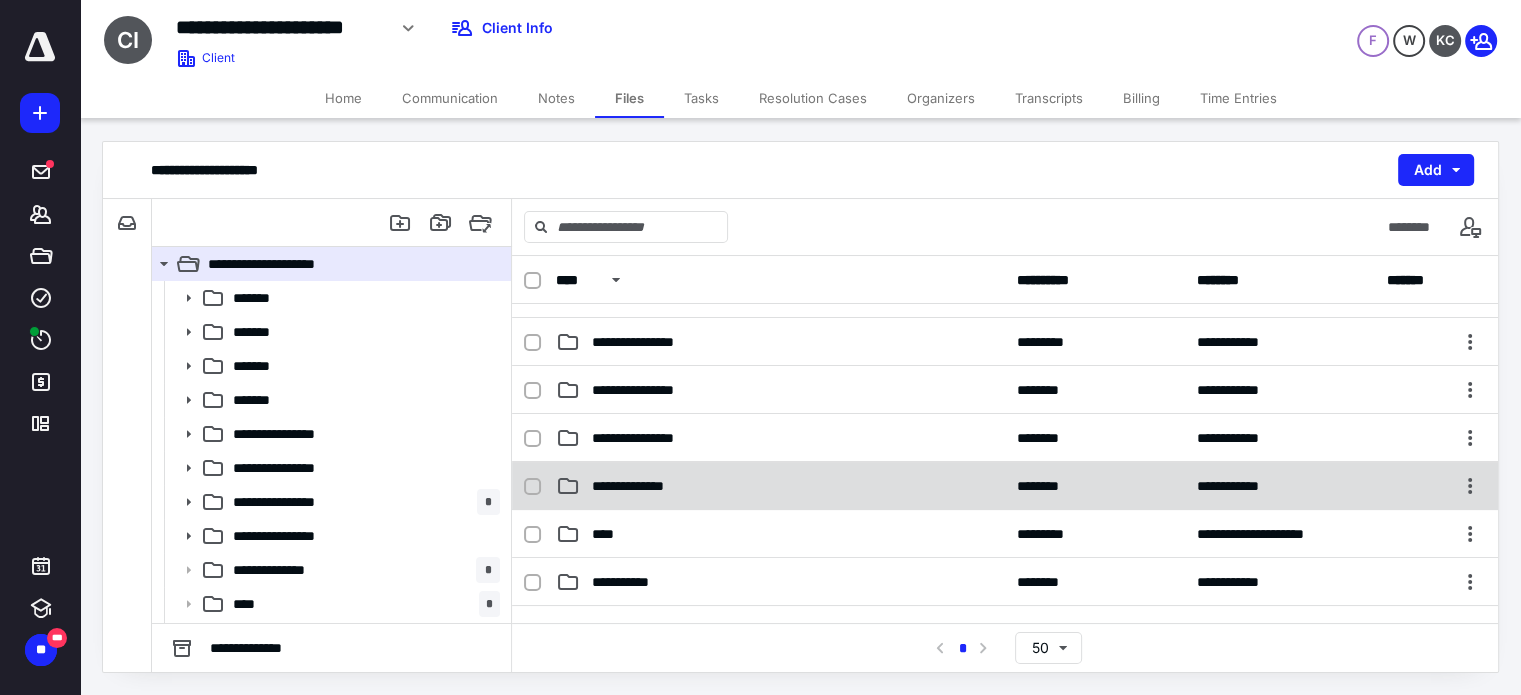 click on "**********" at bounding box center [1005, 486] 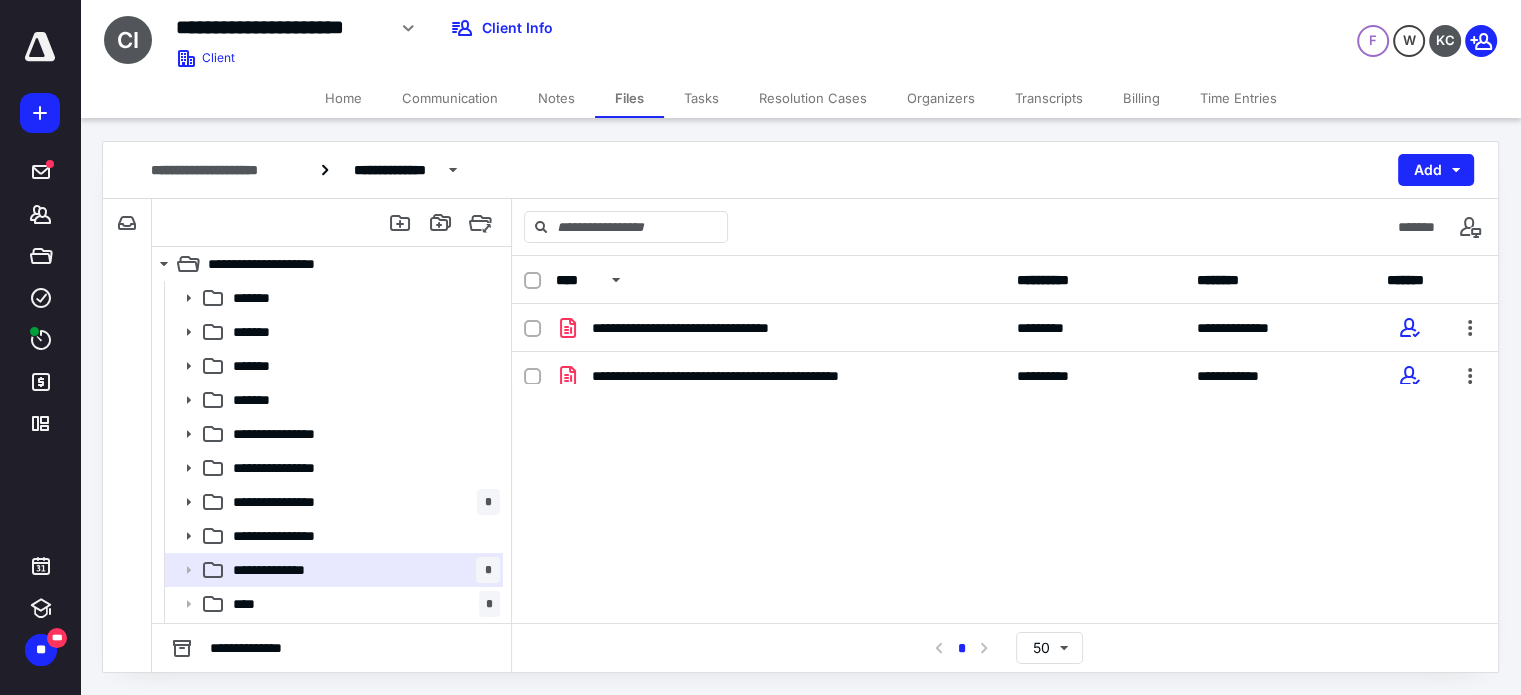 scroll, scrollTop: 0, scrollLeft: 0, axis: both 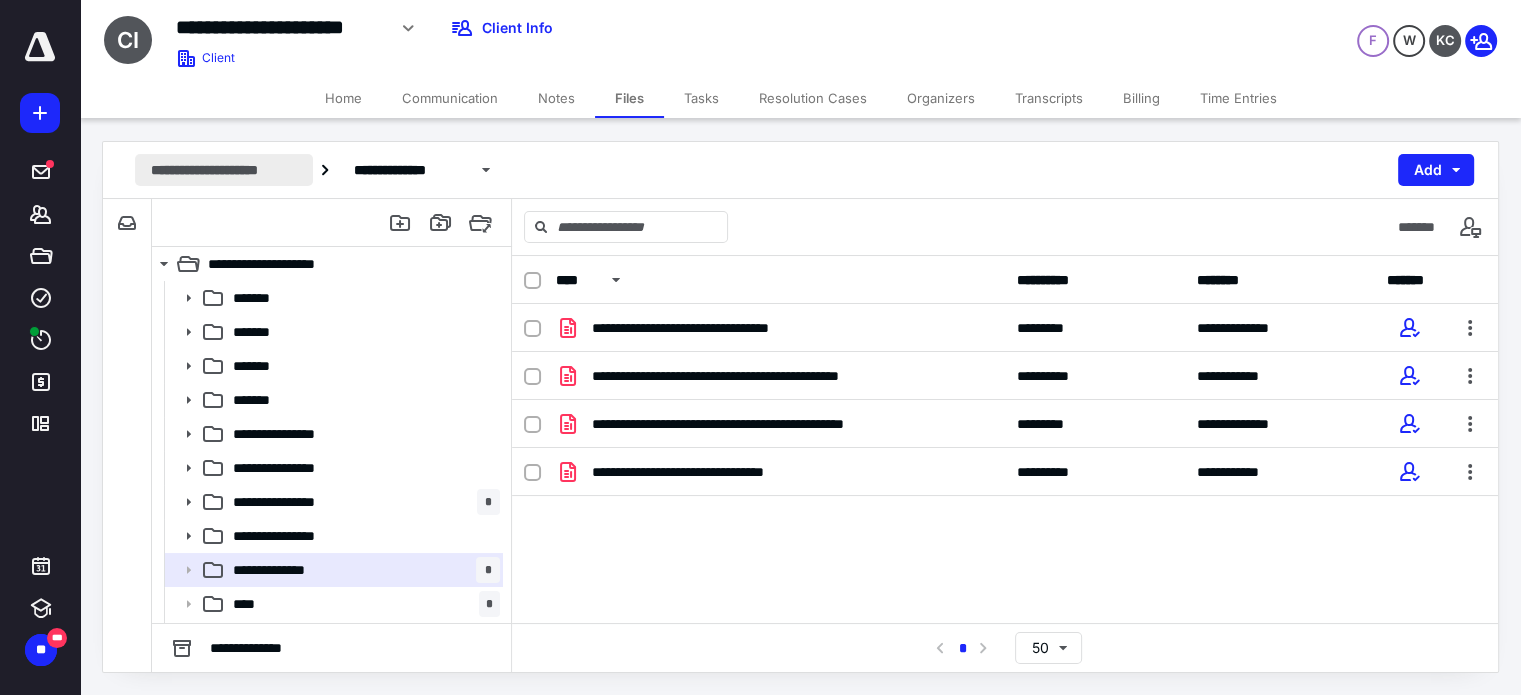 click on "**********" at bounding box center [224, 170] 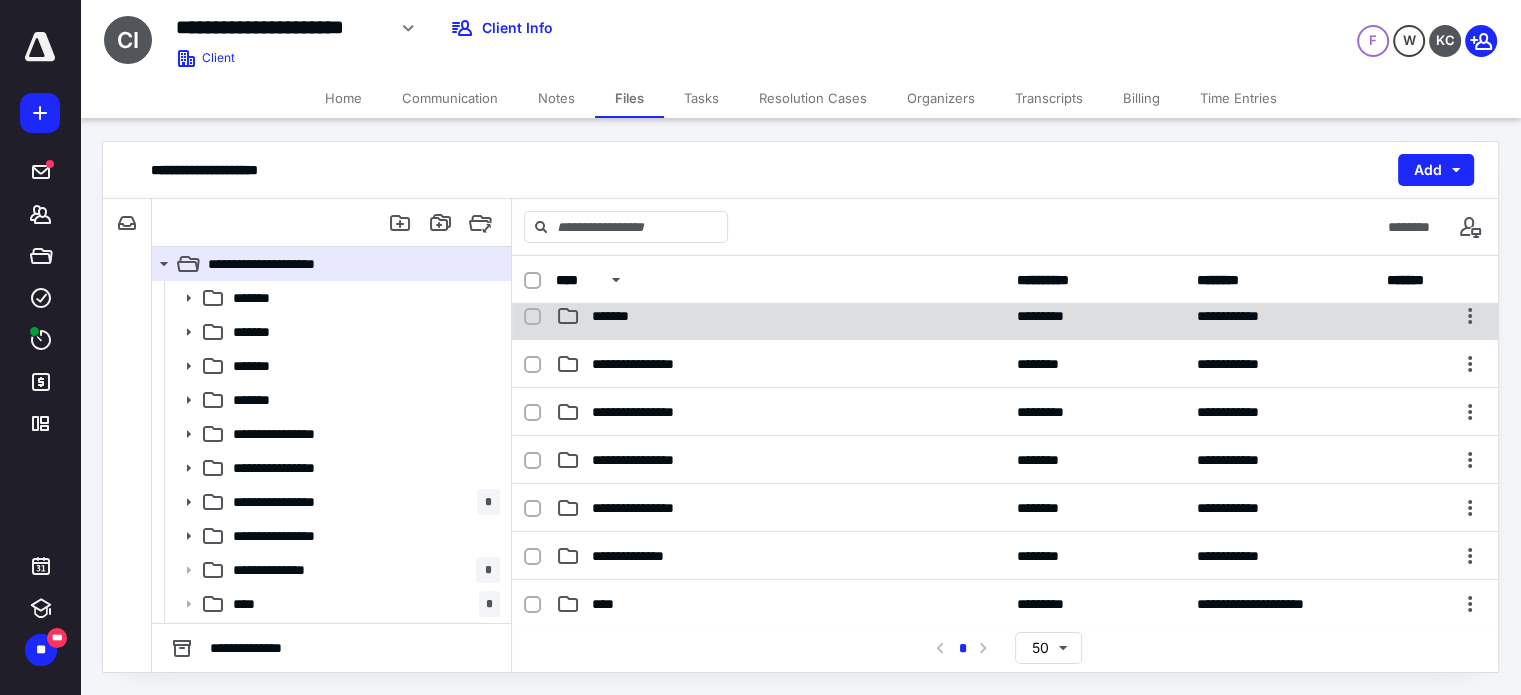 scroll, scrollTop: 224, scrollLeft: 0, axis: vertical 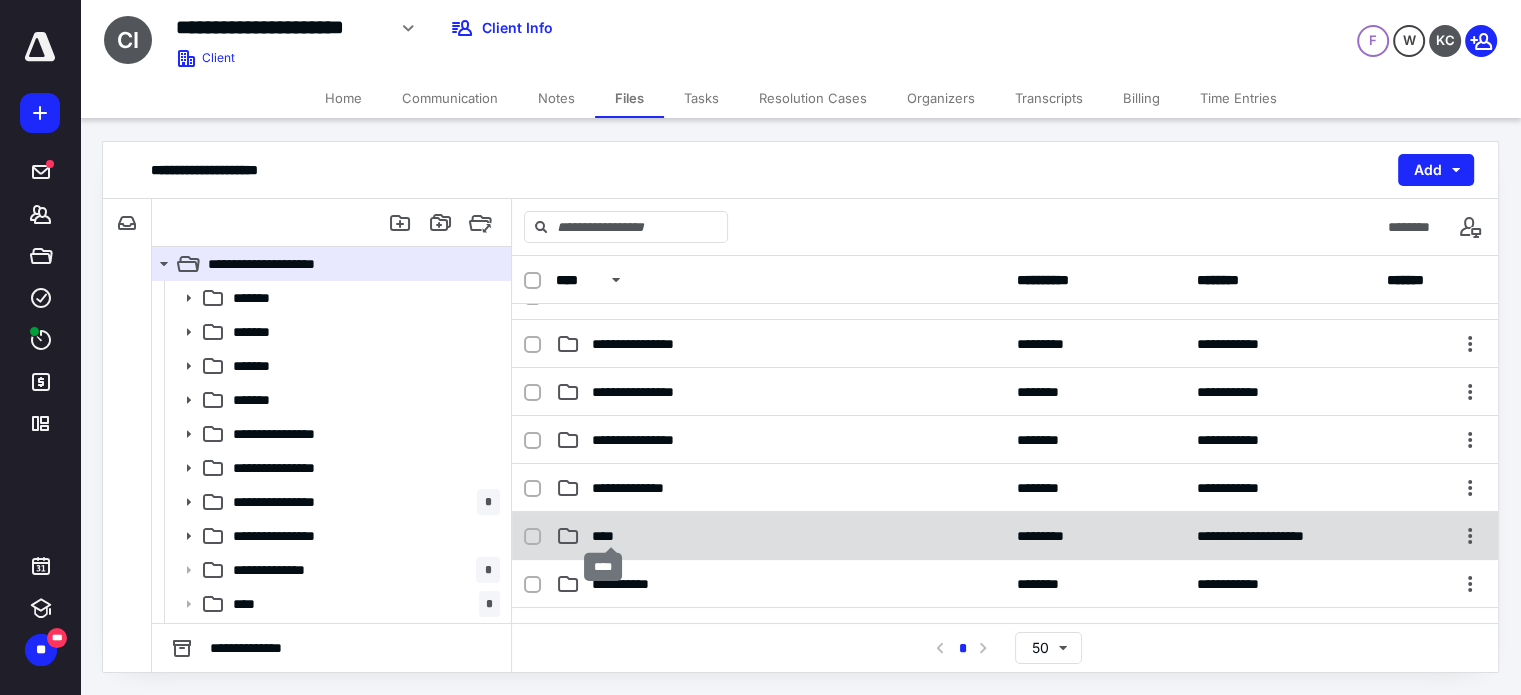 click on "****" at bounding box center [611, 536] 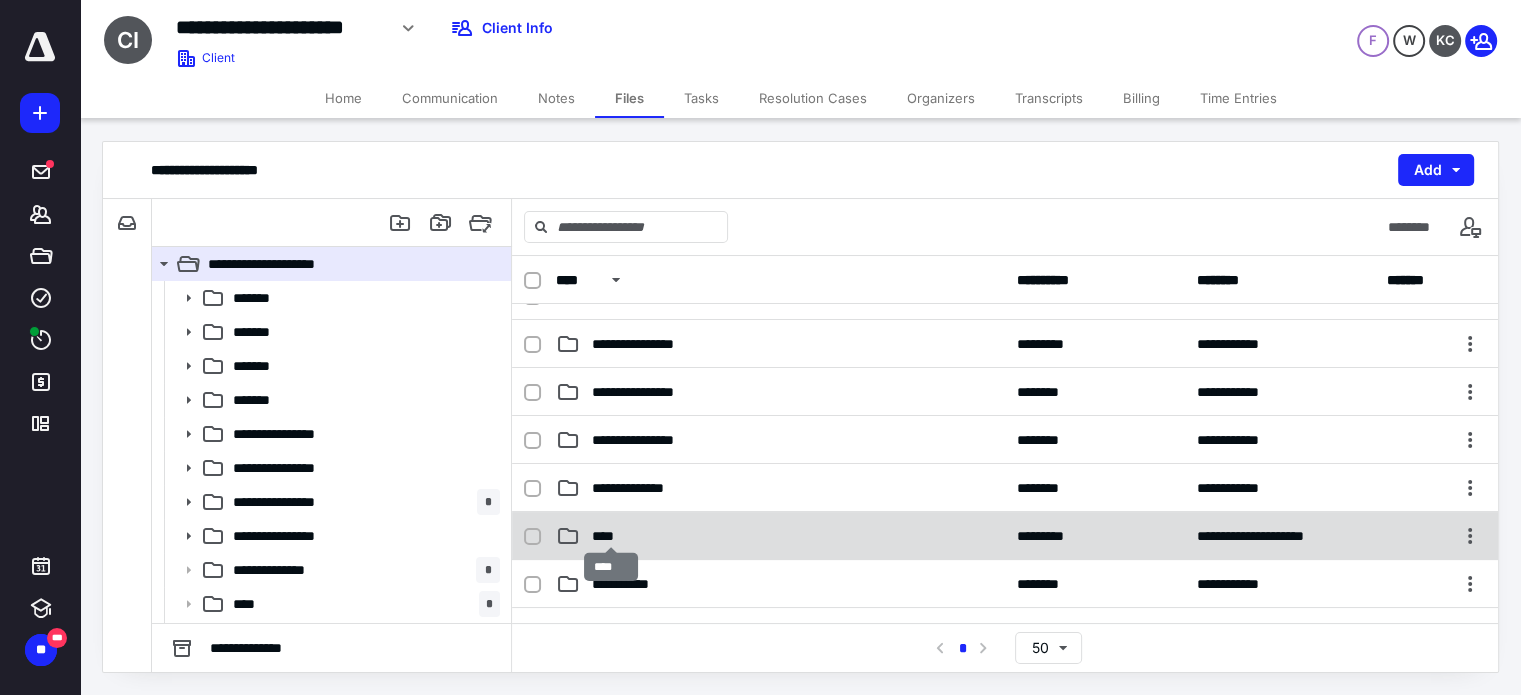 click on "****" at bounding box center (611, 536) 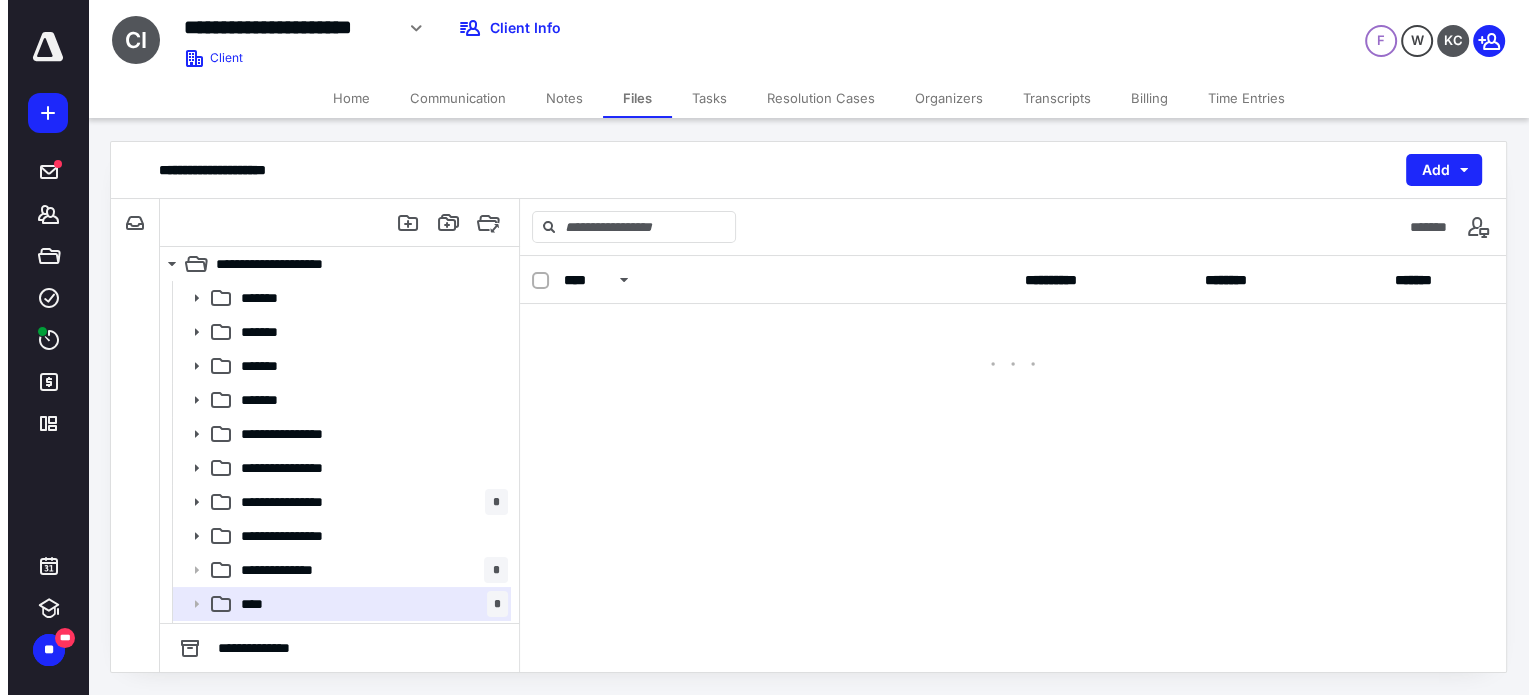 scroll, scrollTop: 0, scrollLeft: 0, axis: both 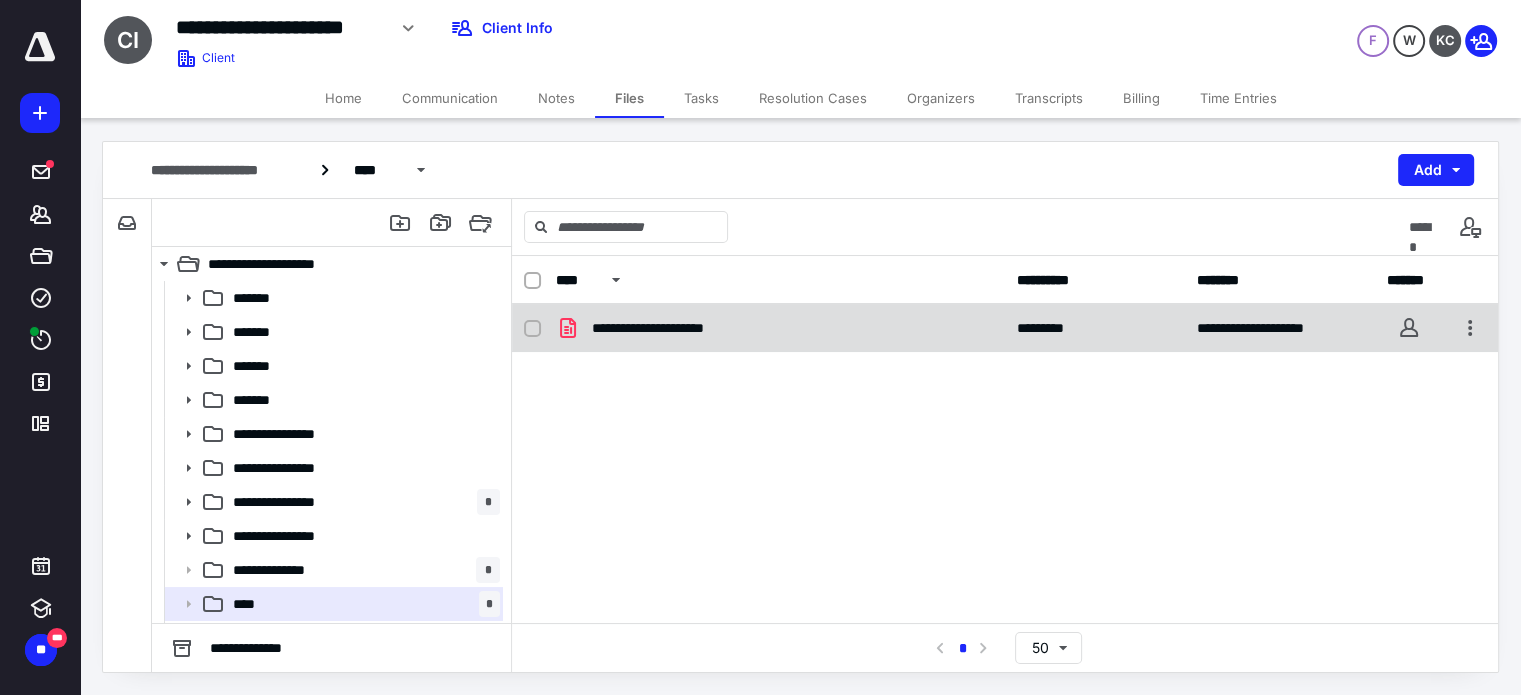 click on "**********" at bounding box center (674, 328) 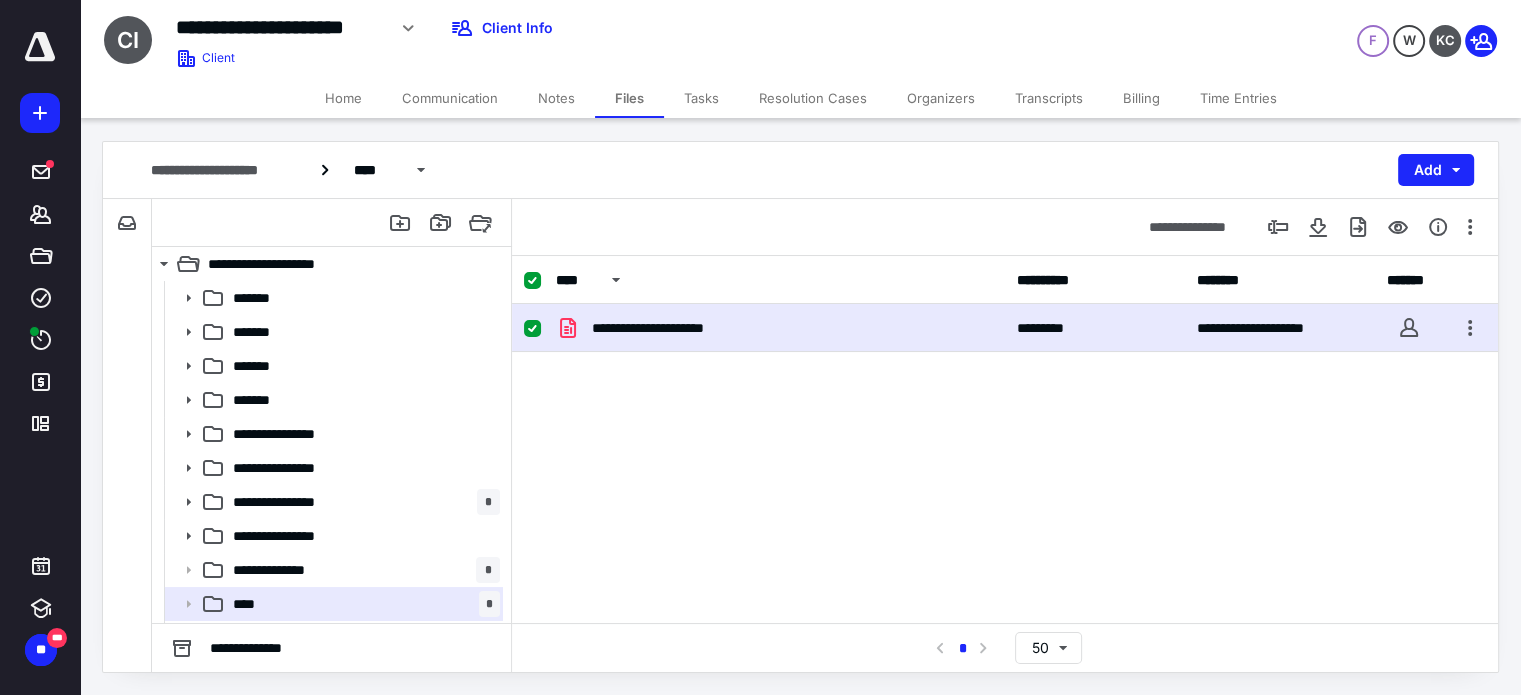 click on "**********" at bounding box center [674, 328] 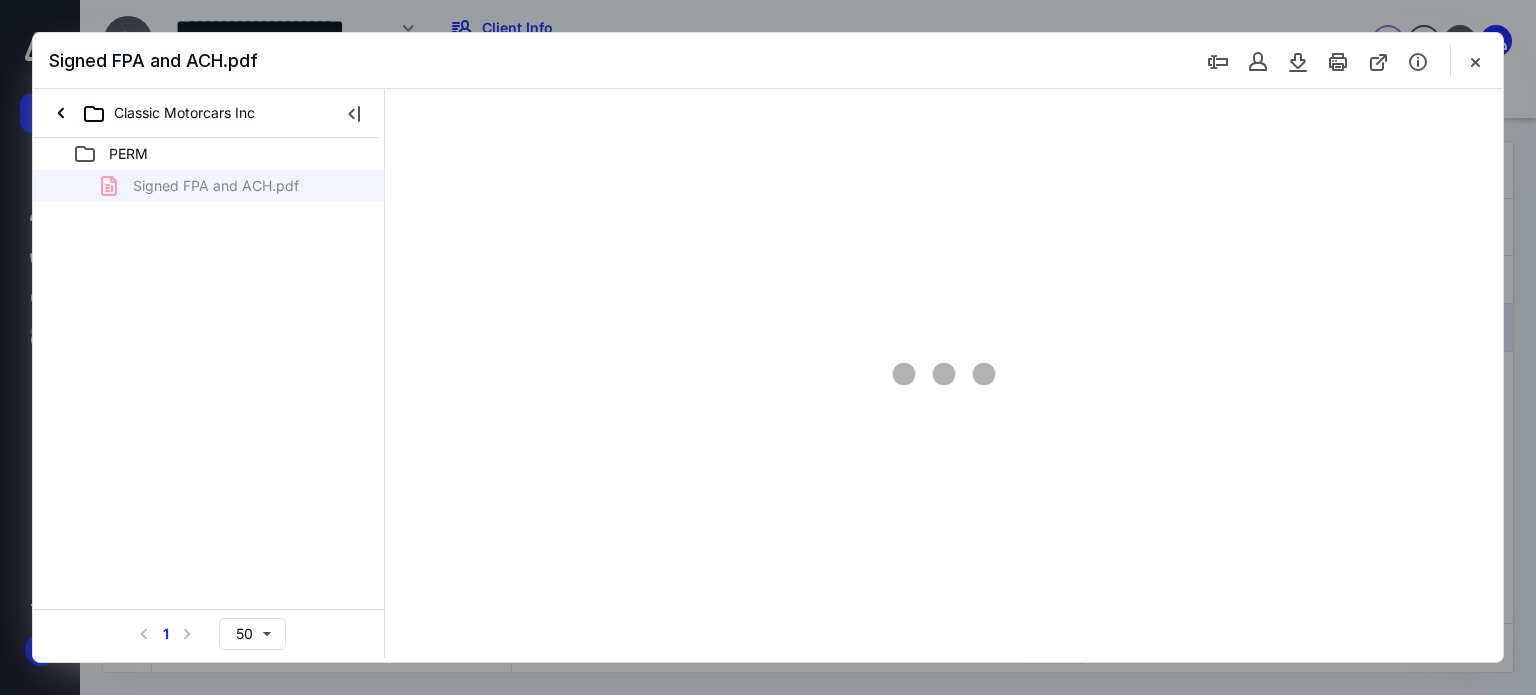 scroll, scrollTop: 0, scrollLeft: 0, axis: both 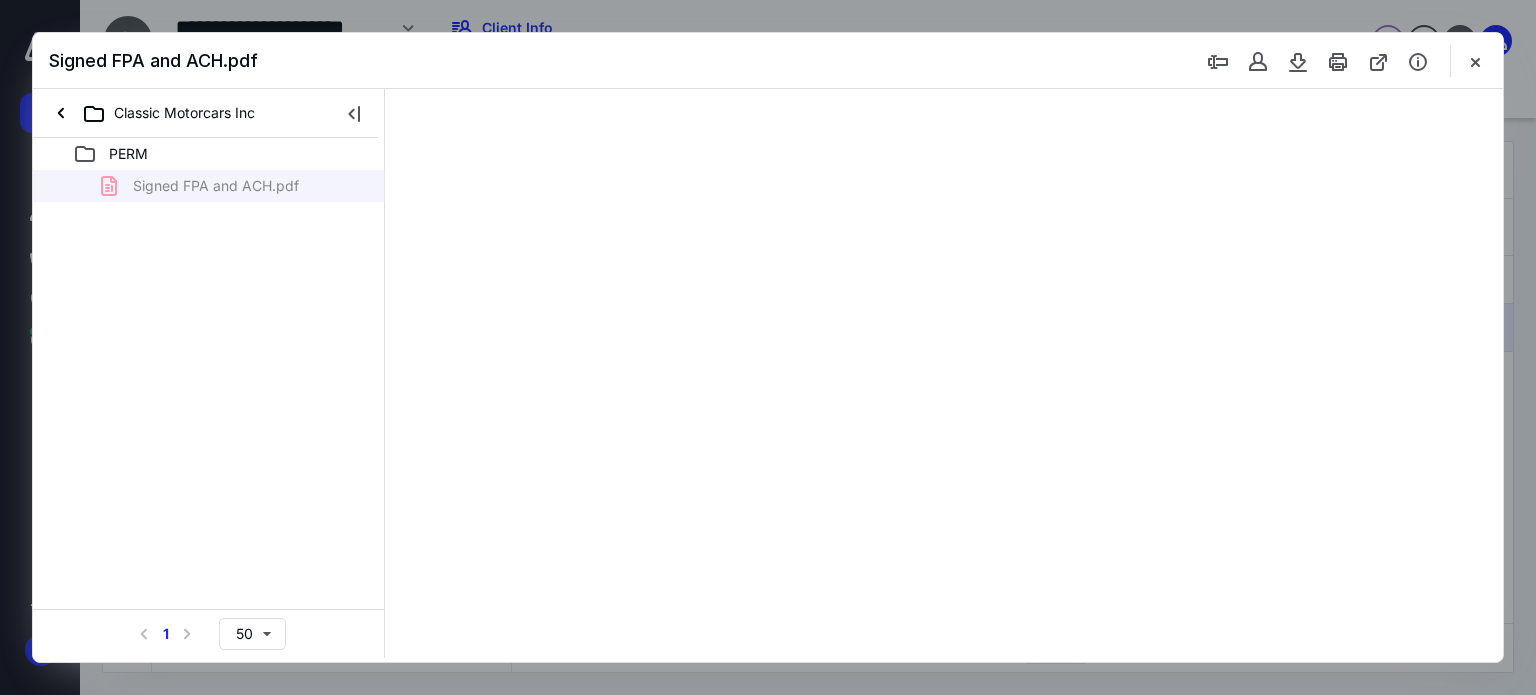 type on "67" 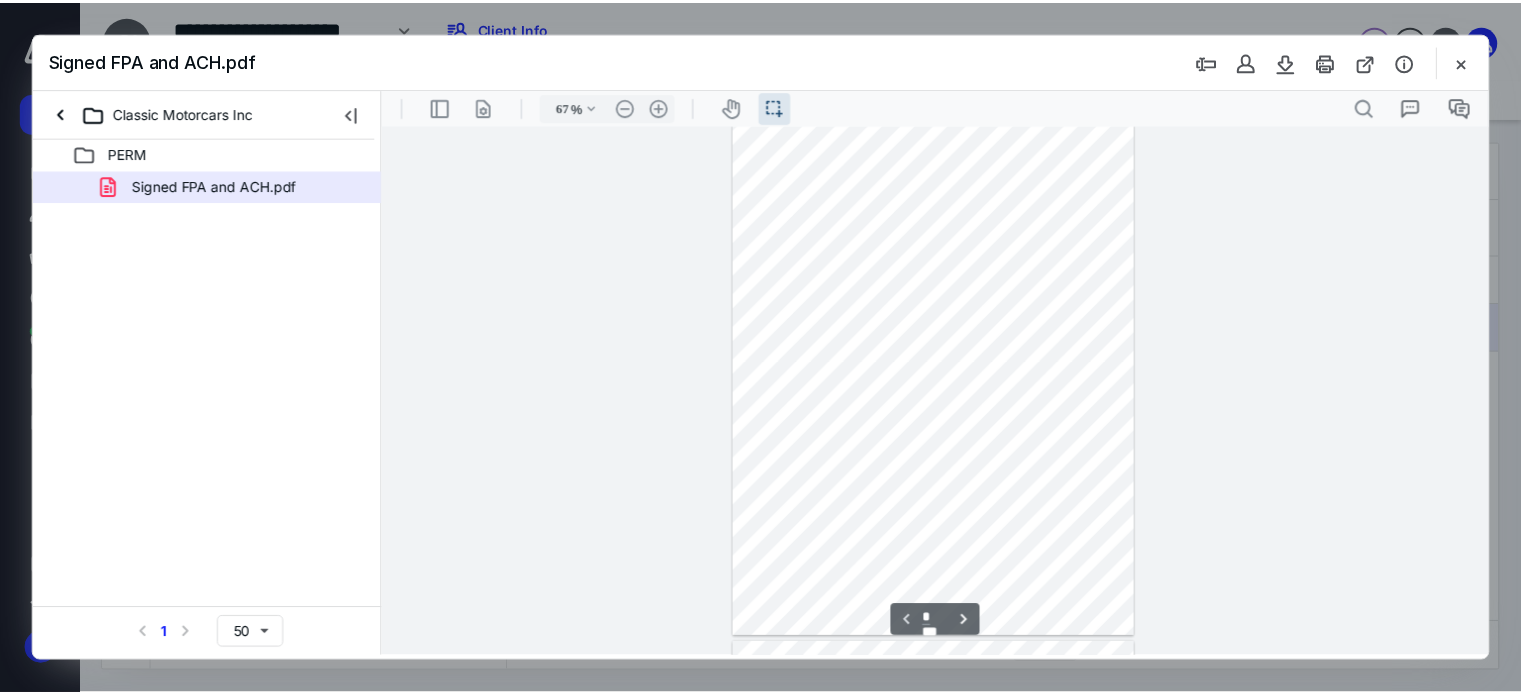scroll, scrollTop: 19, scrollLeft: 0, axis: vertical 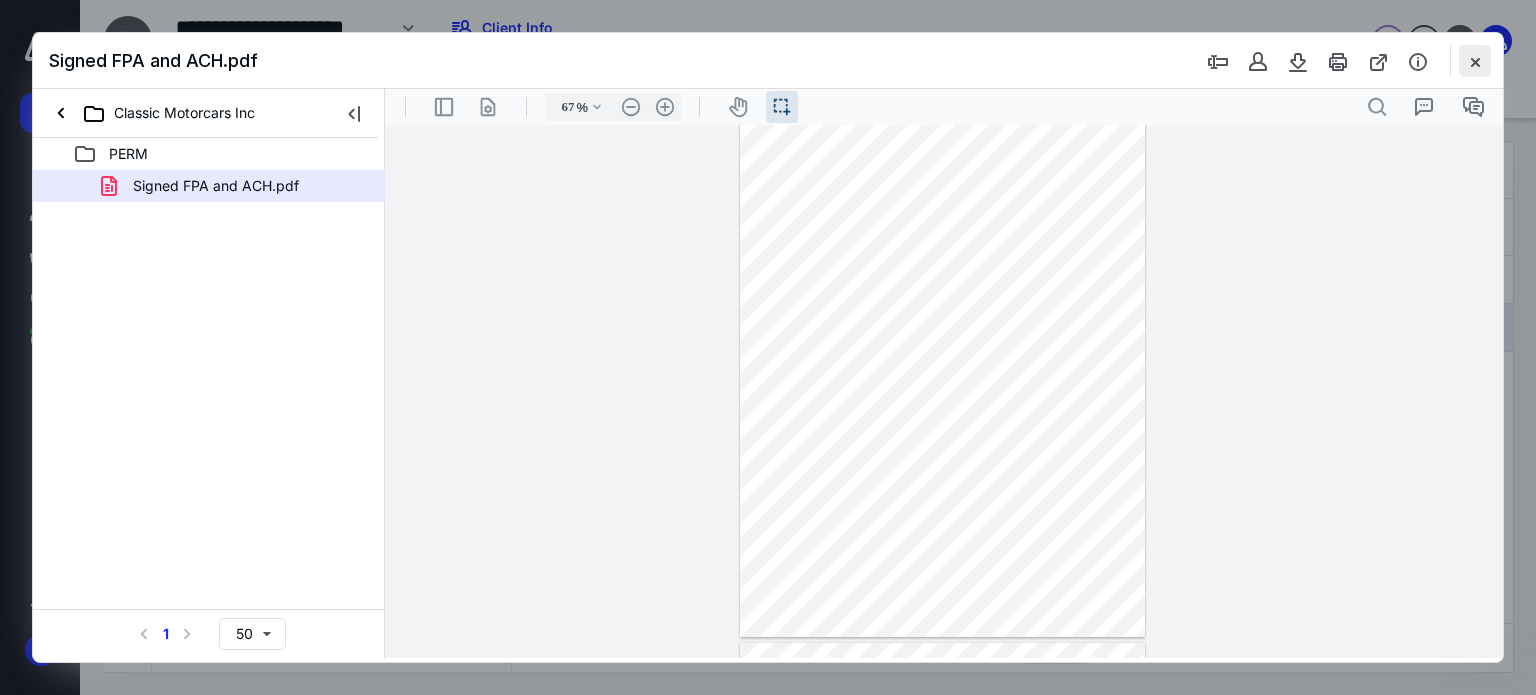 drag, startPoint x: 1475, startPoint y: 50, endPoint x: 1487, endPoint y: 59, distance: 15 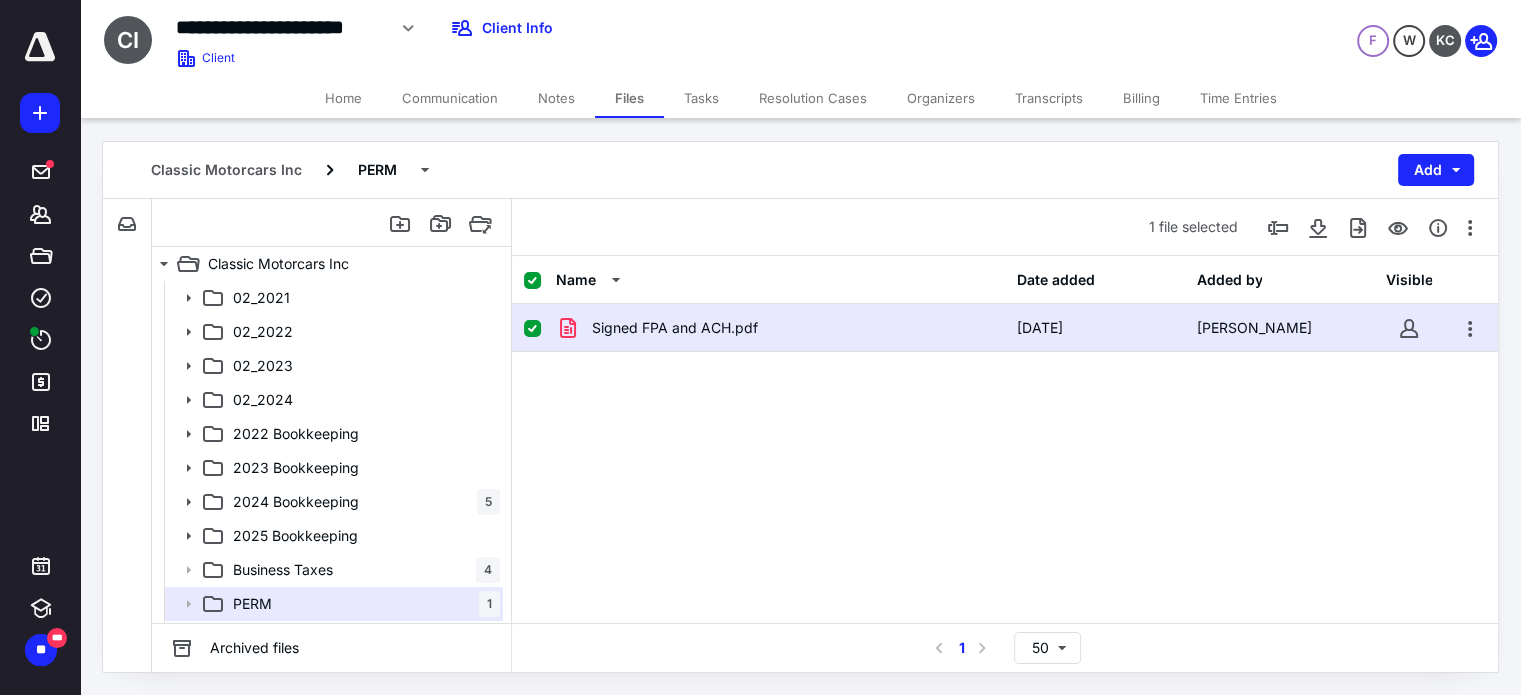 click on "Billing" at bounding box center (1141, 98) 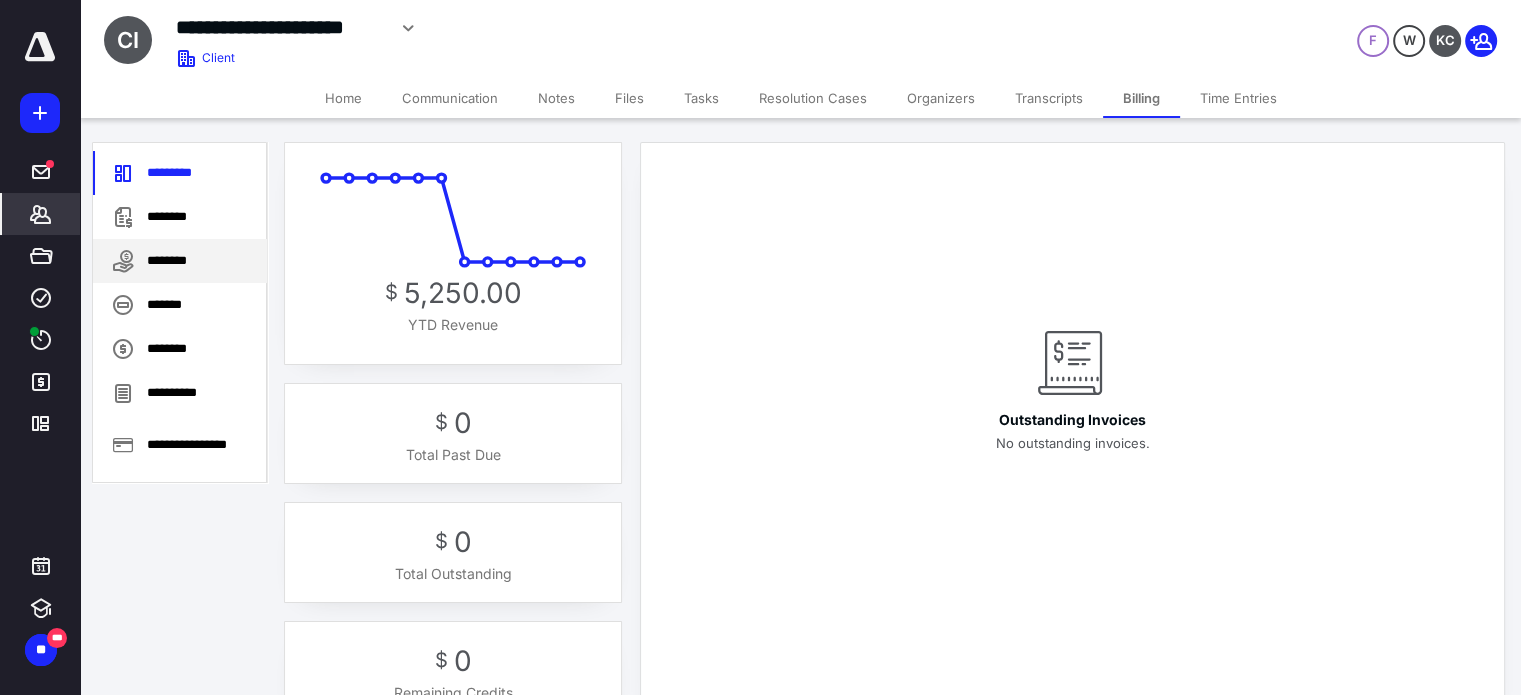 click on "********" at bounding box center [180, 261] 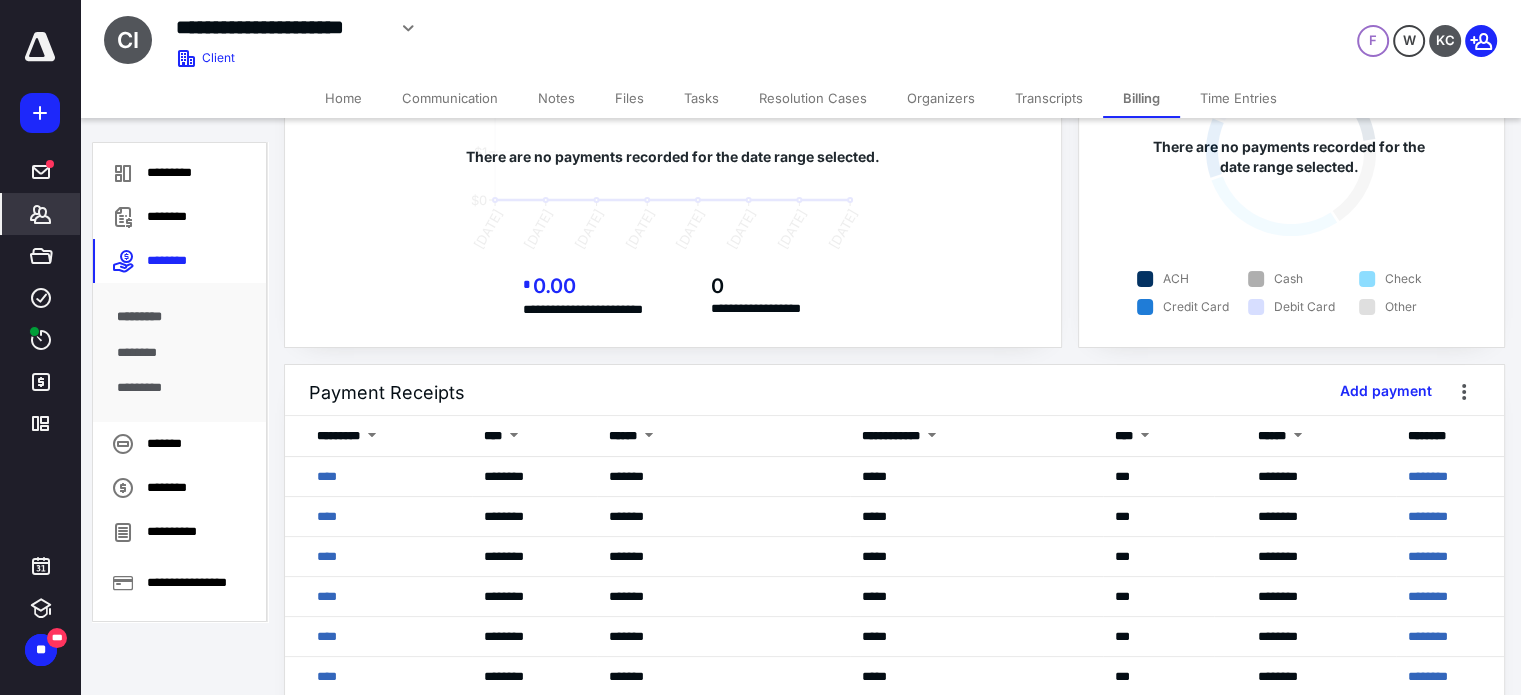 scroll, scrollTop: 167, scrollLeft: 0, axis: vertical 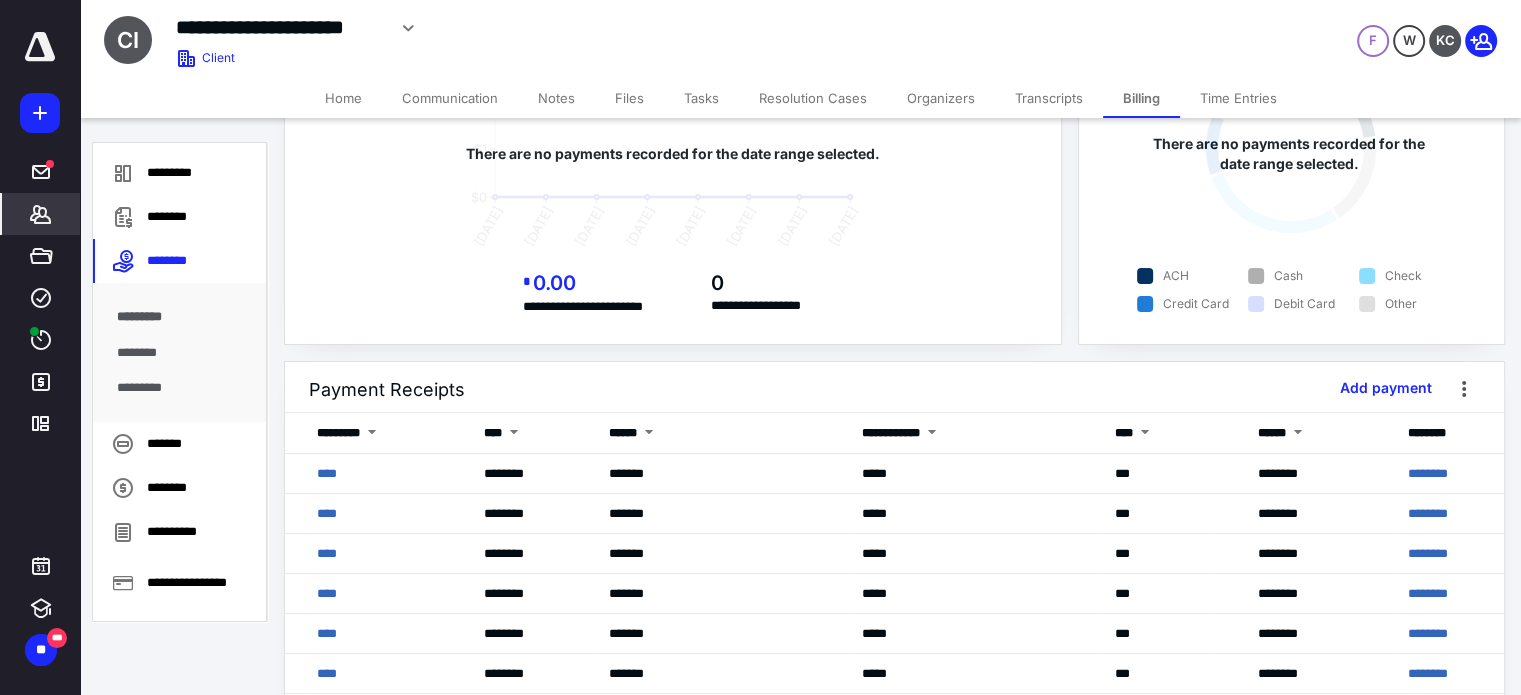 click on "Files" at bounding box center (629, 98) 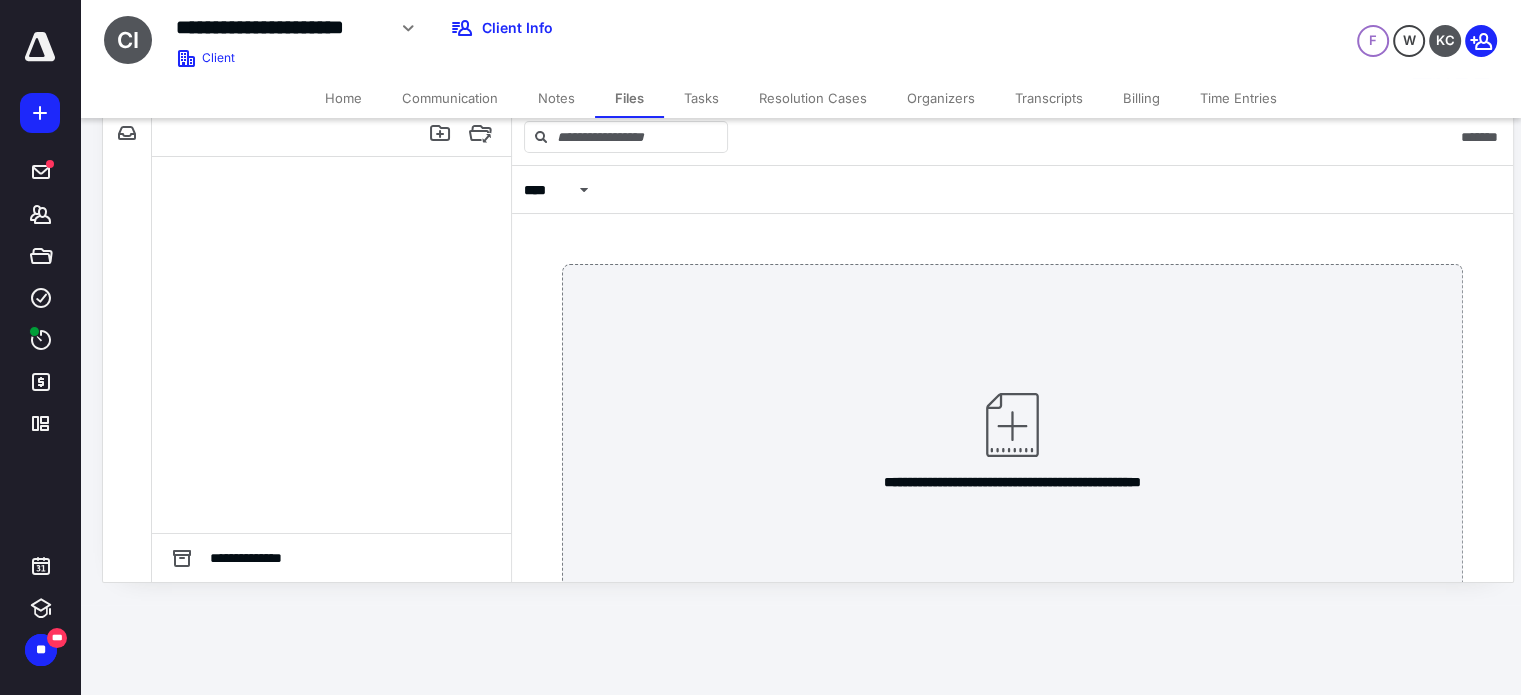 scroll, scrollTop: 0, scrollLeft: 0, axis: both 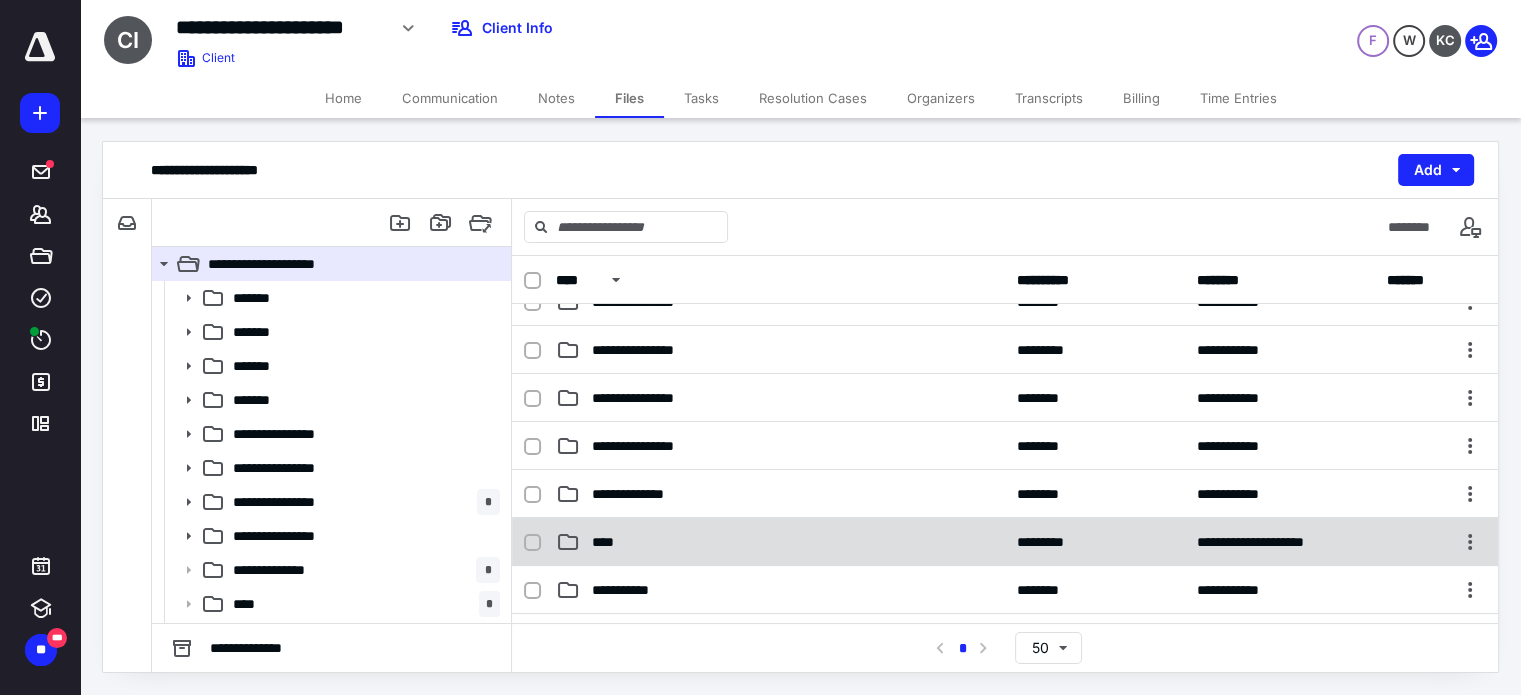 click on "****" at bounding box center [780, 542] 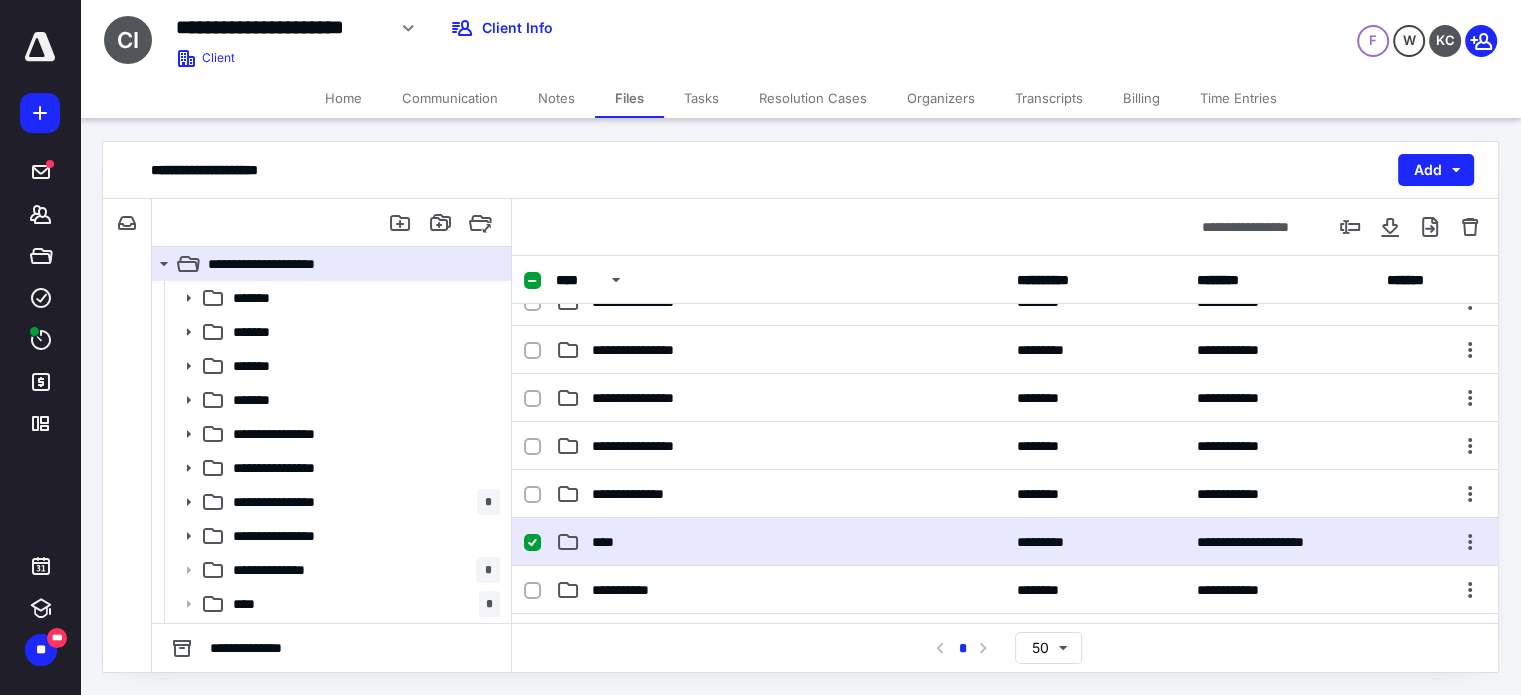 click on "****" at bounding box center [780, 542] 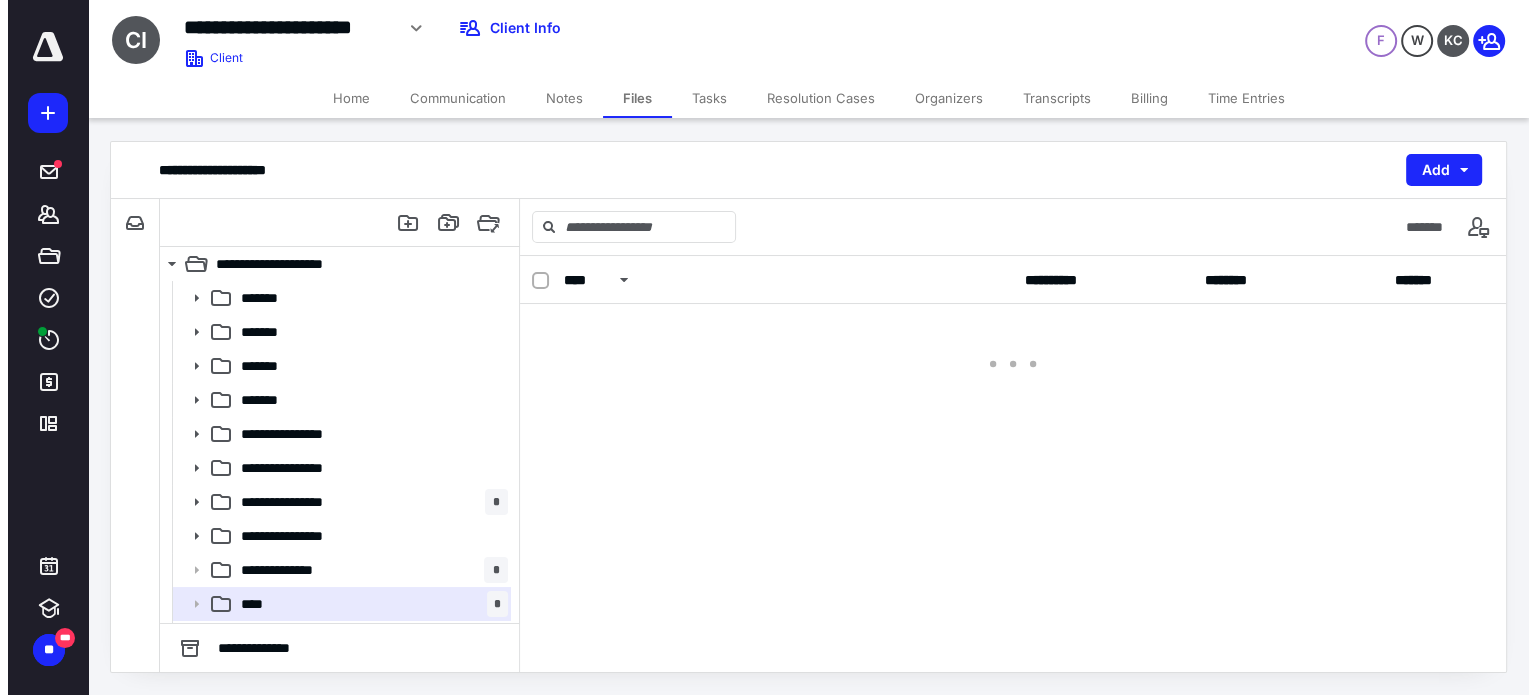 scroll, scrollTop: 0, scrollLeft: 0, axis: both 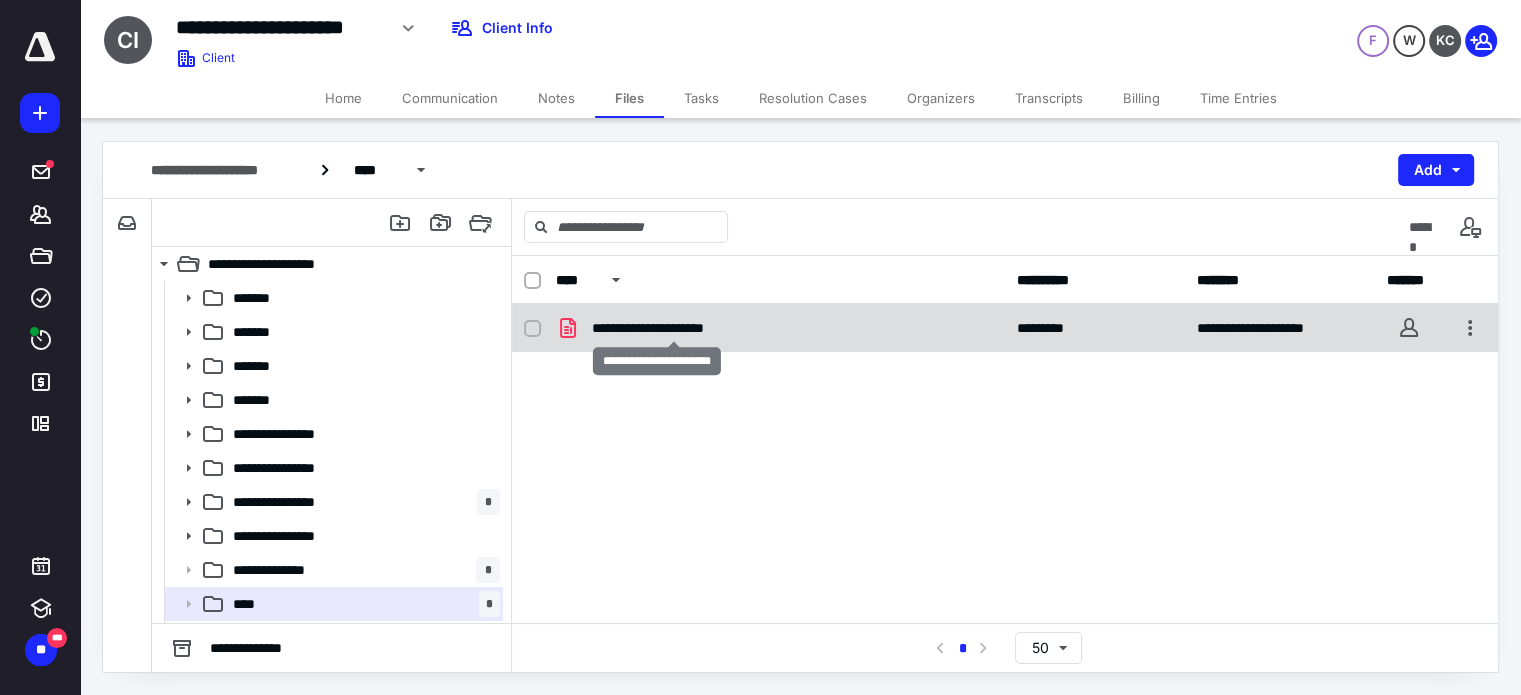 click on "**********" at bounding box center (674, 328) 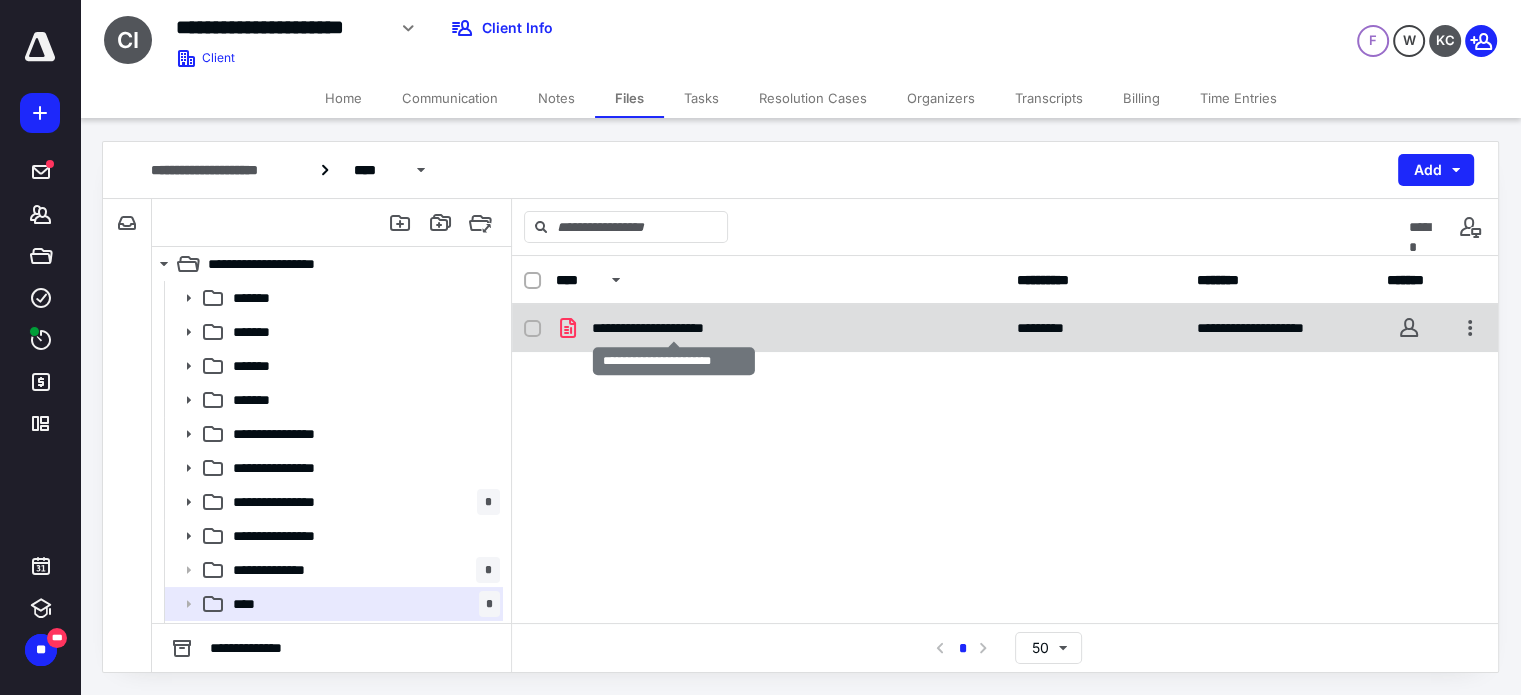 click on "**********" at bounding box center [674, 328] 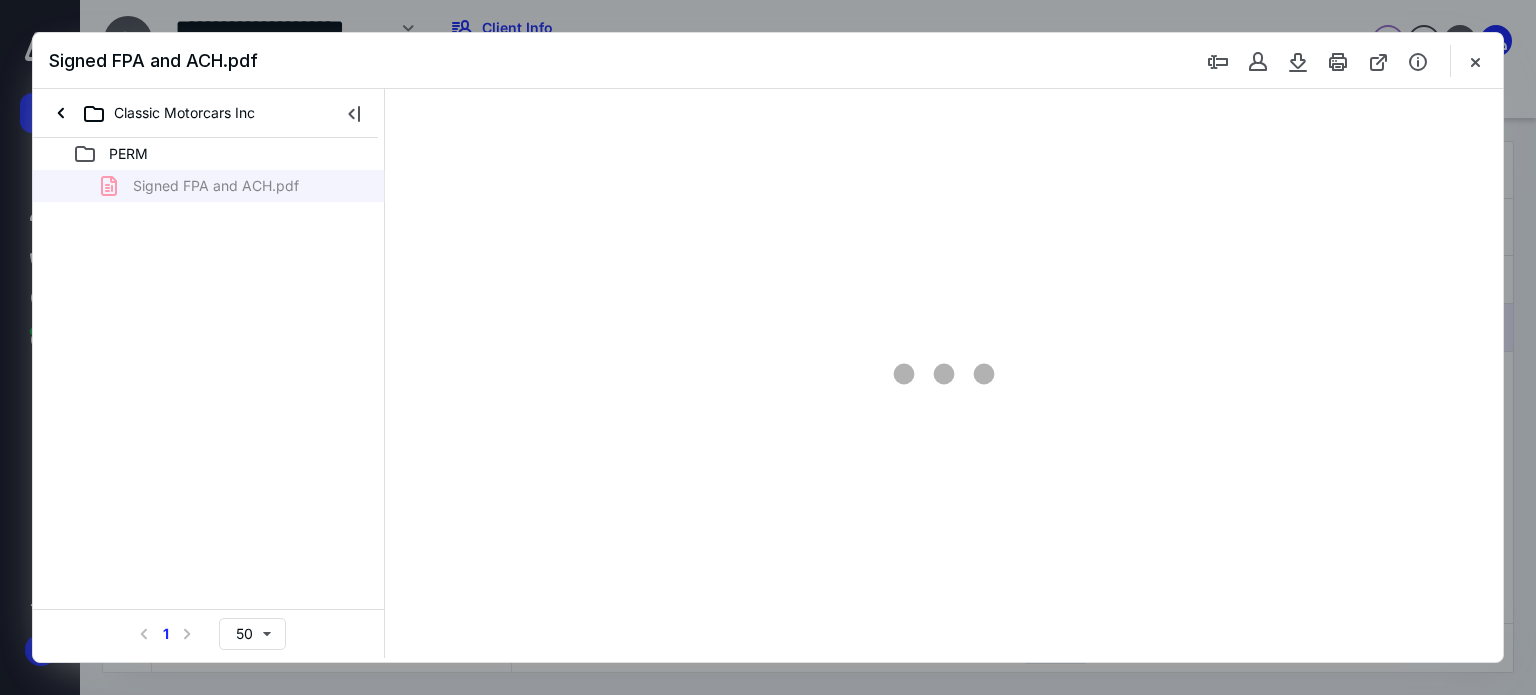 scroll, scrollTop: 0, scrollLeft: 0, axis: both 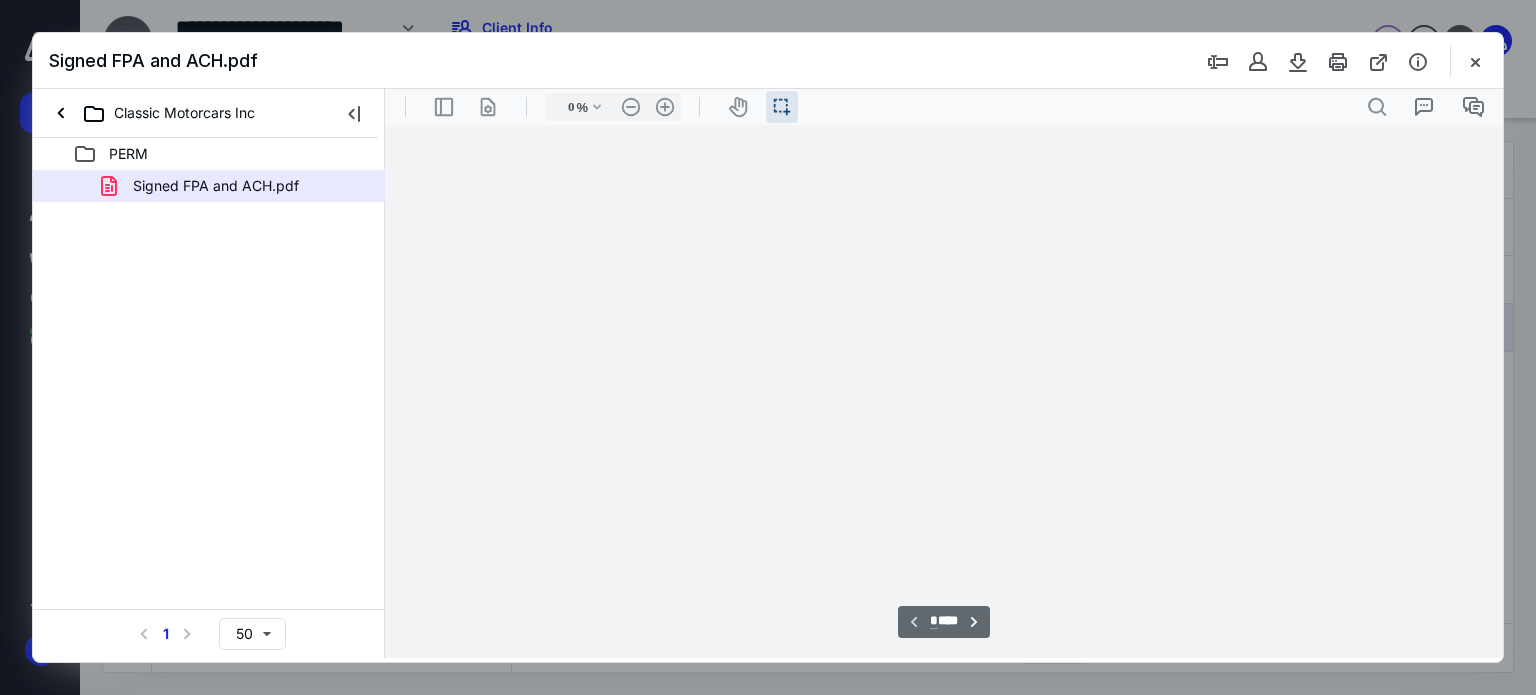 type on "67" 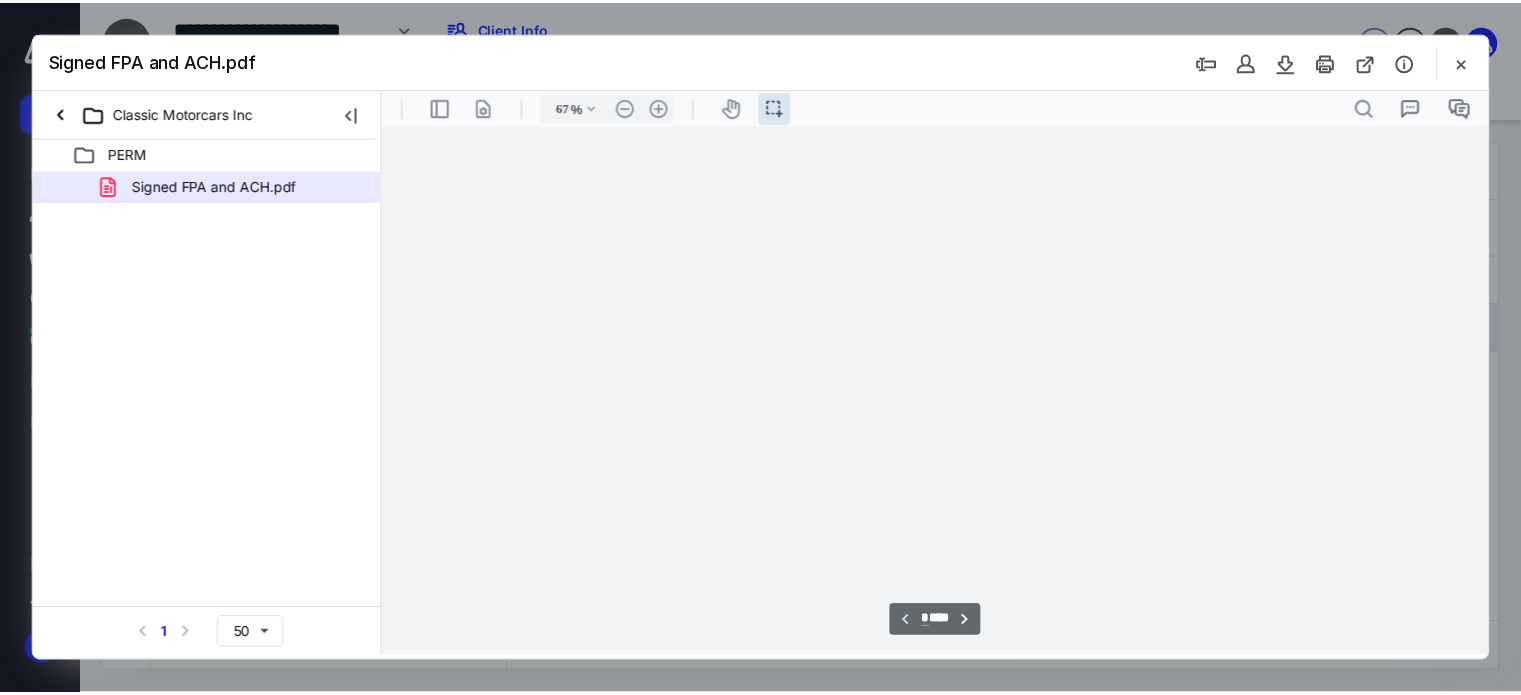 scroll, scrollTop: 39, scrollLeft: 0, axis: vertical 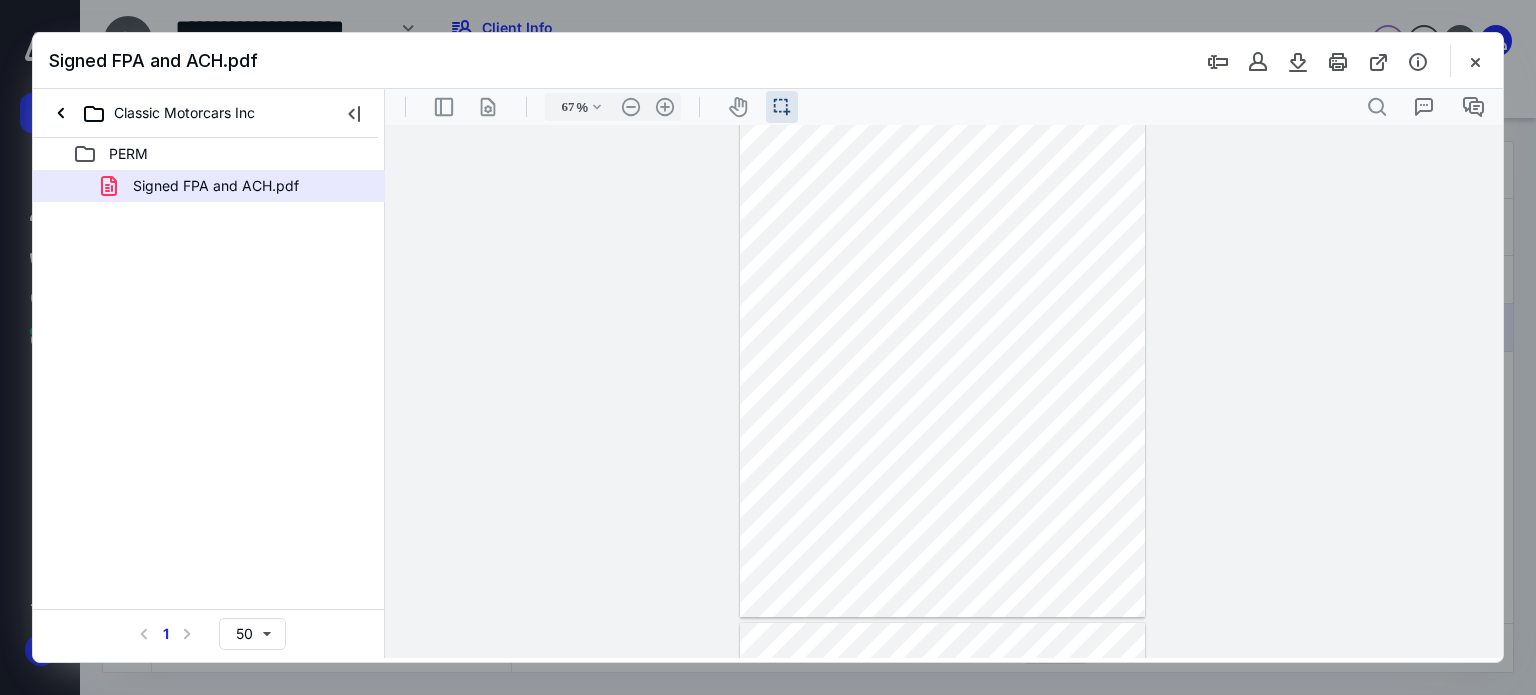 drag, startPoint x: 1470, startPoint y: 78, endPoint x: 1476, endPoint y: 67, distance: 12.529964 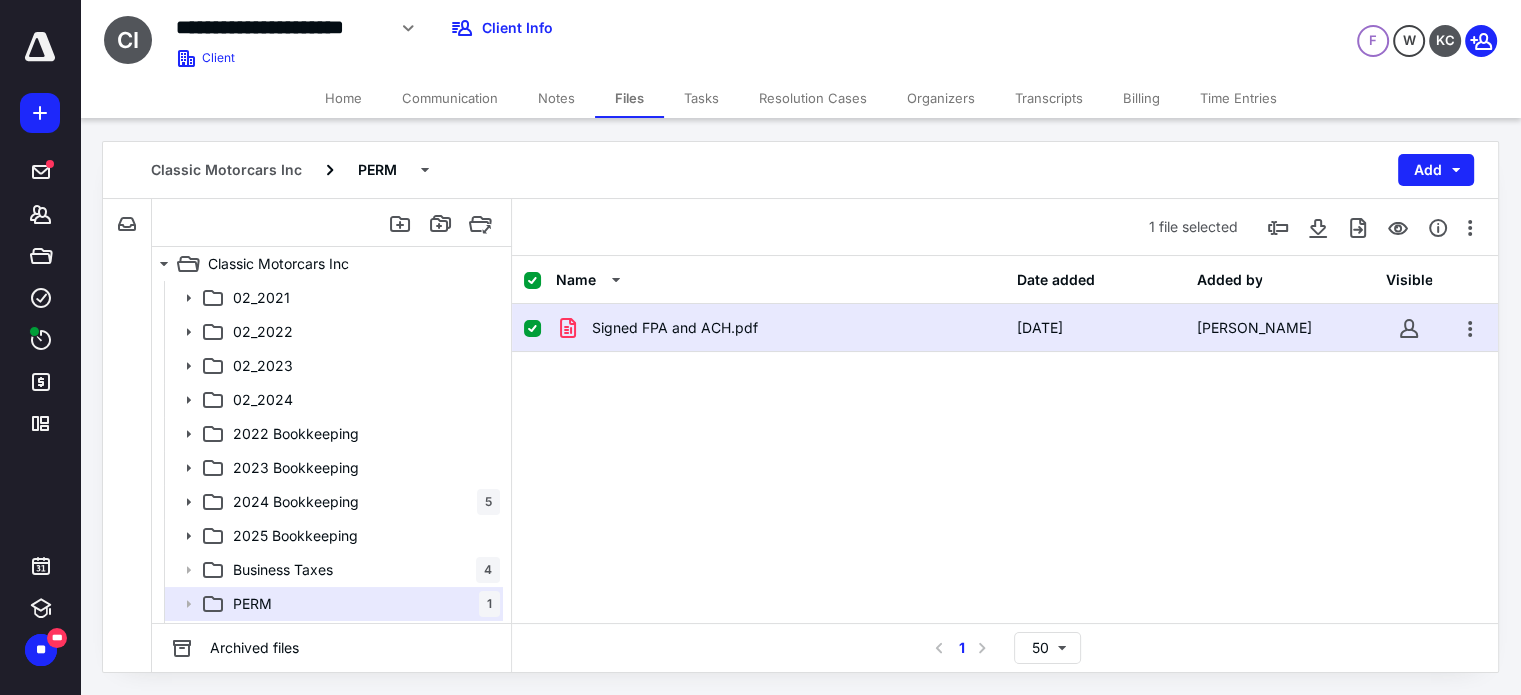 click on "Billing" at bounding box center (1141, 98) 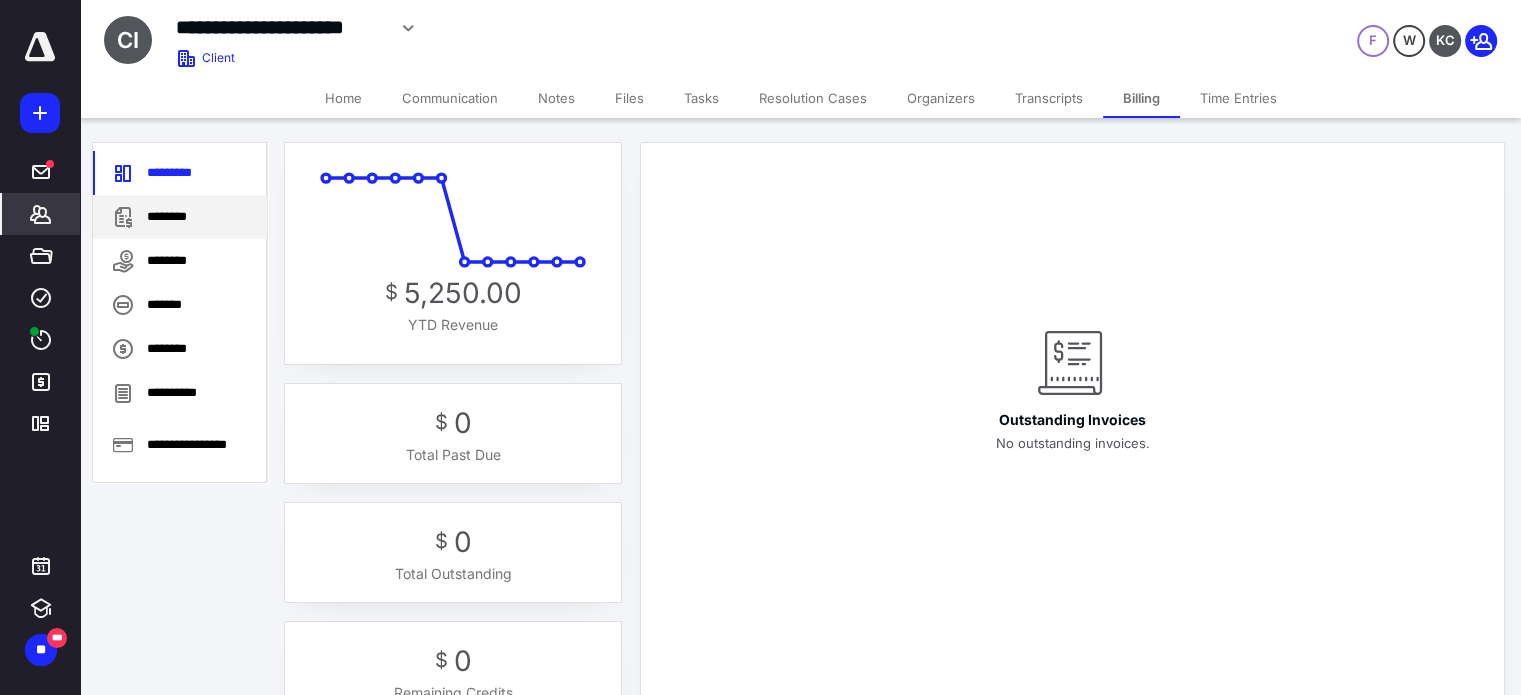 click on "********" at bounding box center [180, 217] 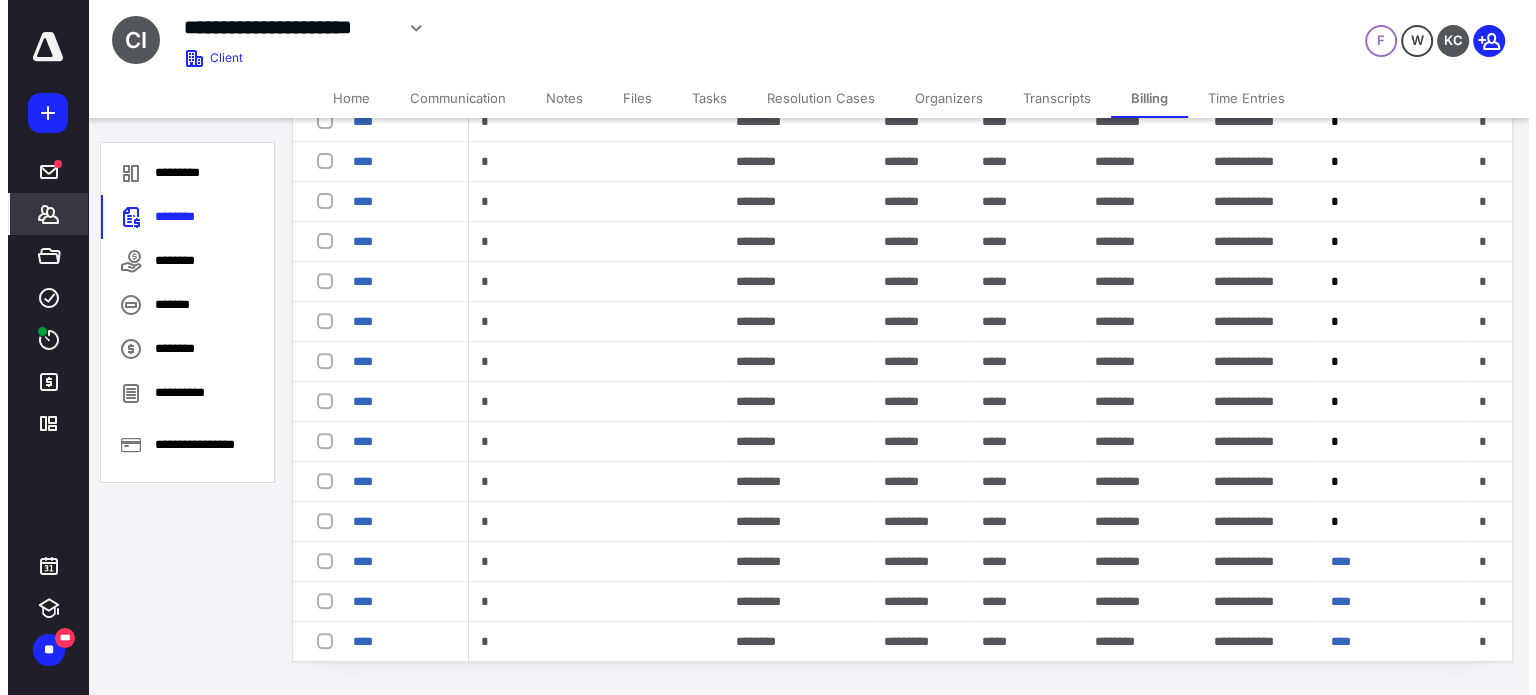 scroll, scrollTop: 700, scrollLeft: 0, axis: vertical 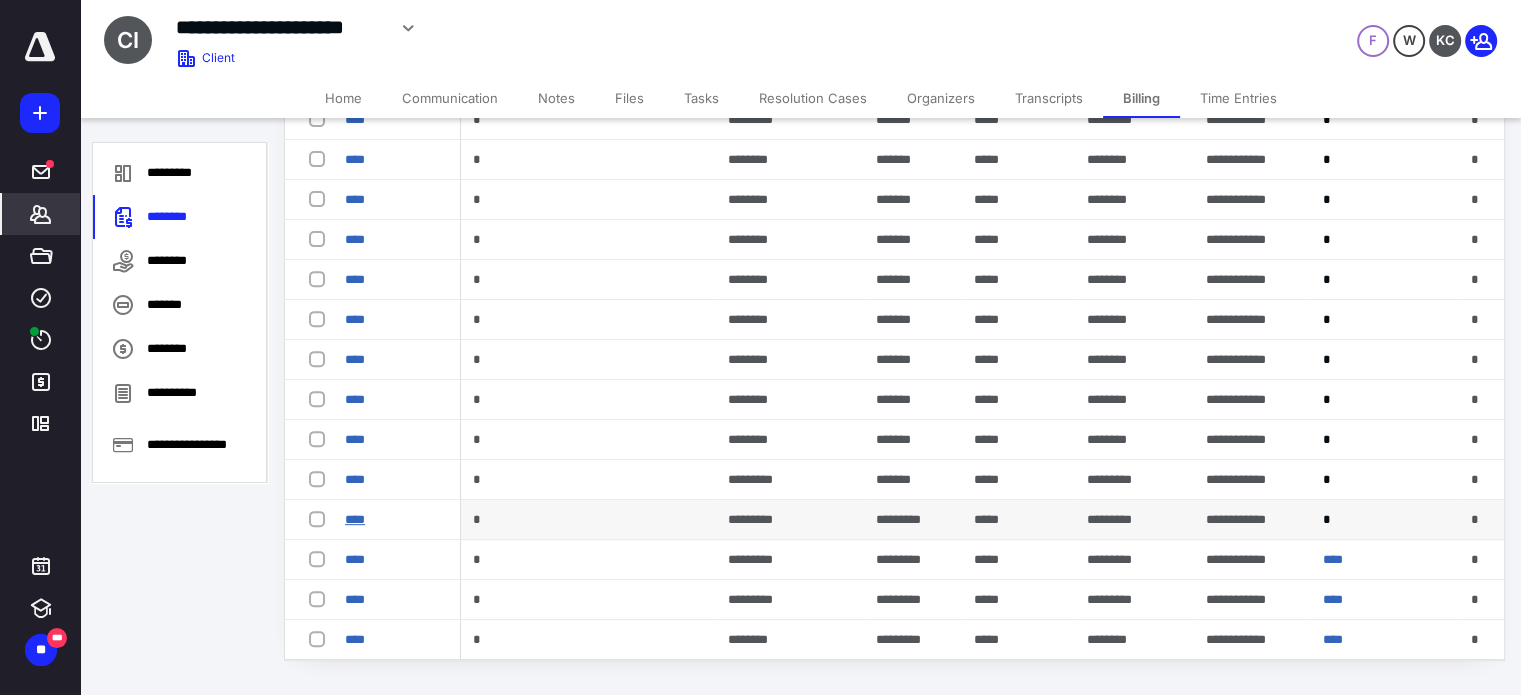 click on "****" at bounding box center (355, 519) 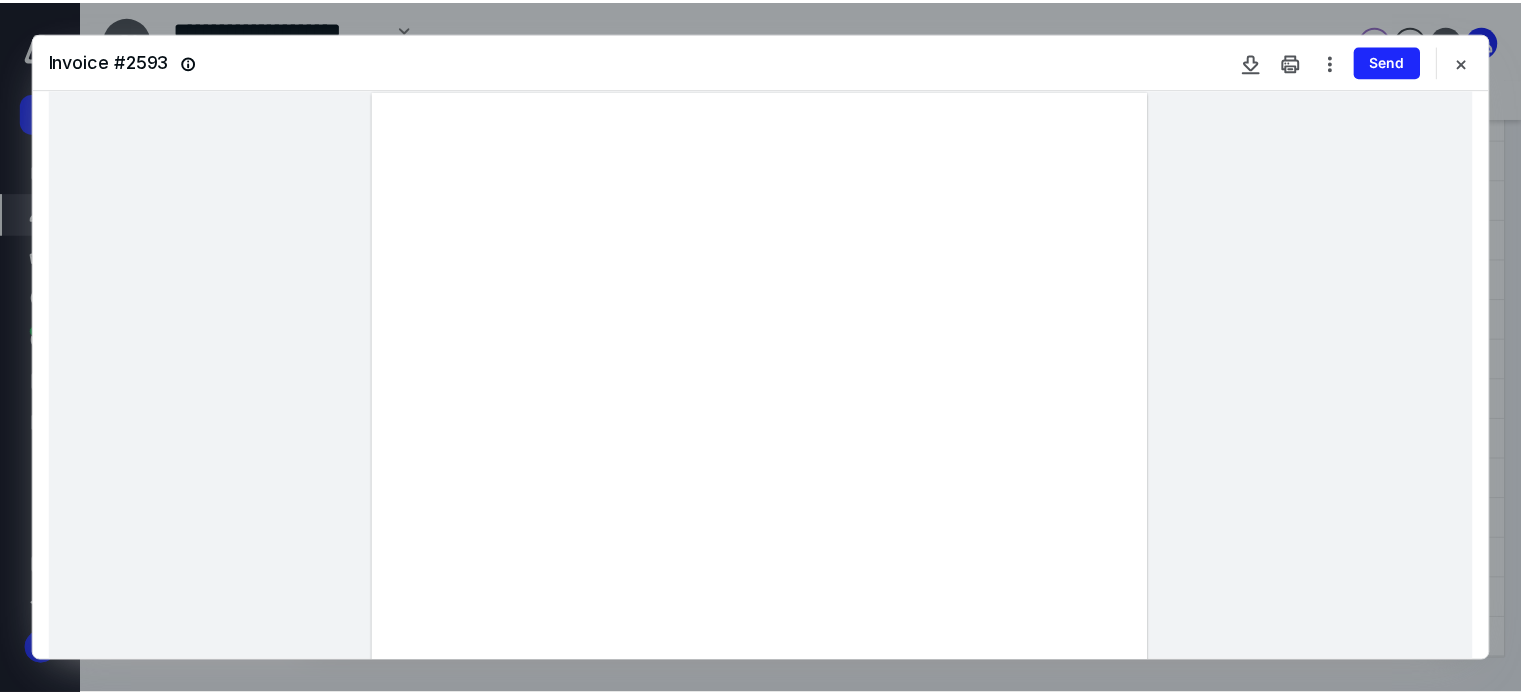 scroll, scrollTop: 20, scrollLeft: 0, axis: vertical 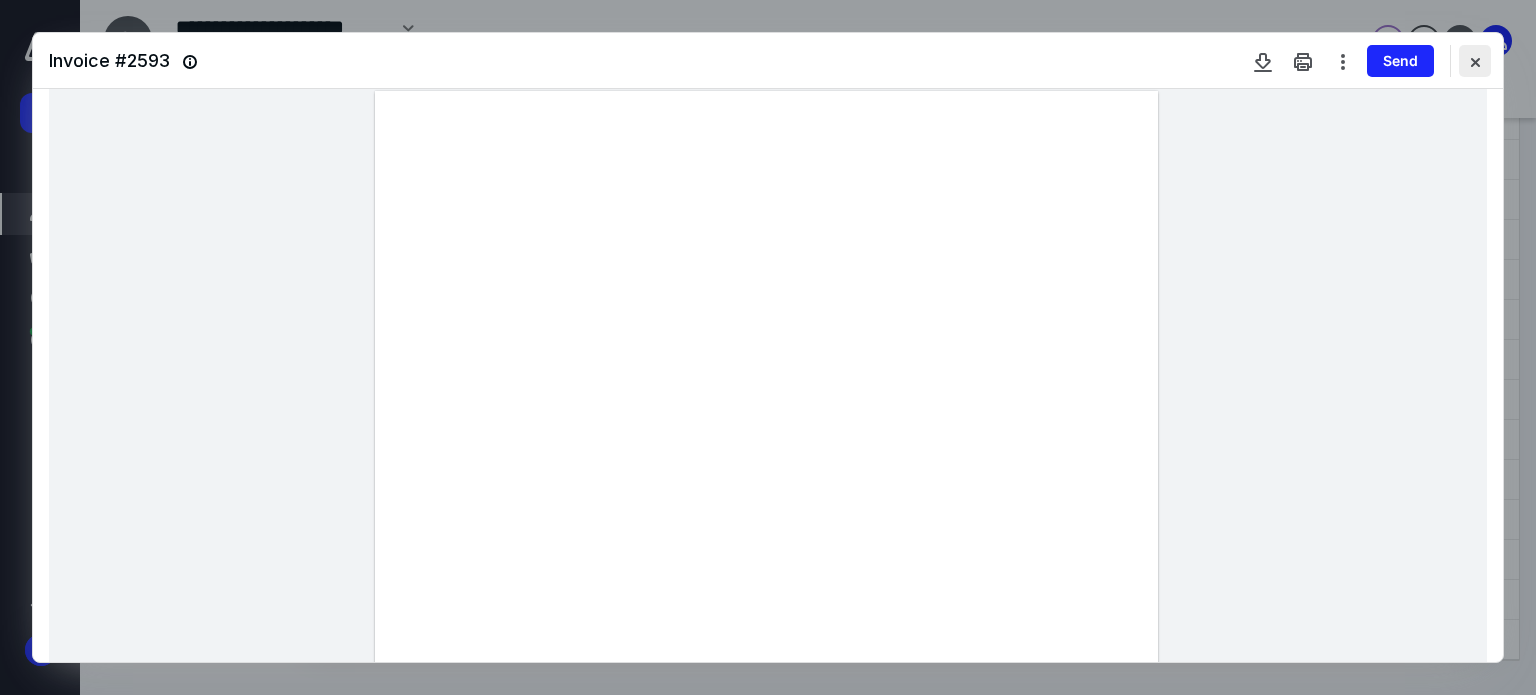 click at bounding box center (1475, 61) 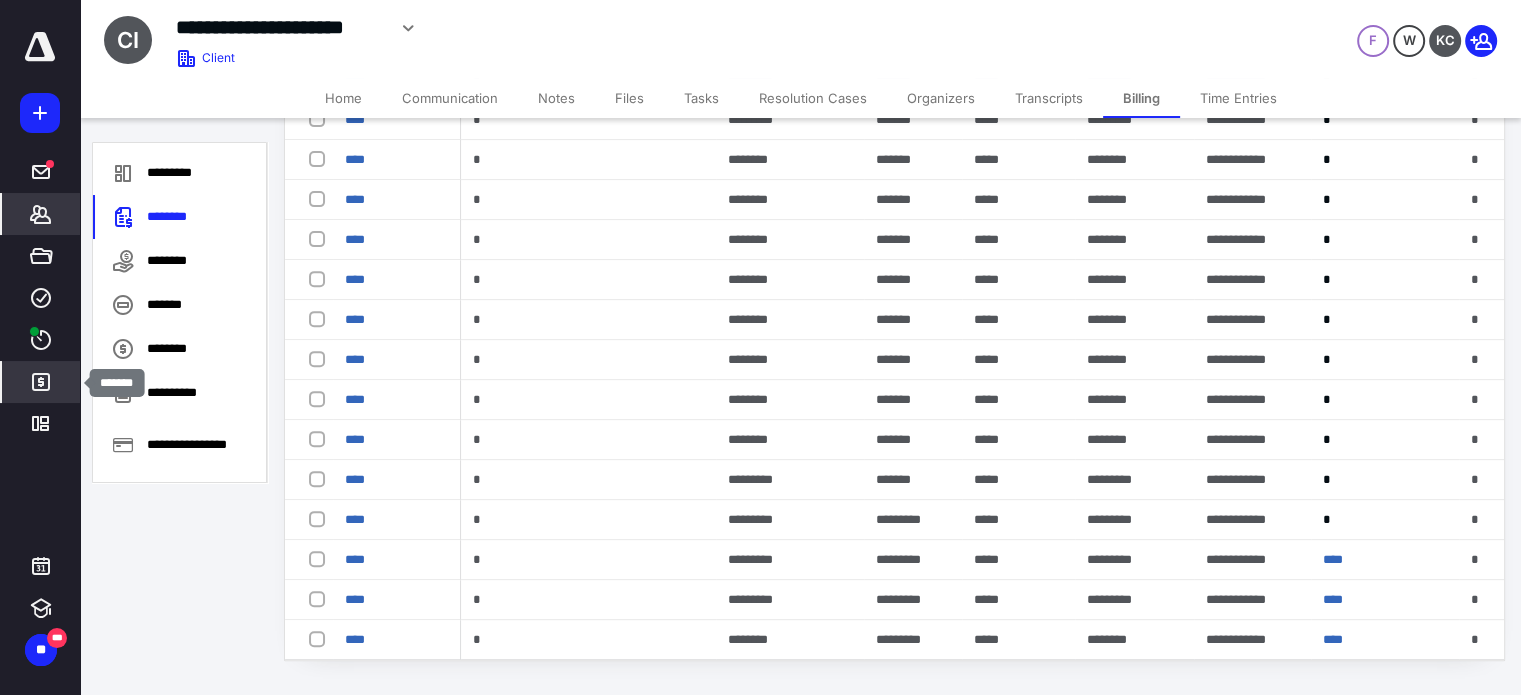 click 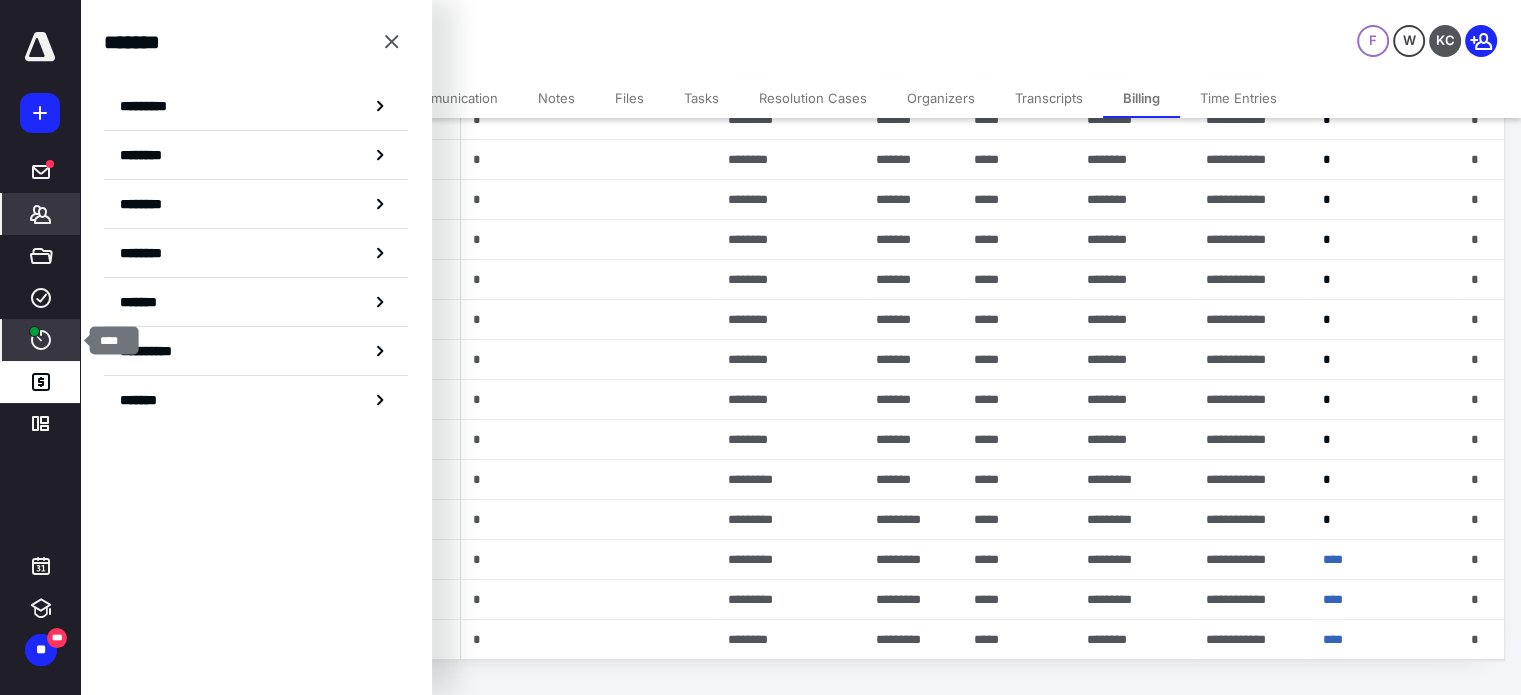 click 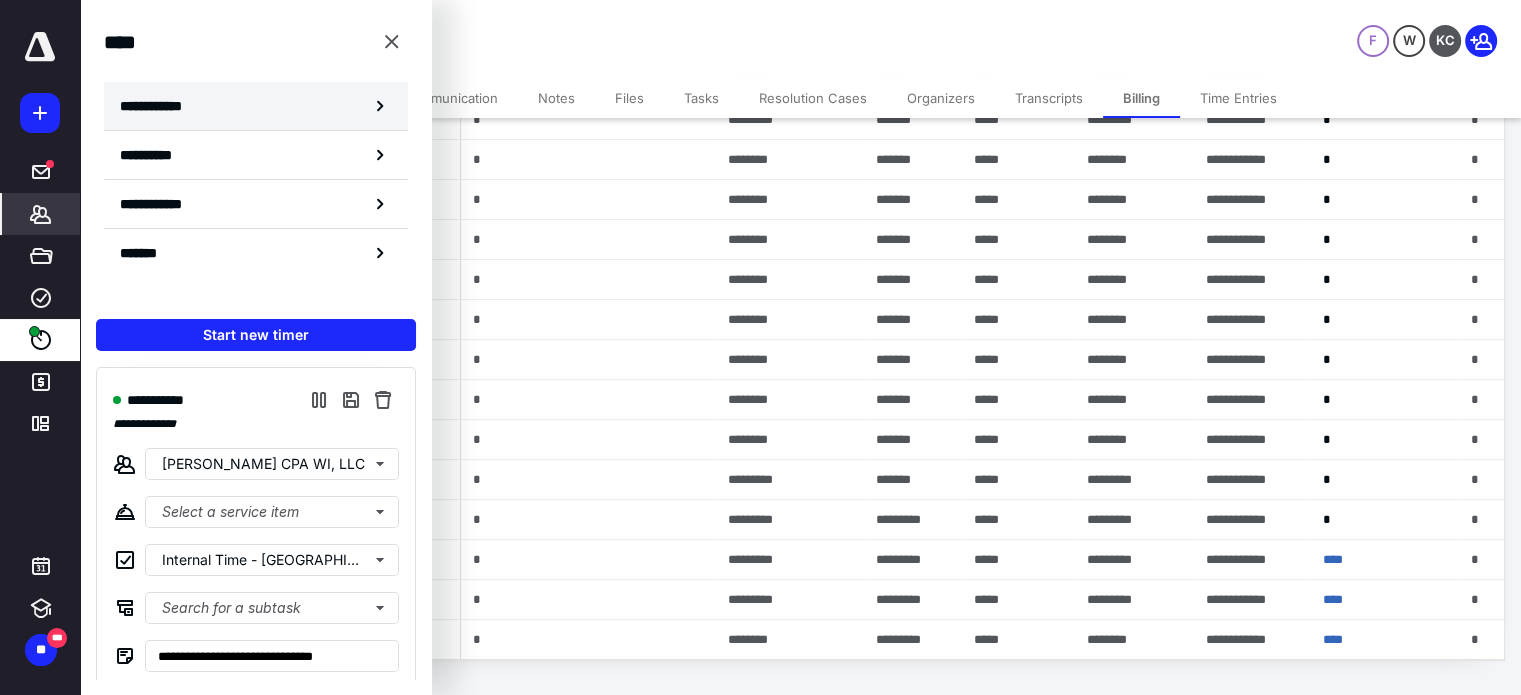 click on "**********" at bounding box center (256, 106) 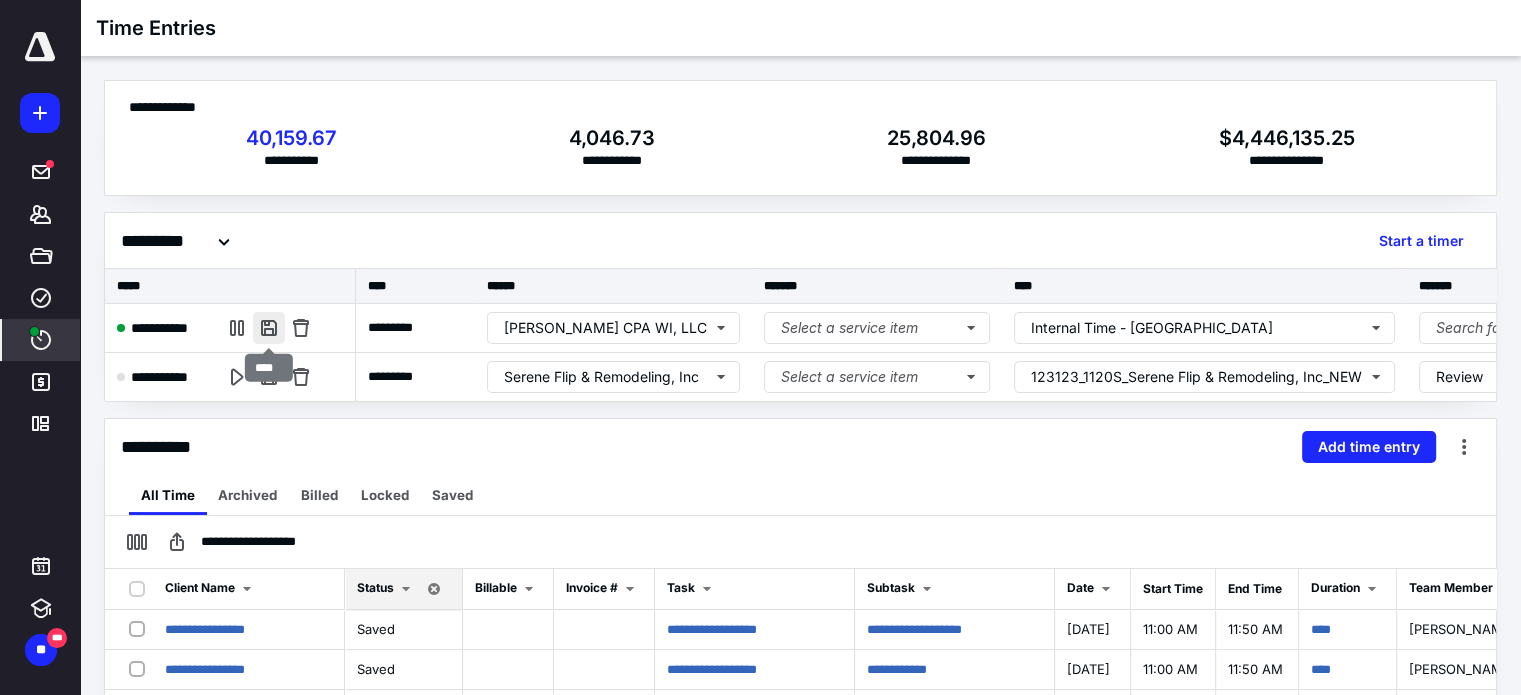 click at bounding box center (269, 328) 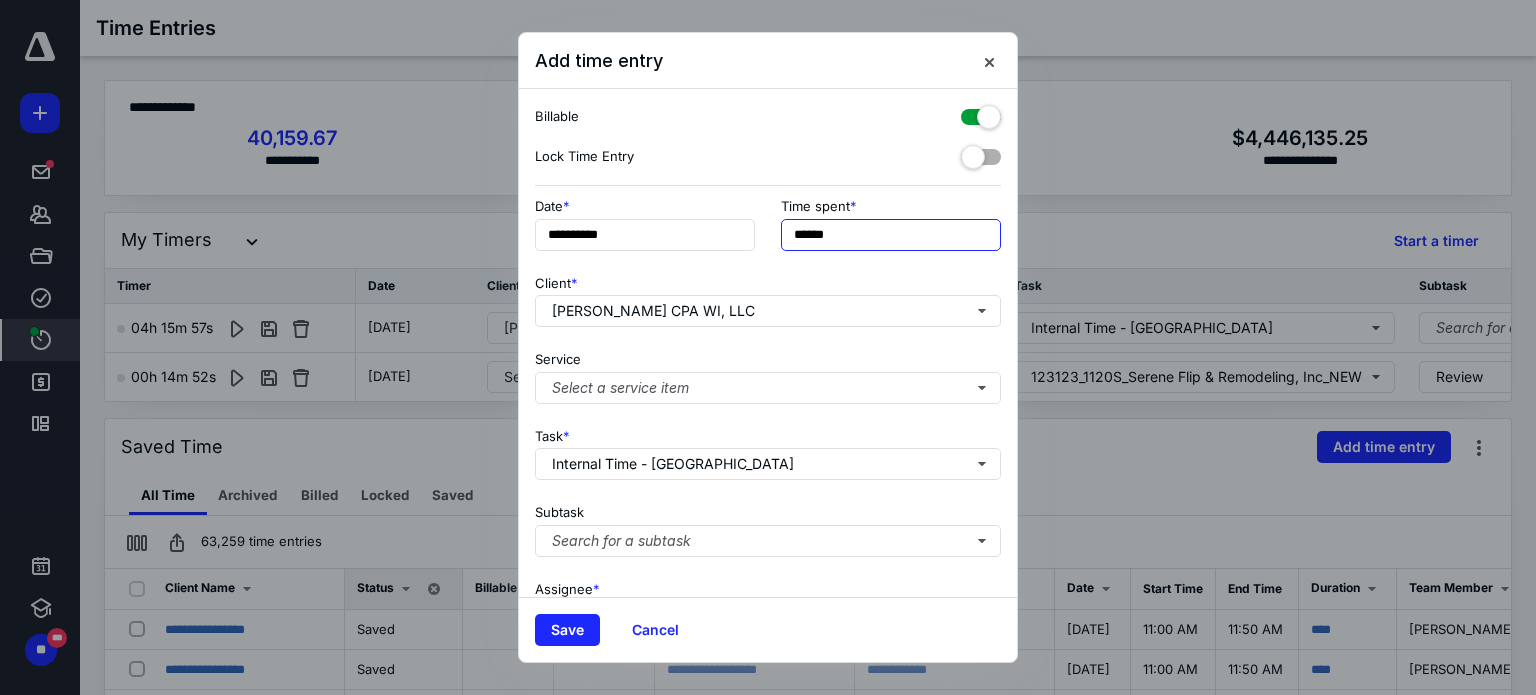 click on "******" at bounding box center [891, 235] 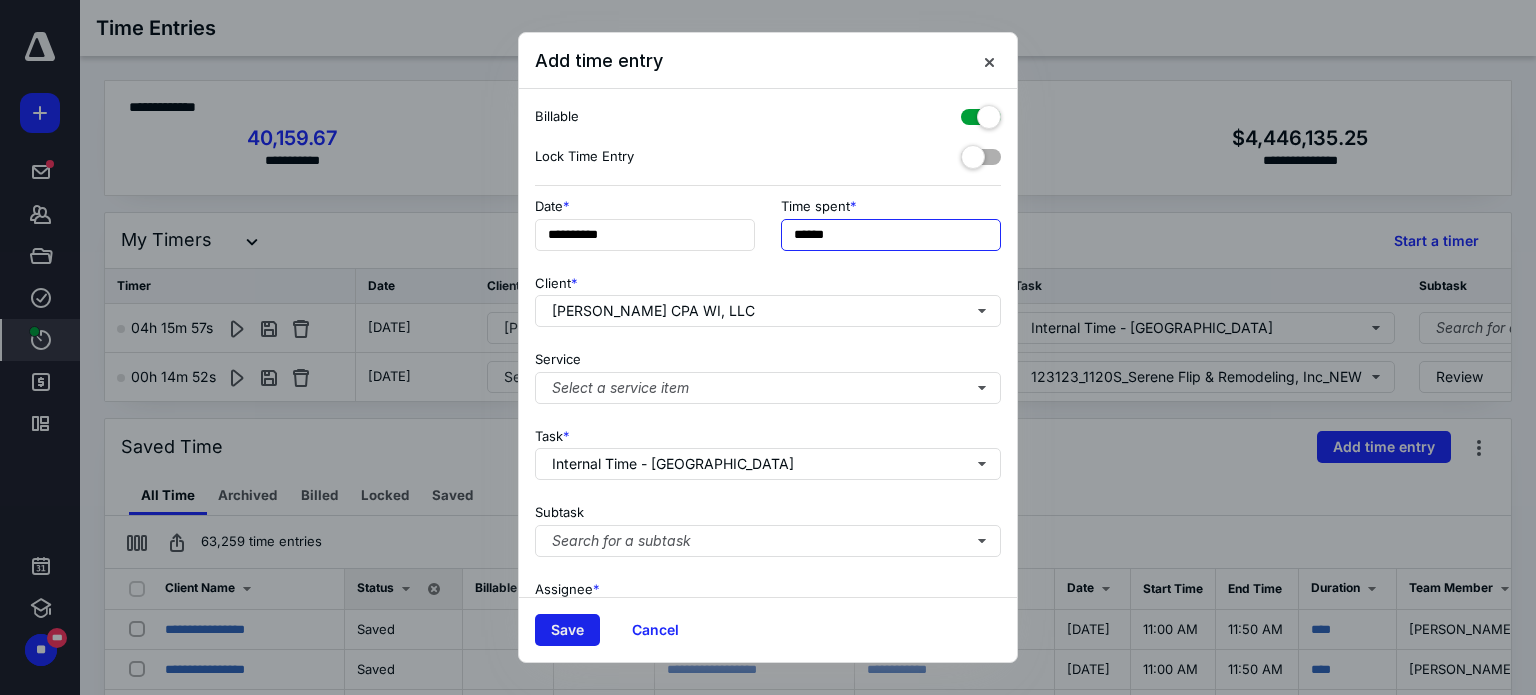 type on "******" 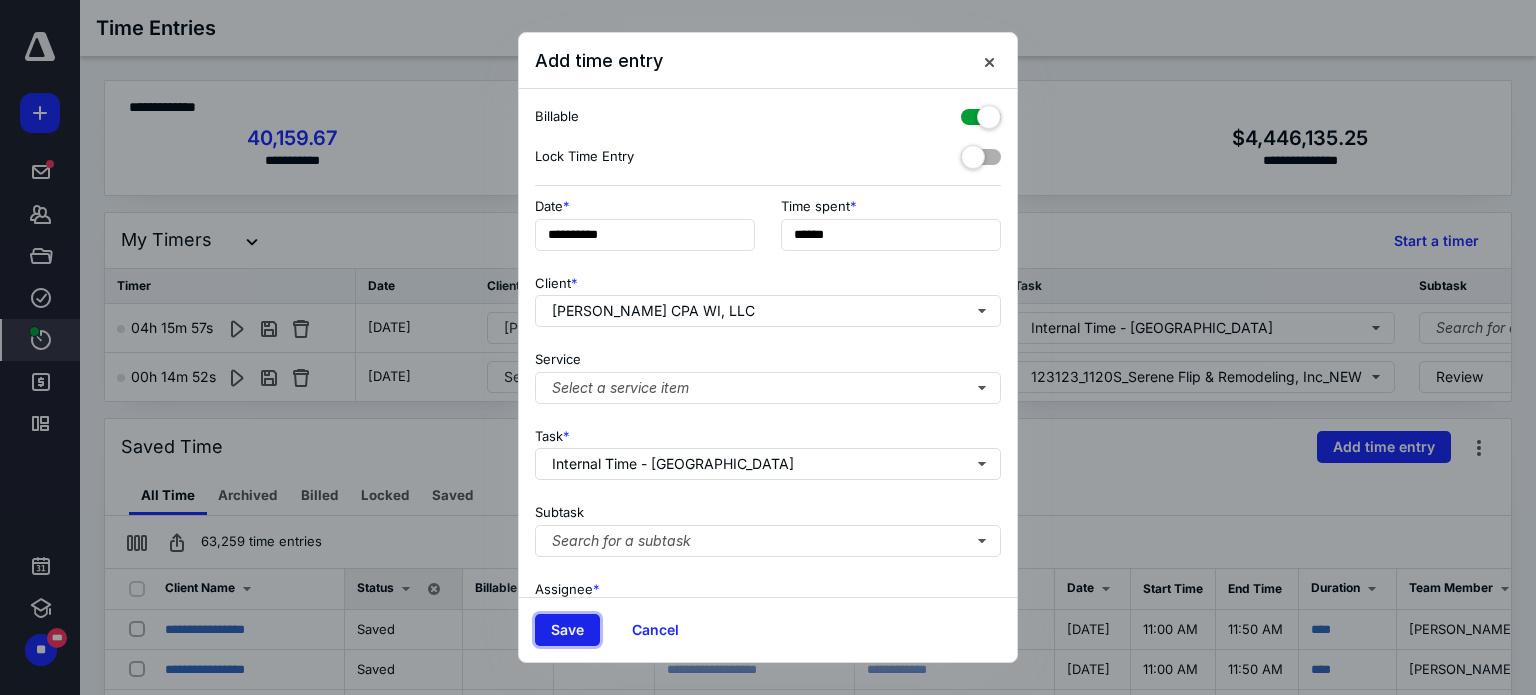 click on "Save" at bounding box center (567, 630) 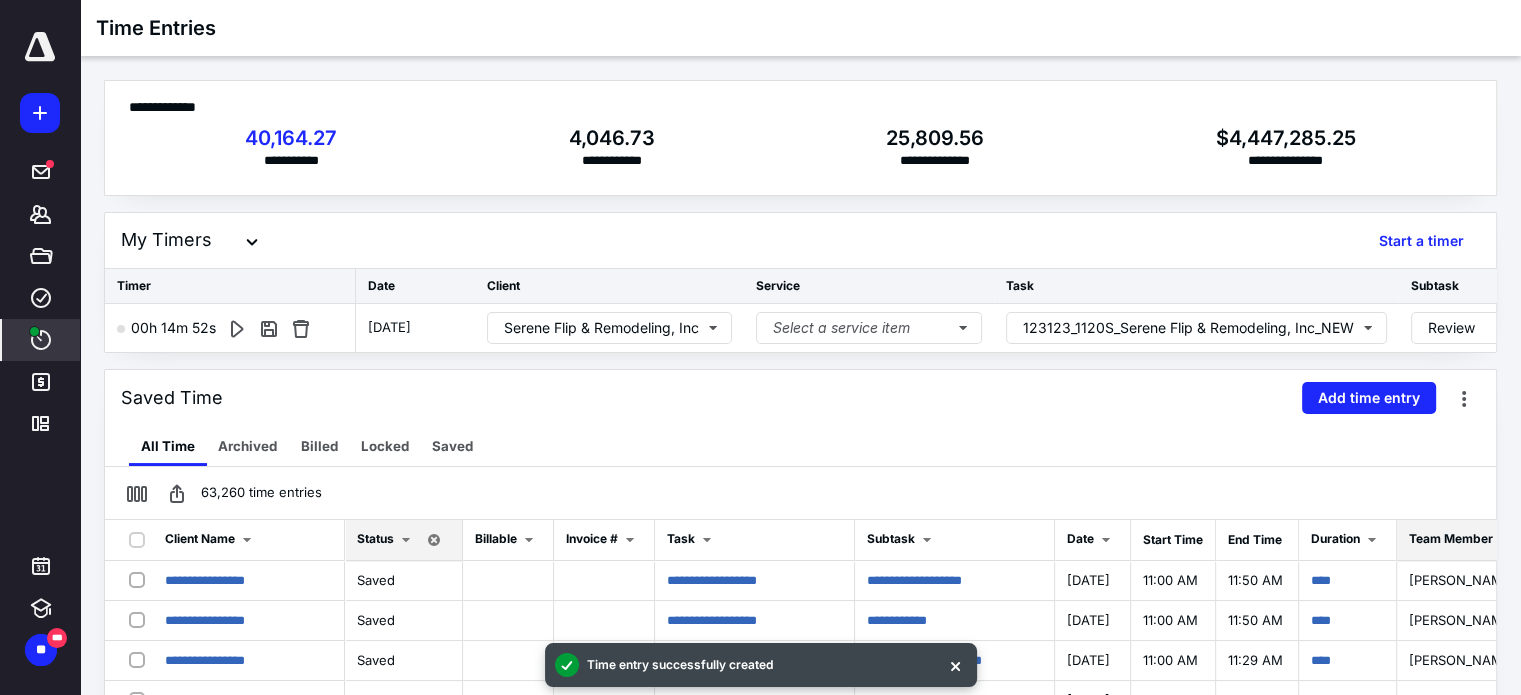 click on "Team Member" at bounding box center (1451, 538) 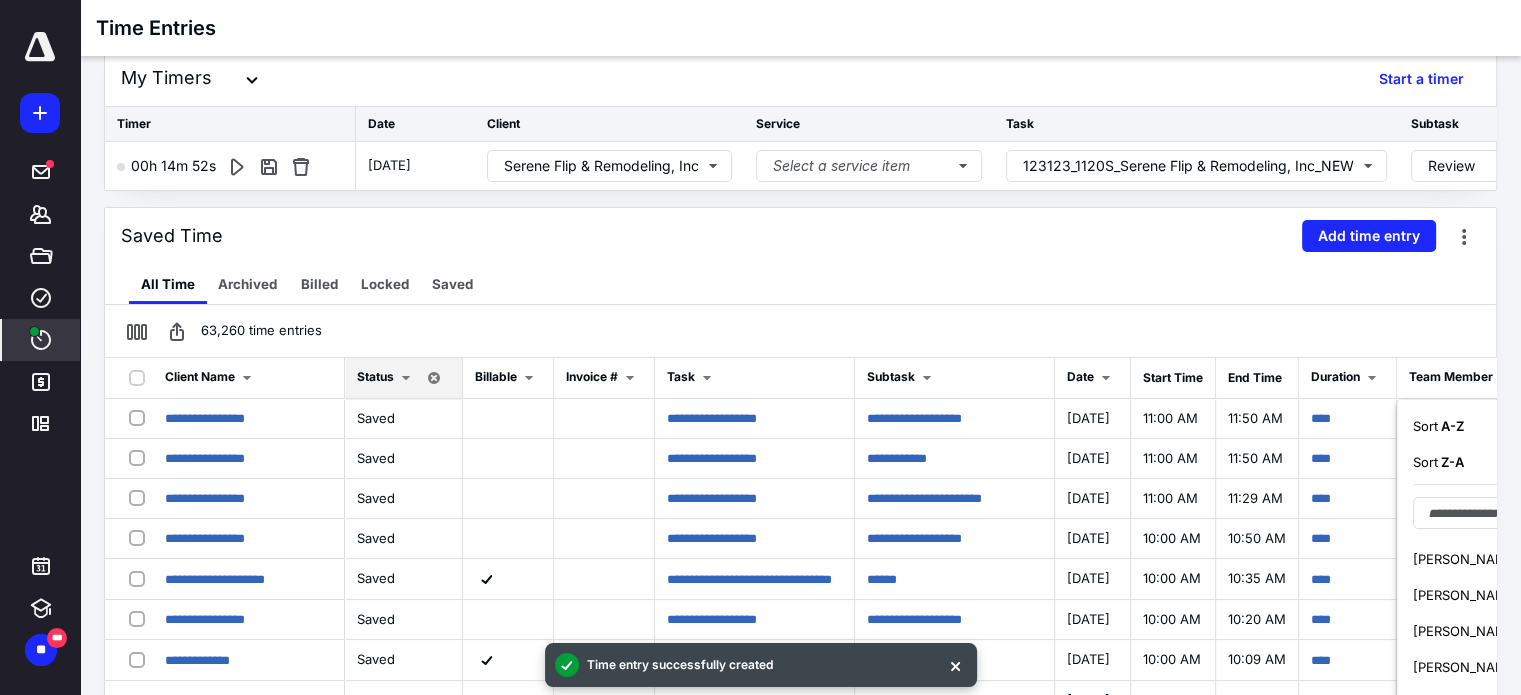 scroll, scrollTop: 240, scrollLeft: 0, axis: vertical 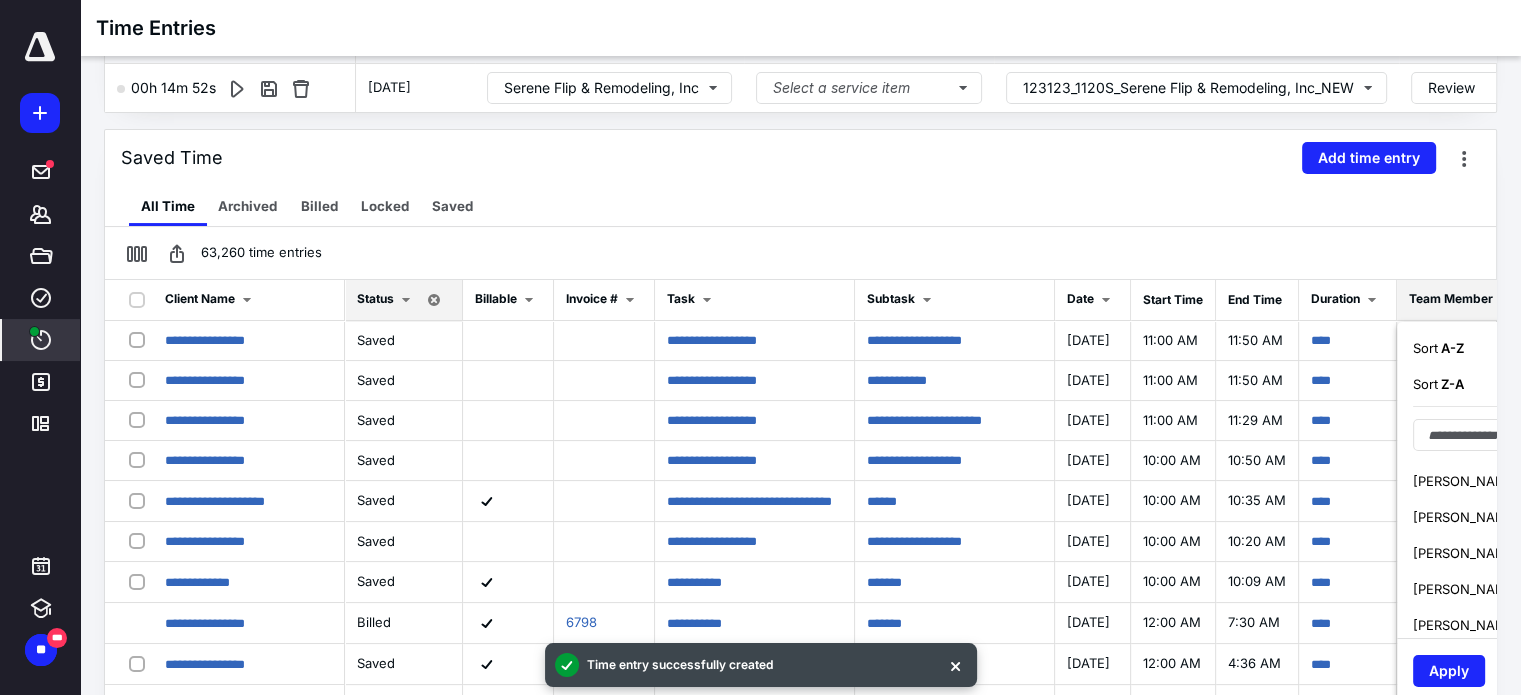 click on "[PERSON_NAME] (me)" at bounding box center [1483, 553] 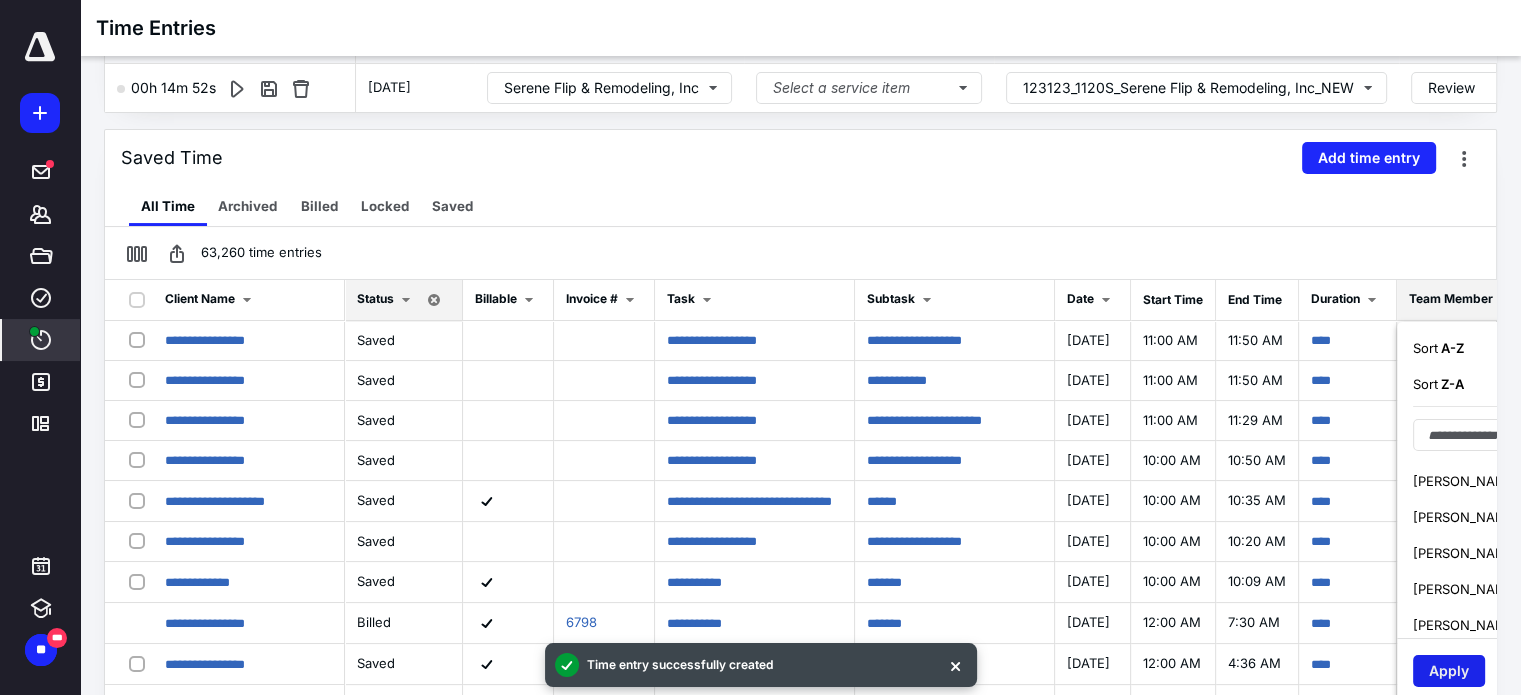 click on "Apply" at bounding box center [1449, 671] 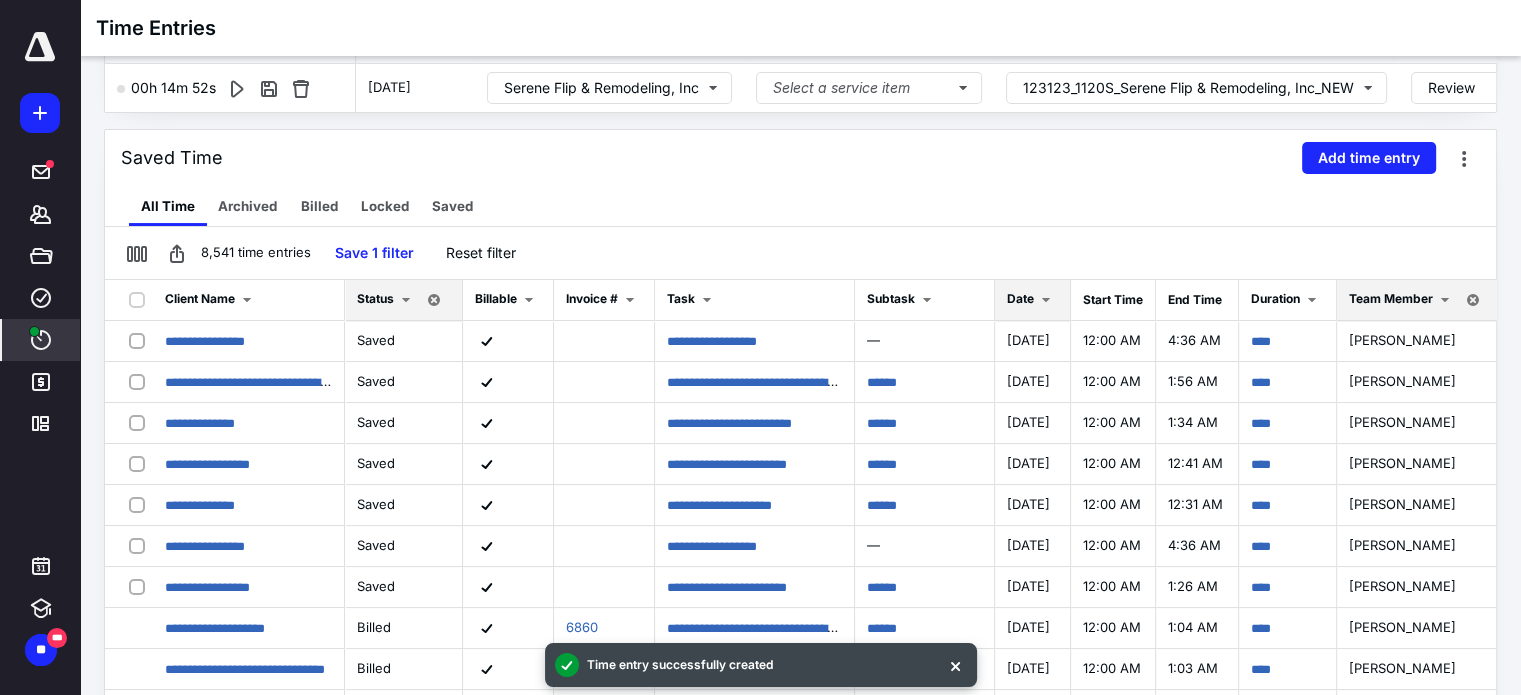 click on "Date" at bounding box center [1020, 298] 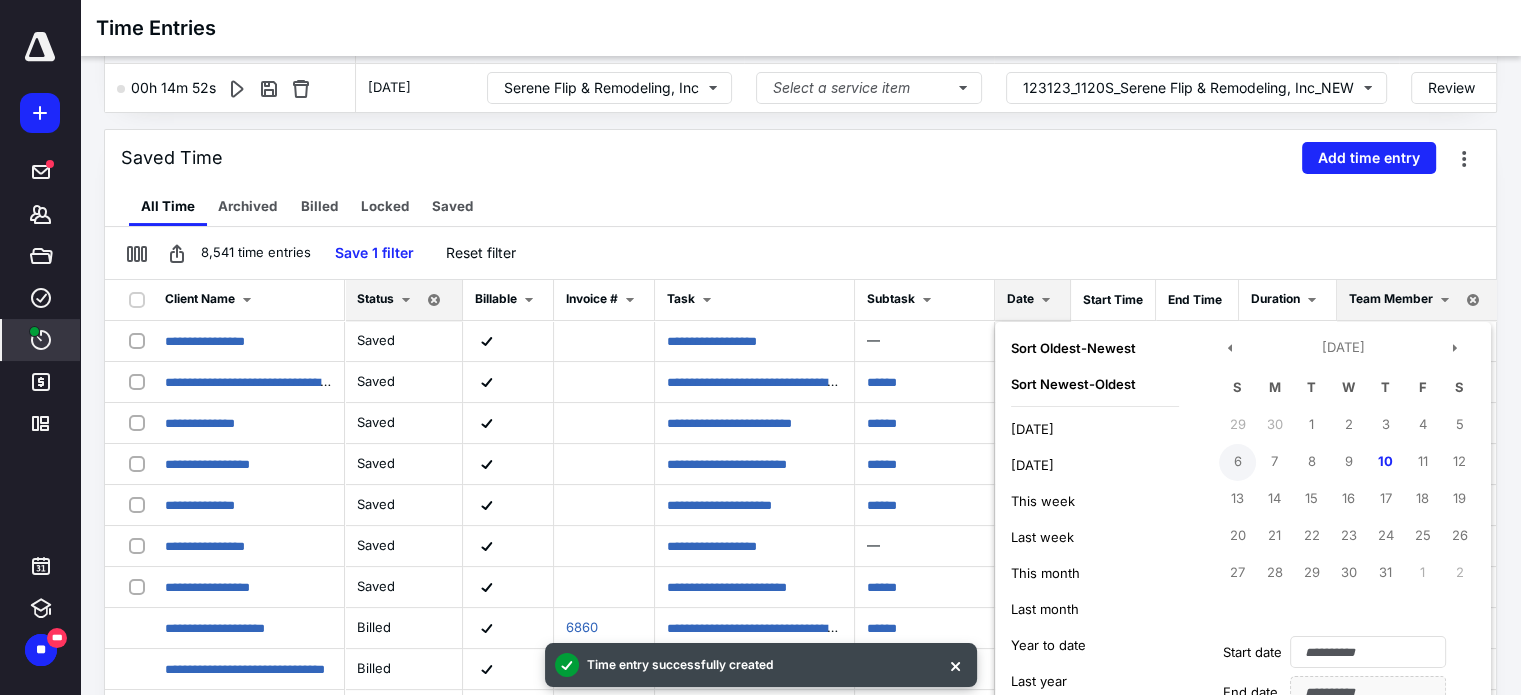 click on "6" at bounding box center [1237, 462] 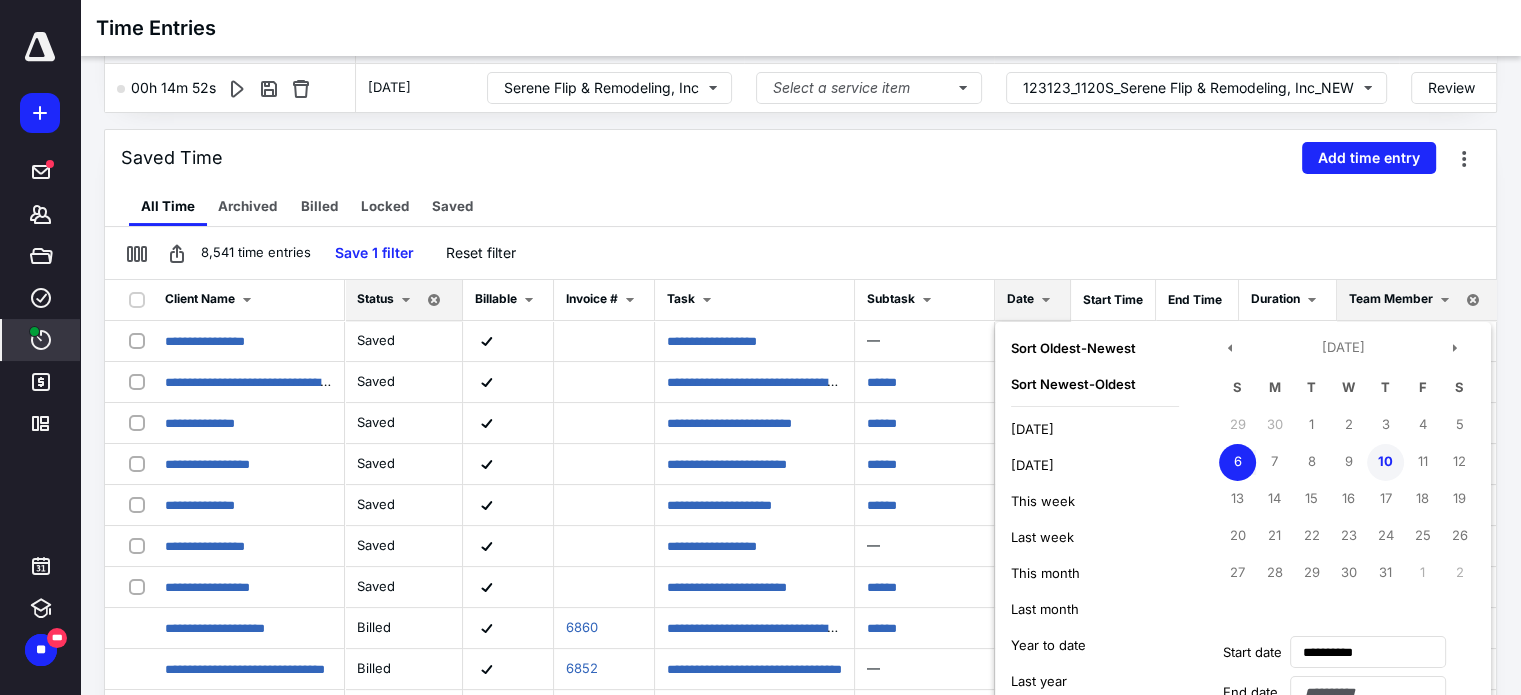 click on "10" at bounding box center (1385, 462) 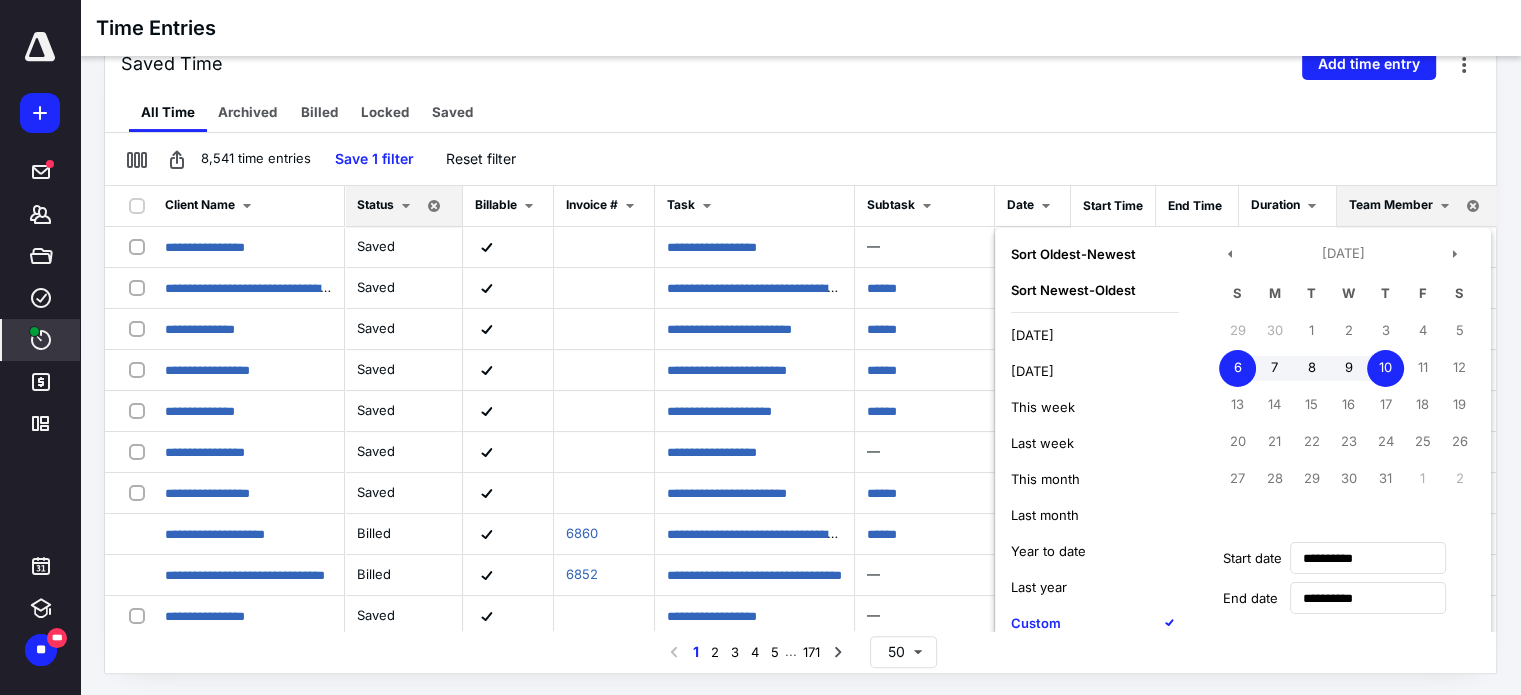 scroll, scrollTop: 335, scrollLeft: 0, axis: vertical 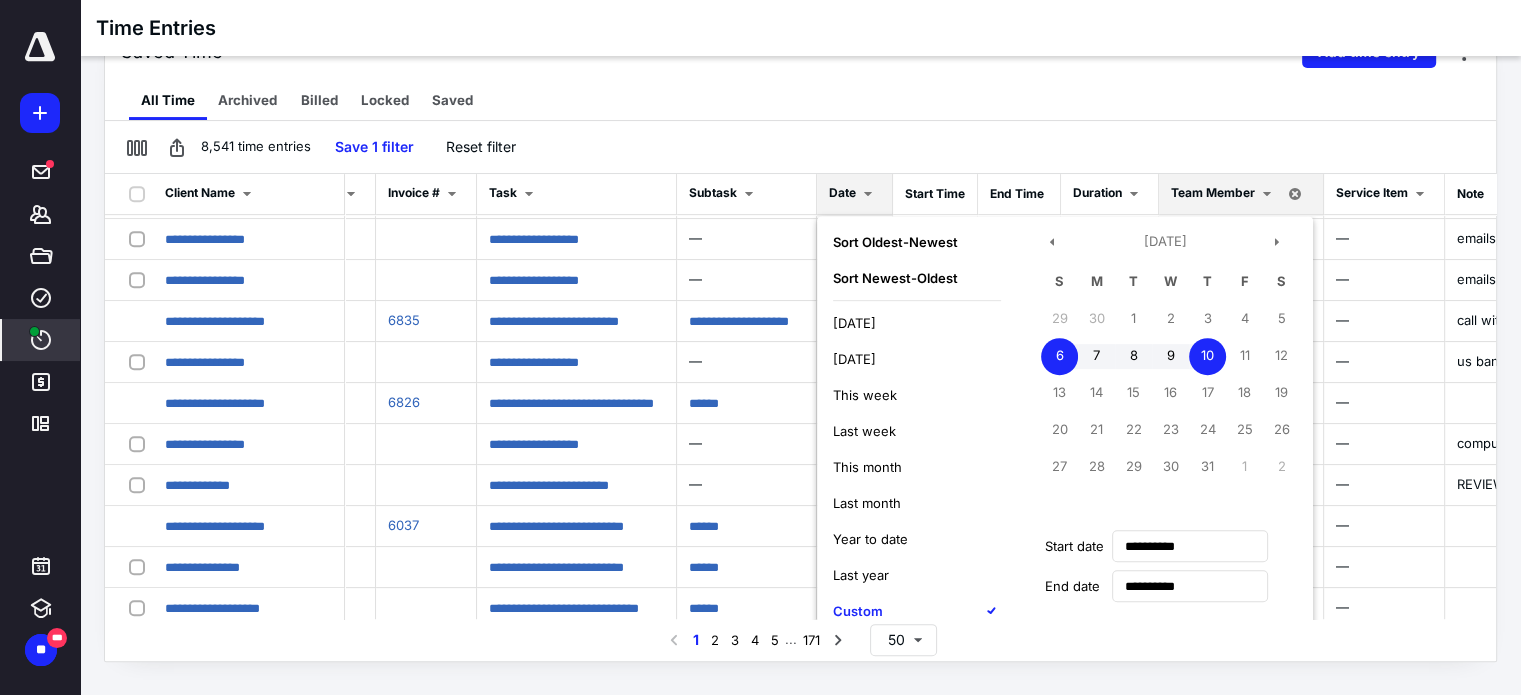 click on "This week" at bounding box center (865, 395) 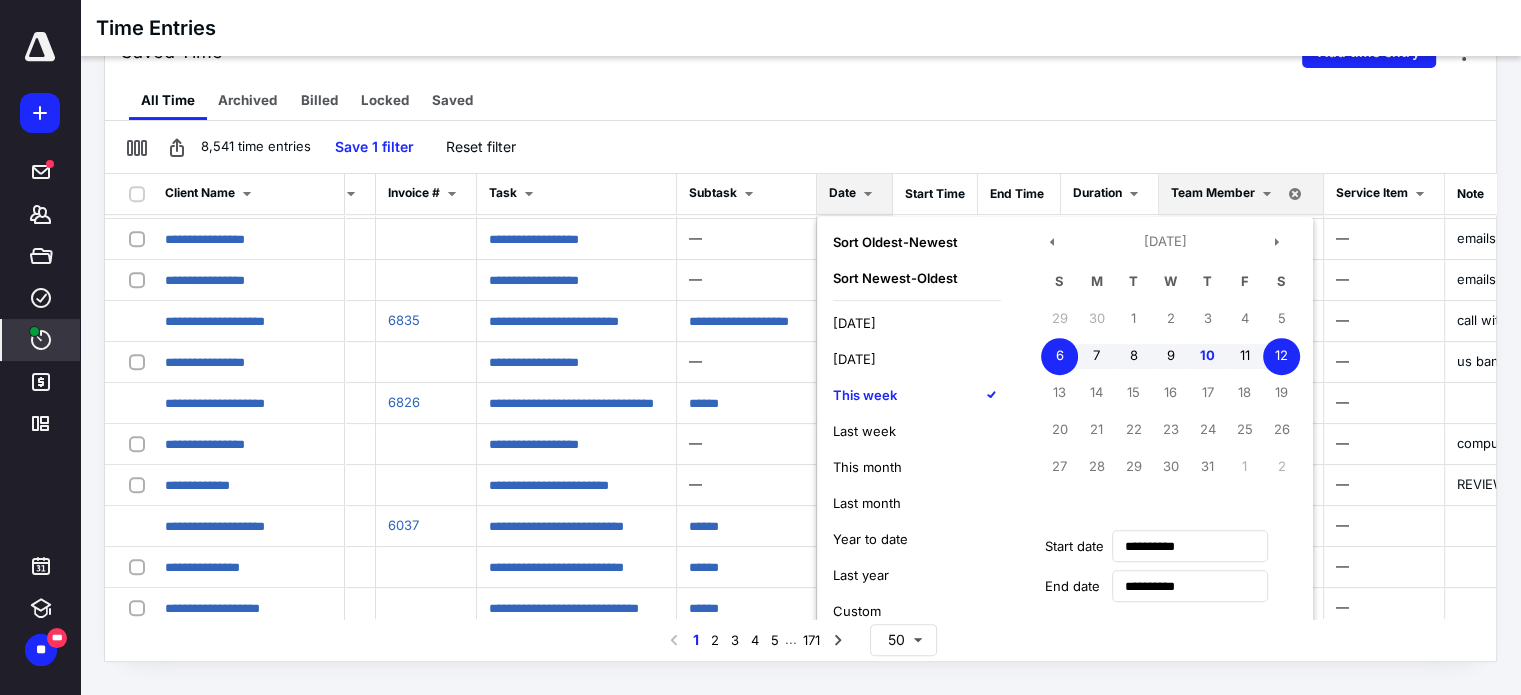 scroll, scrollTop: 345, scrollLeft: 0, axis: vertical 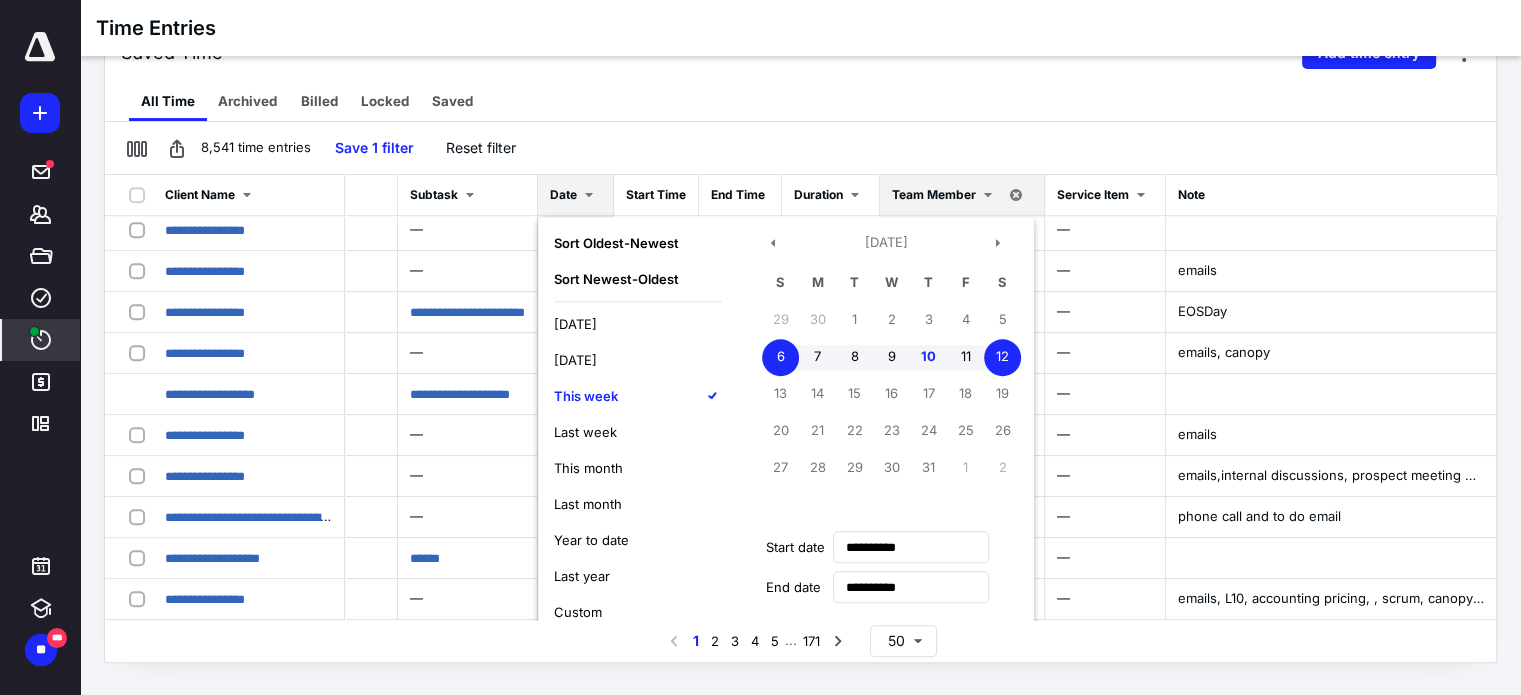 click on "[DATE] S M T W T F S 29 30 1 2 3 4 5 6 7 8 9 10 11 12 13 14 15 16 17 18 19 20 21 22 23 24 25 26 27 28 29 30 31 1 2" at bounding box center (886, 376) 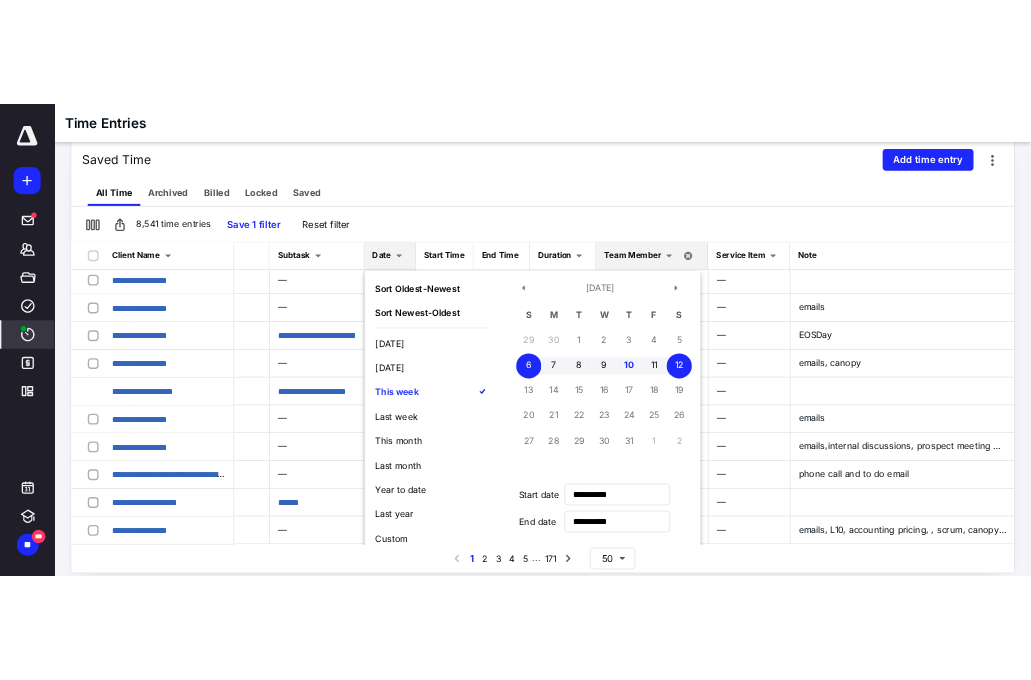 scroll, scrollTop: 346, scrollLeft: 0, axis: vertical 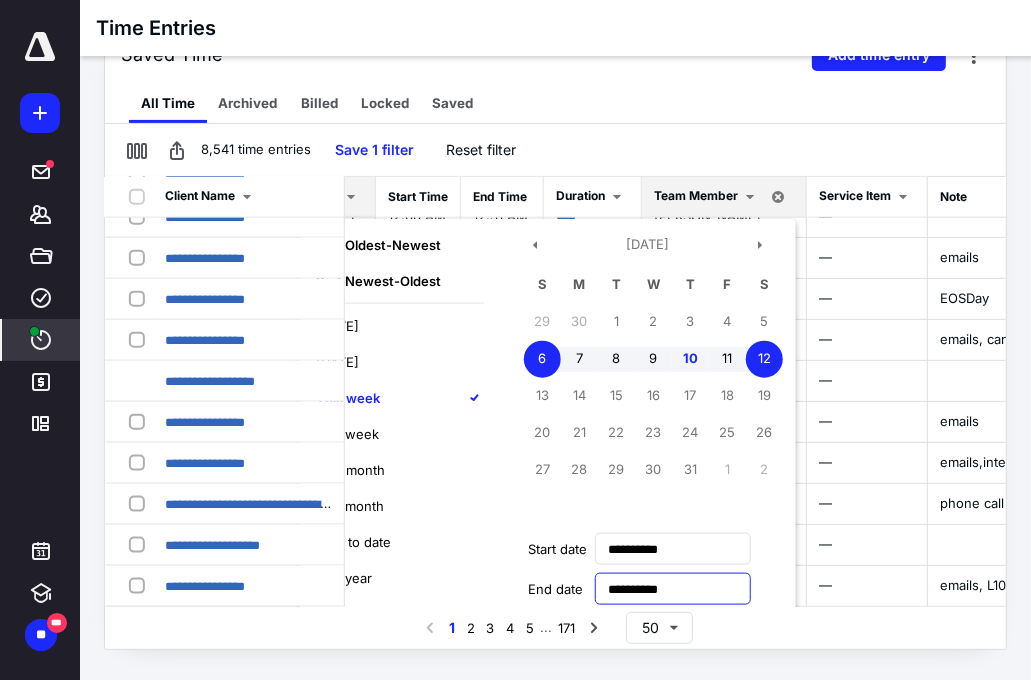 click on "**********" at bounding box center [673, 589] 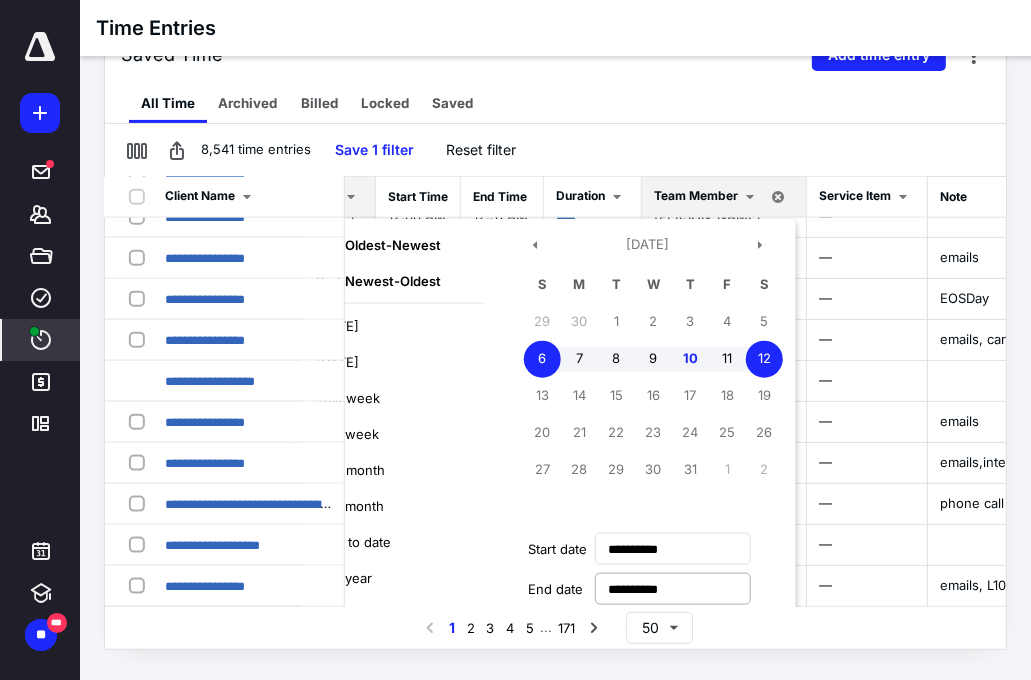 scroll, scrollTop: 346, scrollLeft: 0, axis: vertical 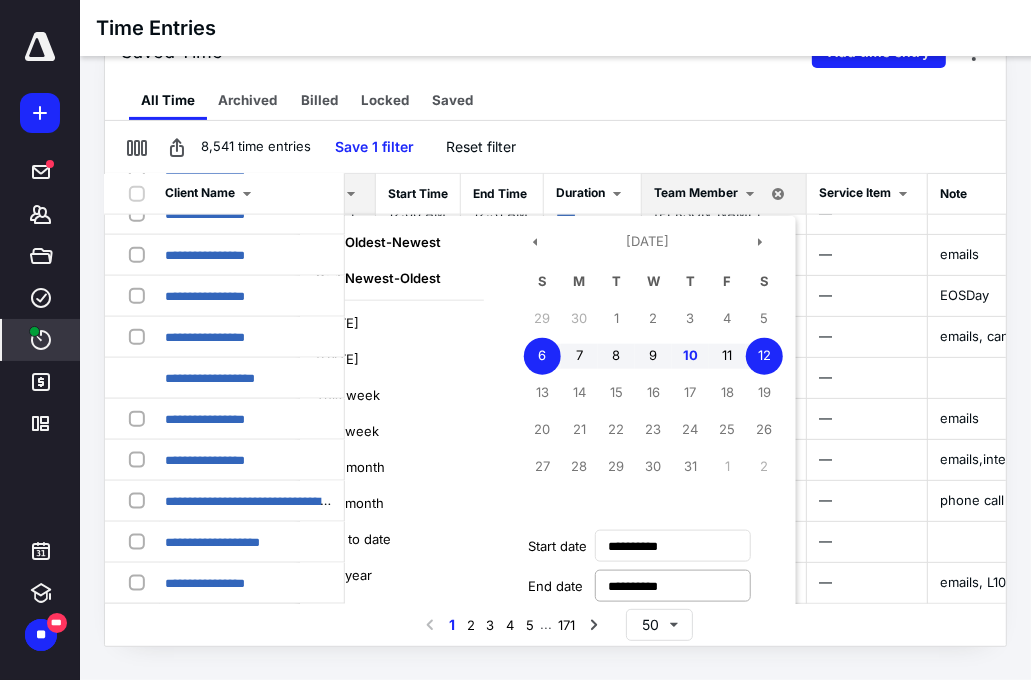 type 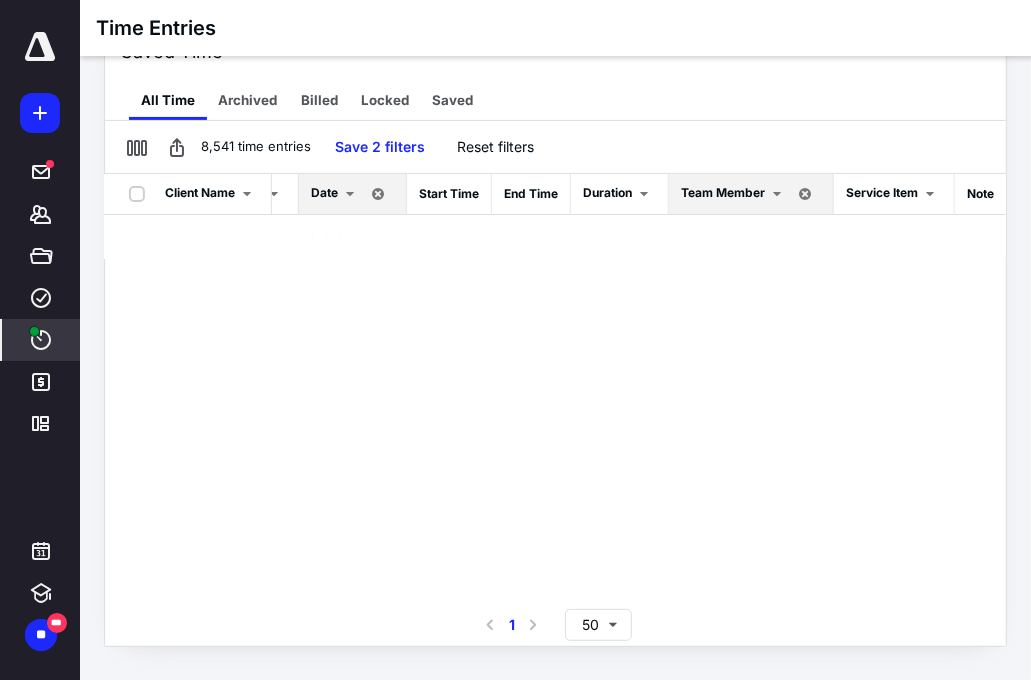 scroll, scrollTop: 0, scrollLeft: 463, axis: horizontal 